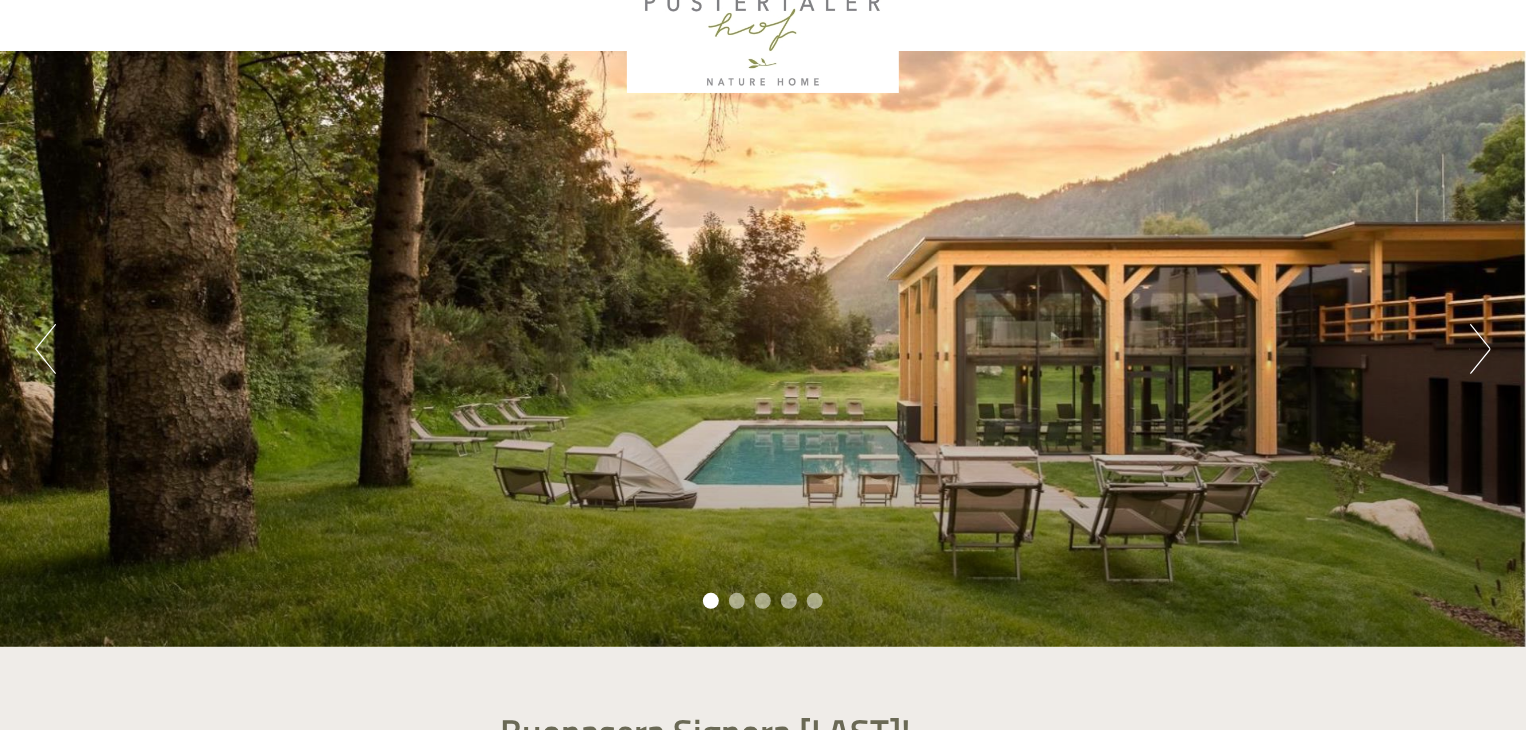 scroll, scrollTop: 100, scrollLeft: 0, axis: vertical 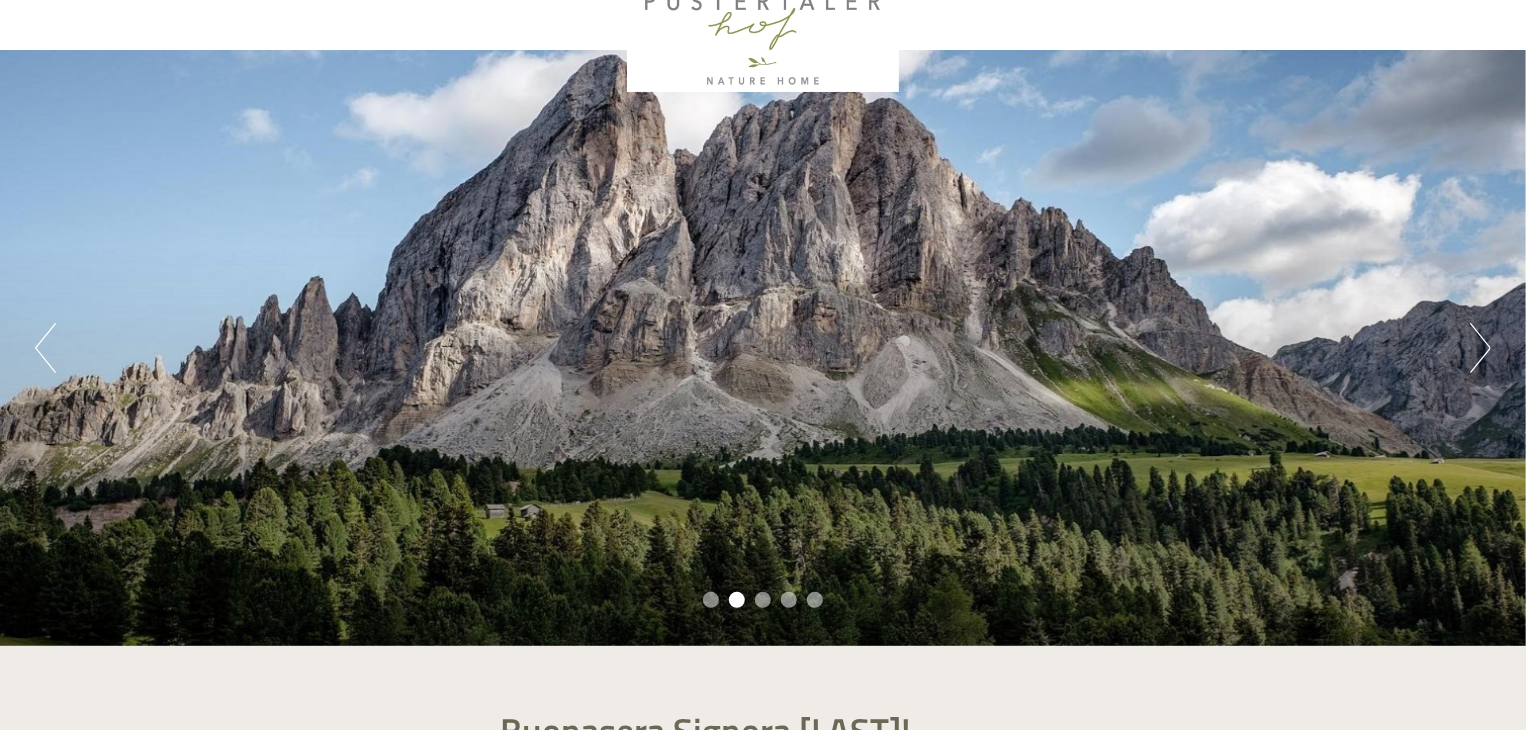 click on "Previous" at bounding box center (45, 348) 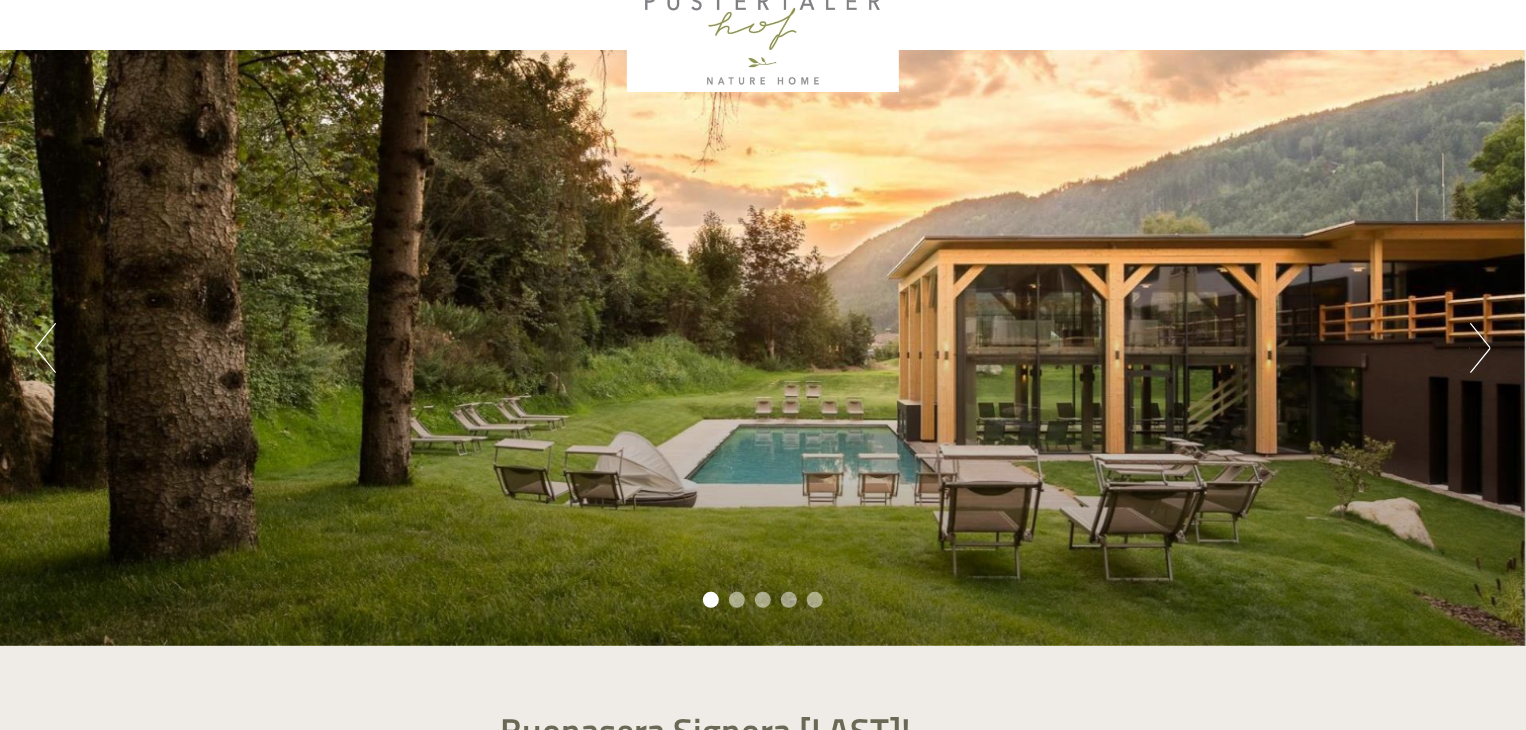 click on "Previous" at bounding box center [45, 348] 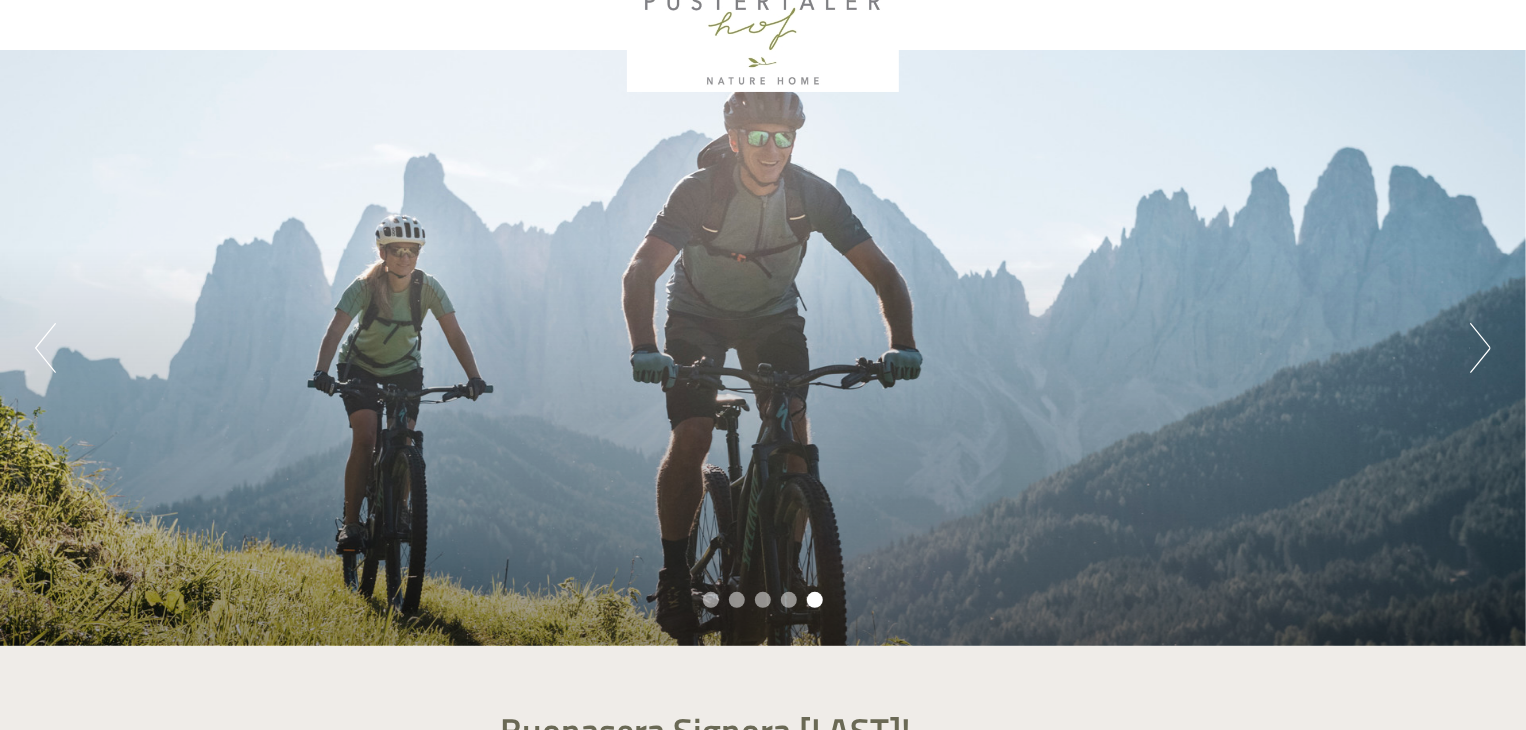 click on "Next" at bounding box center [1480, 348] 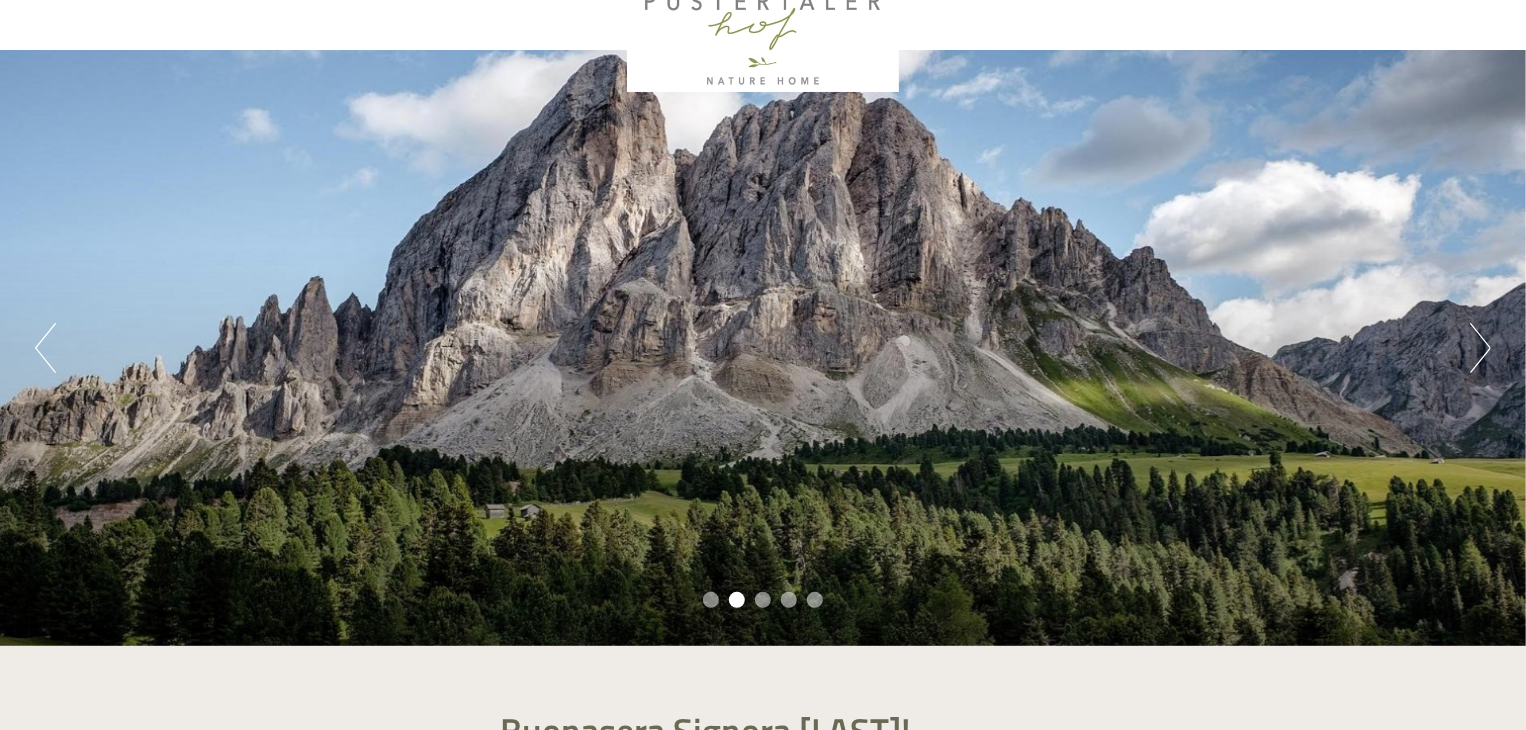 click on "Previous
Next 1 2 3 4 5" at bounding box center (763, 348) 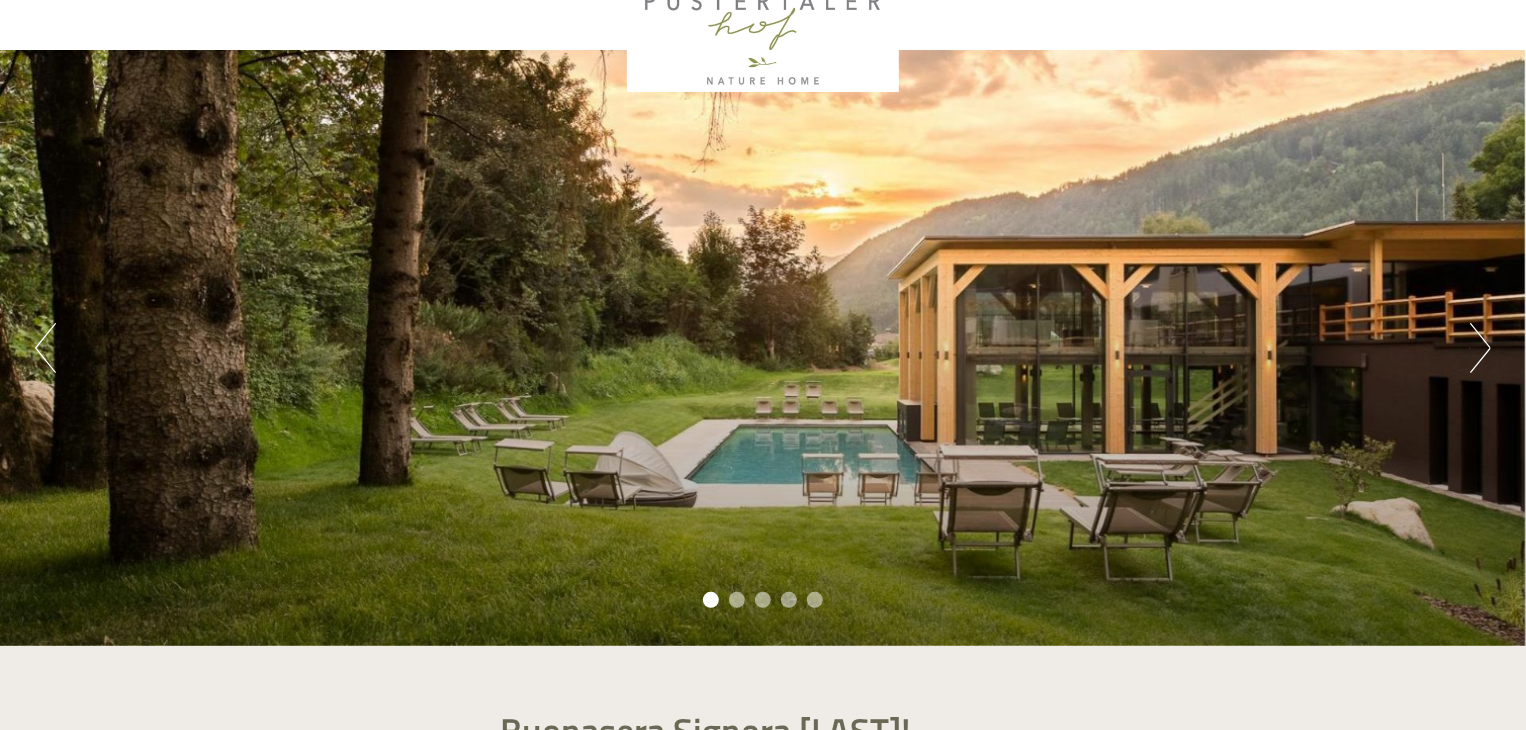 click on "Next" at bounding box center (1480, 348) 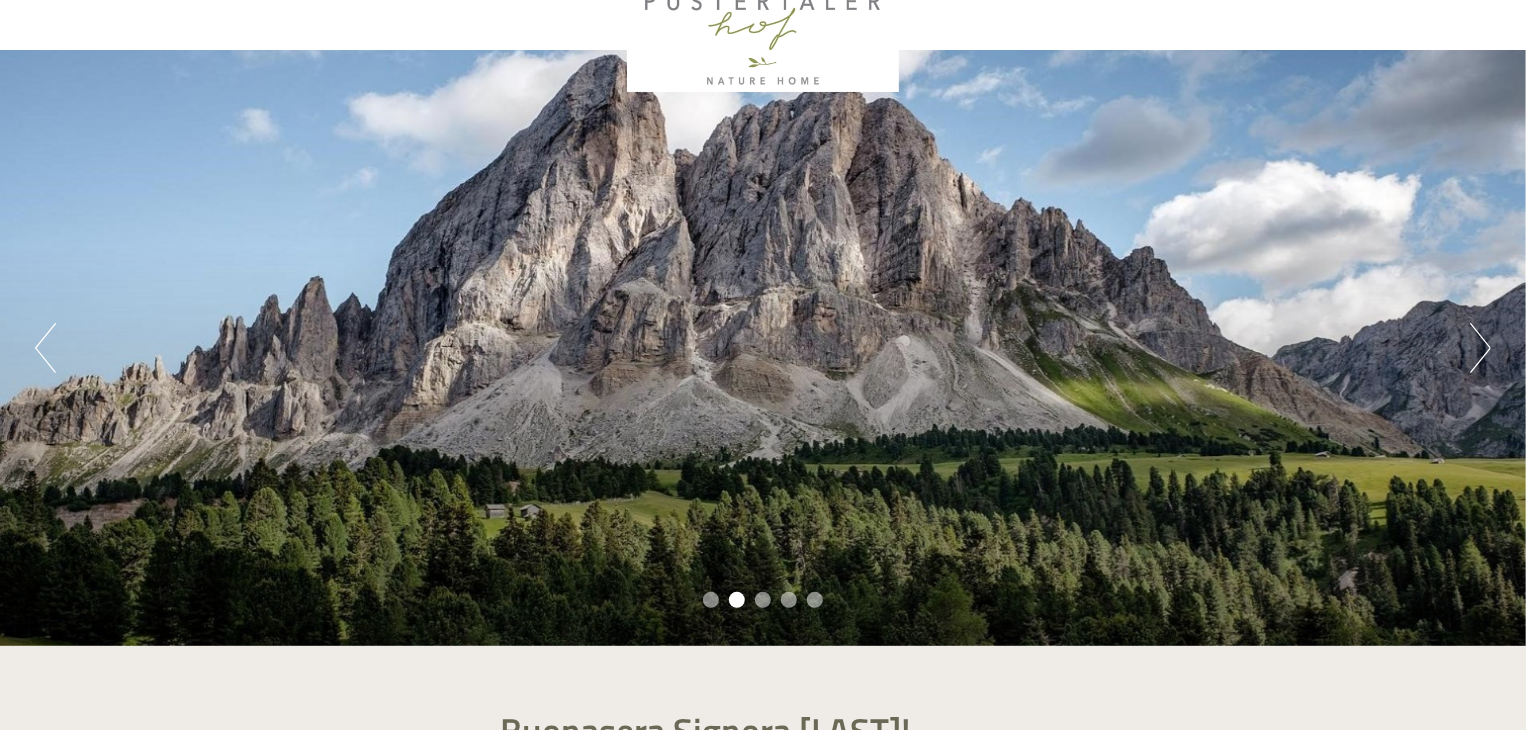 click on "Next" at bounding box center (1480, 348) 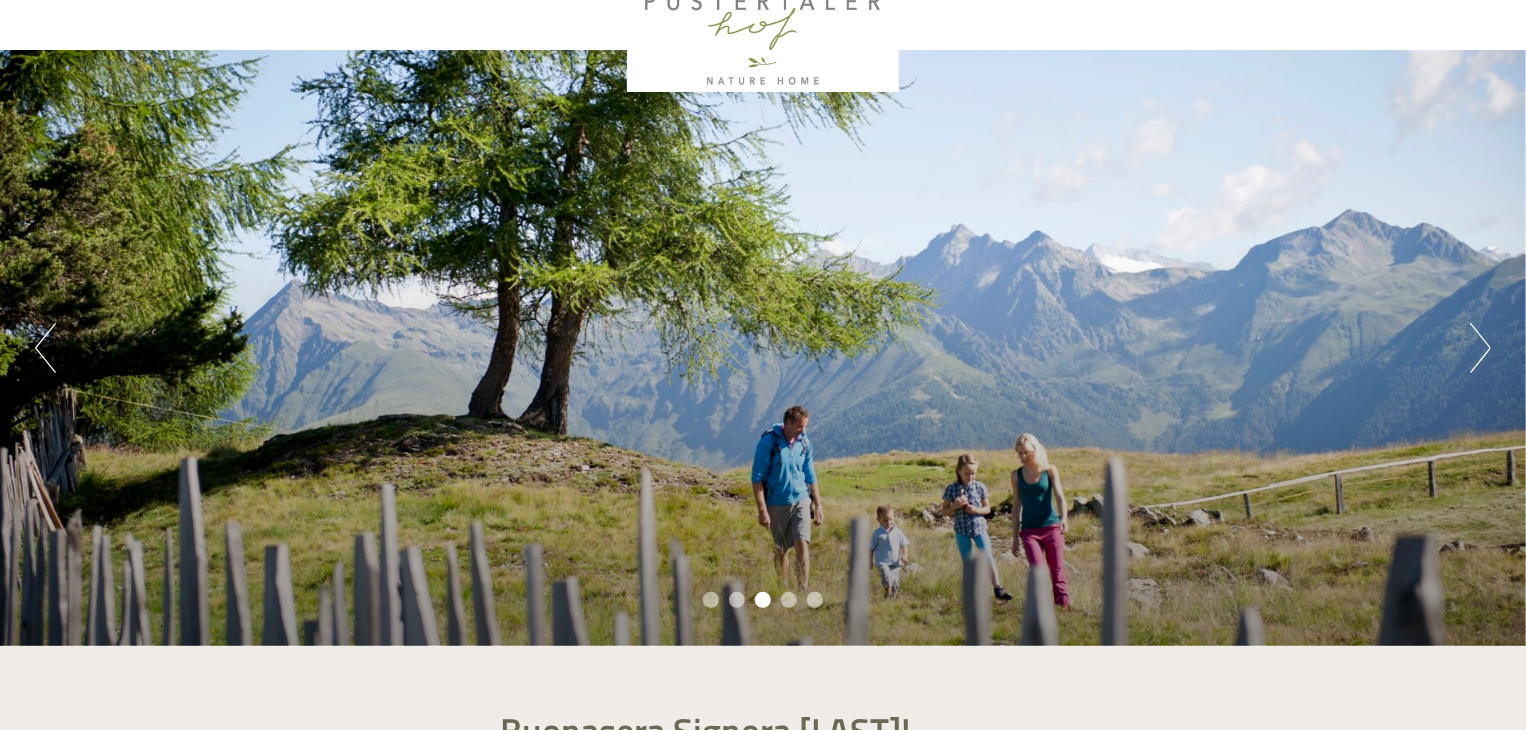 click on "Next" at bounding box center (1480, 348) 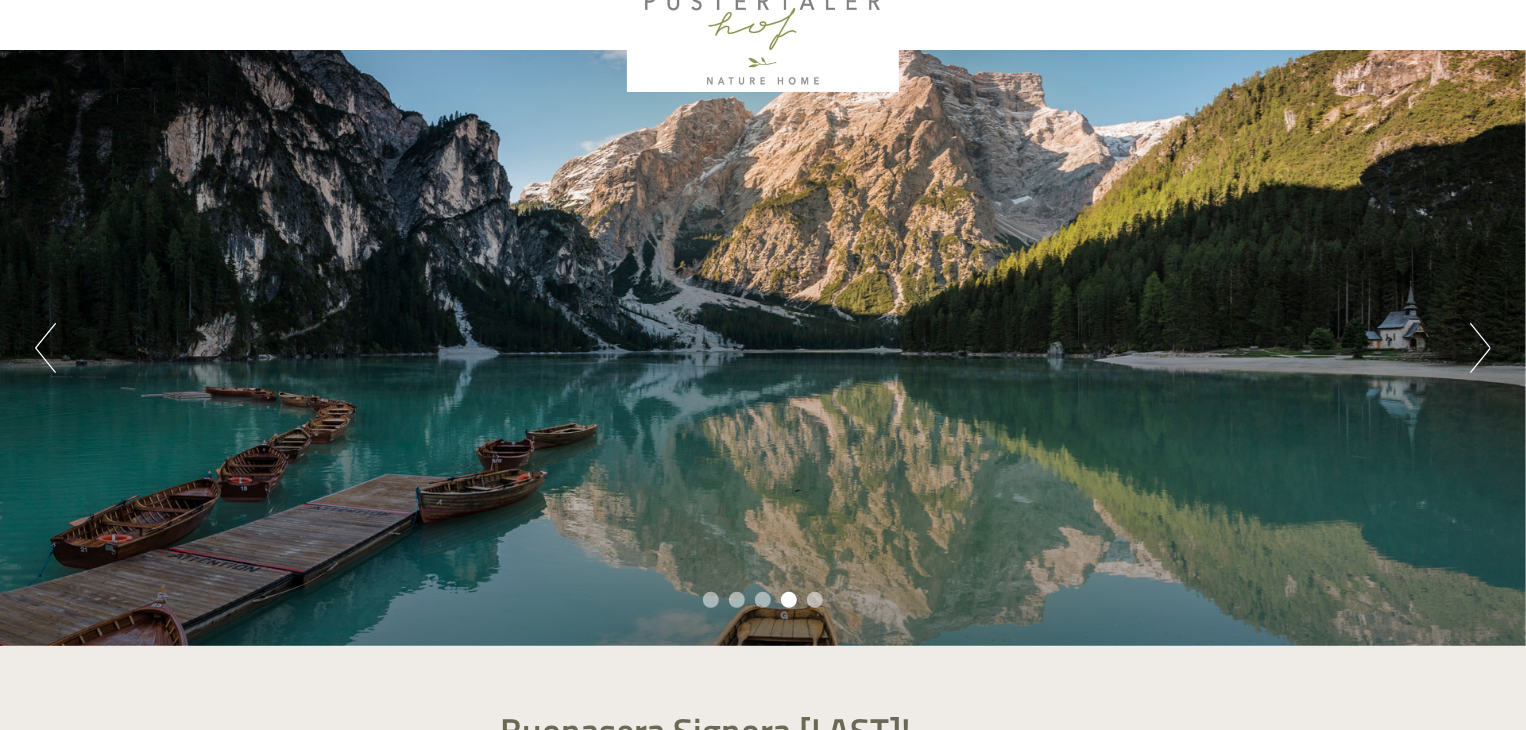 click on "Next" at bounding box center [1480, 348] 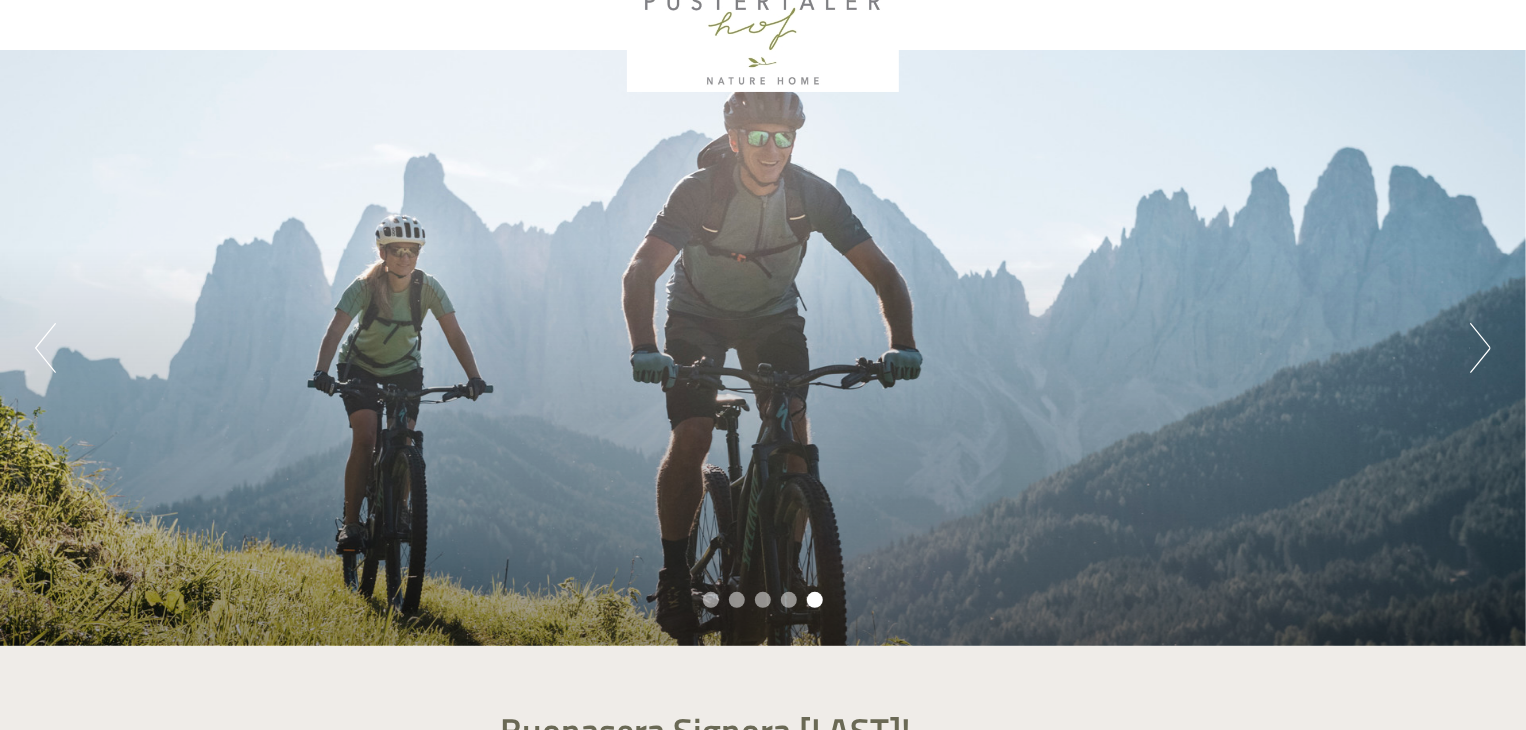 click on "Next" at bounding box center [1480, 348] 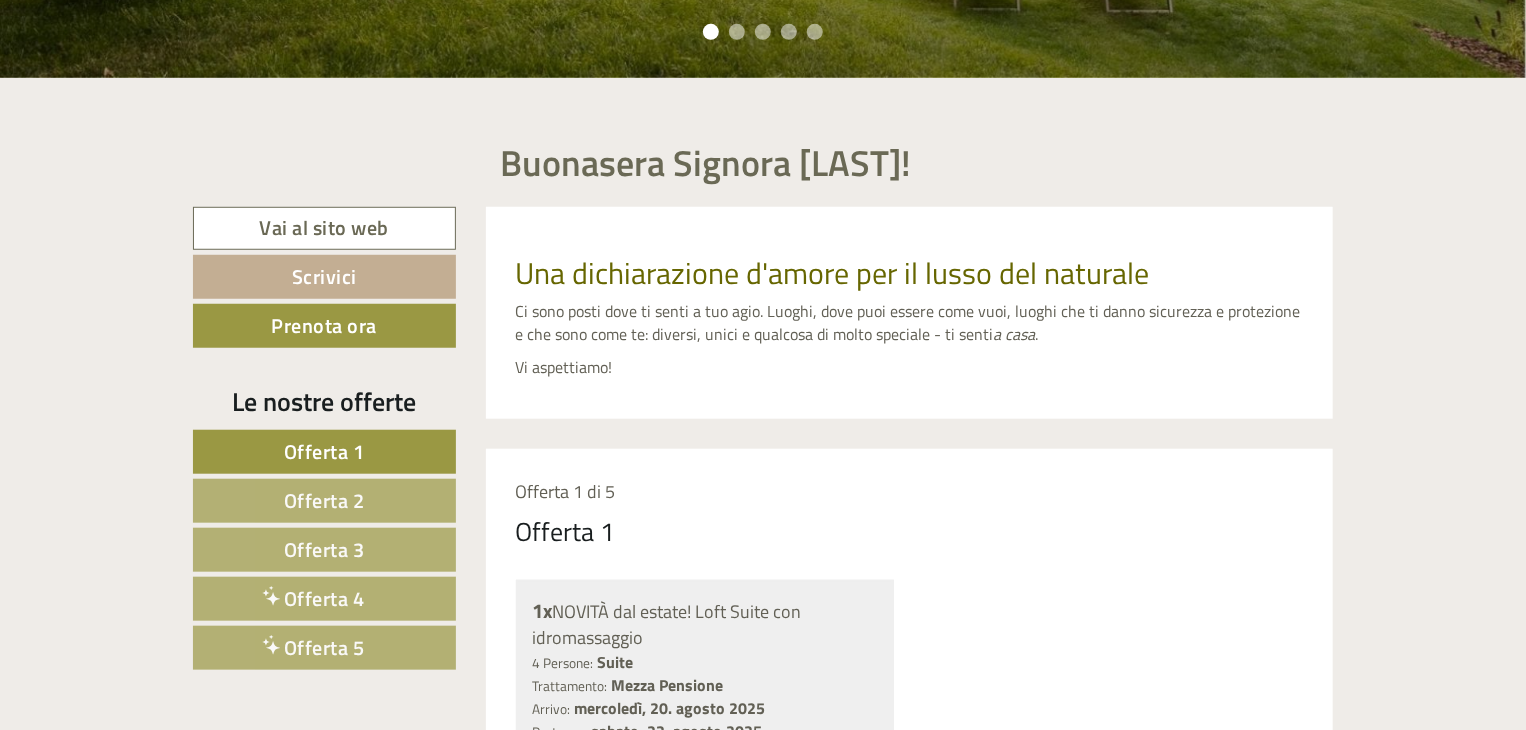 scroll, scrollTop: 700, scrollLeft: 0, axis: vertical 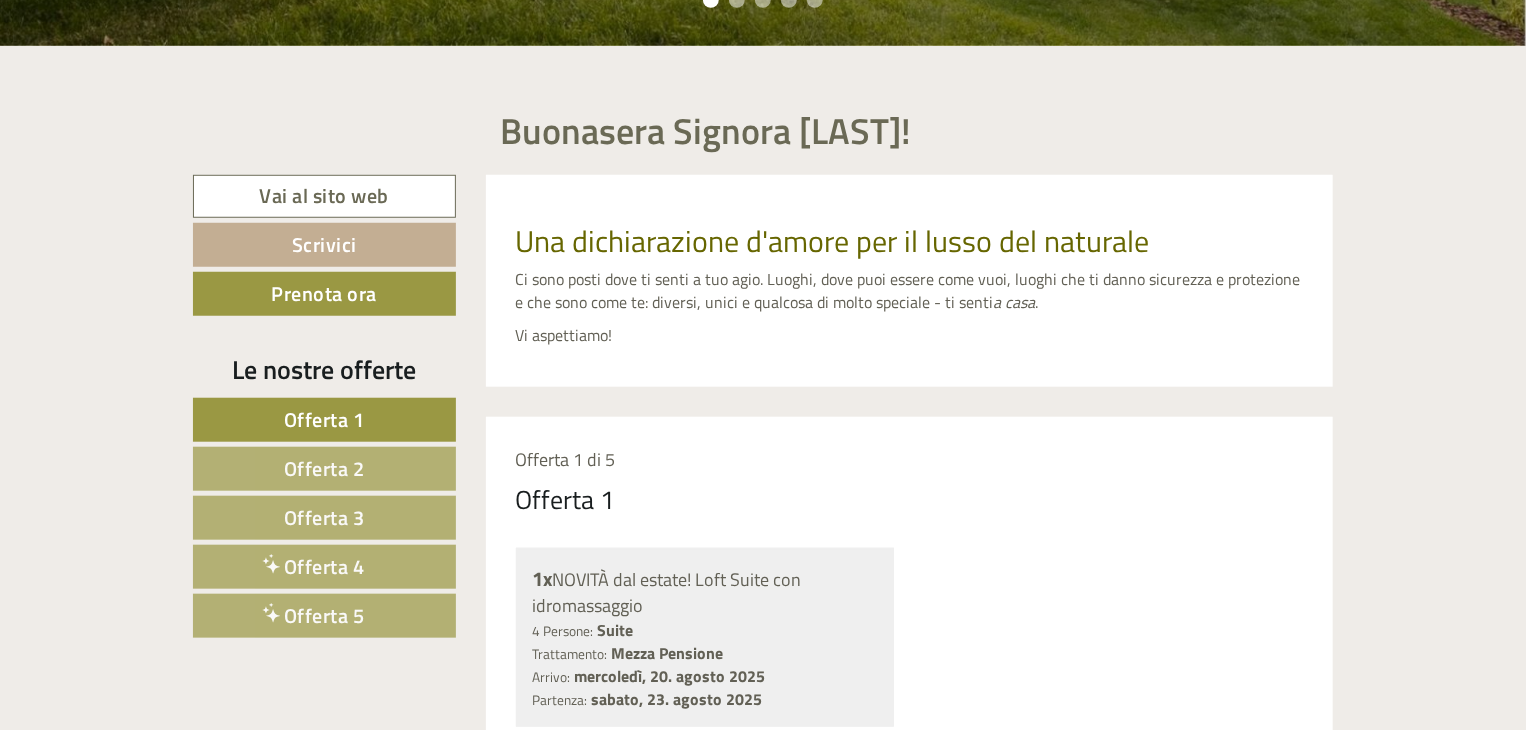 click on "Offerta 1" at bounding box center (324, 419) 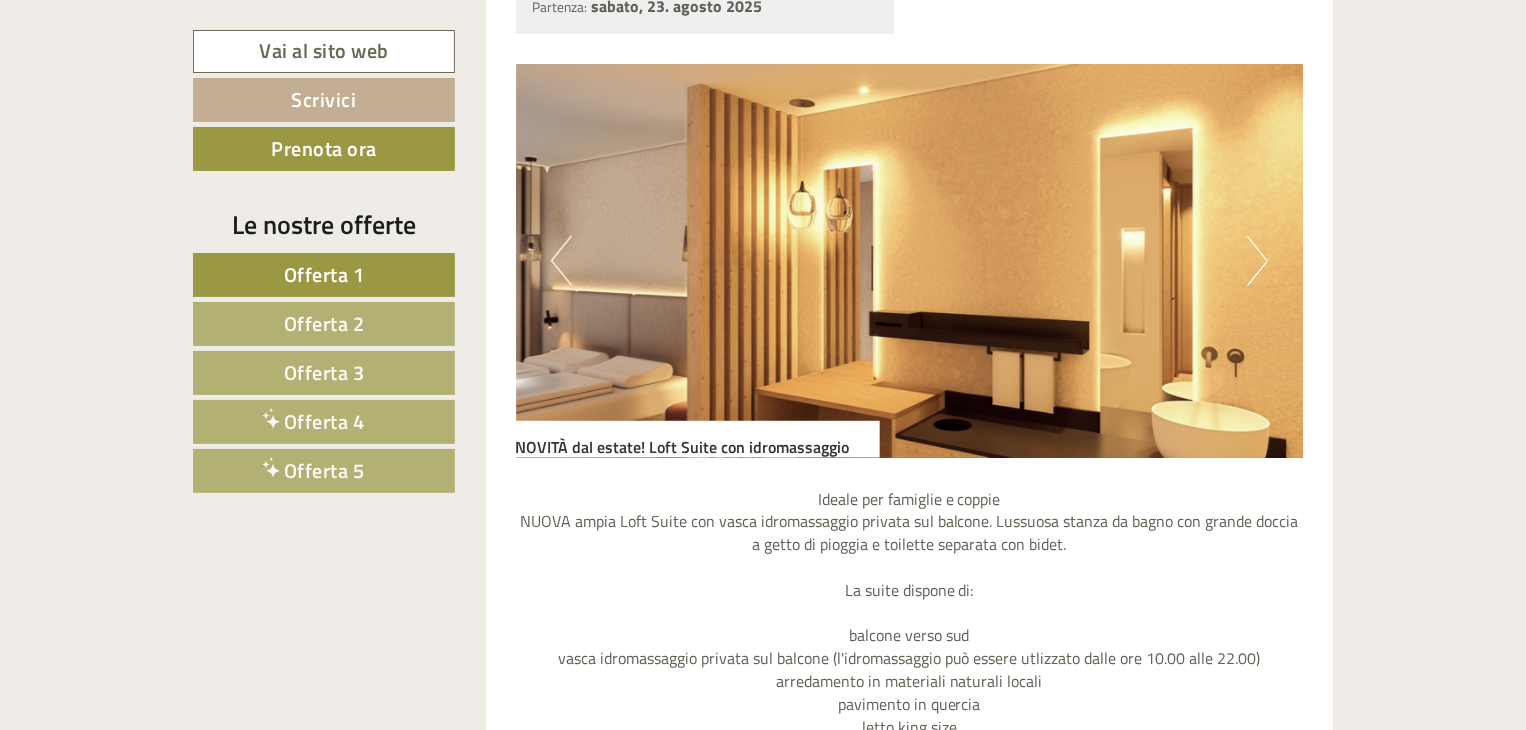 scroll, scrollTop: 1416, scrollLeft: 0, axis: vertical 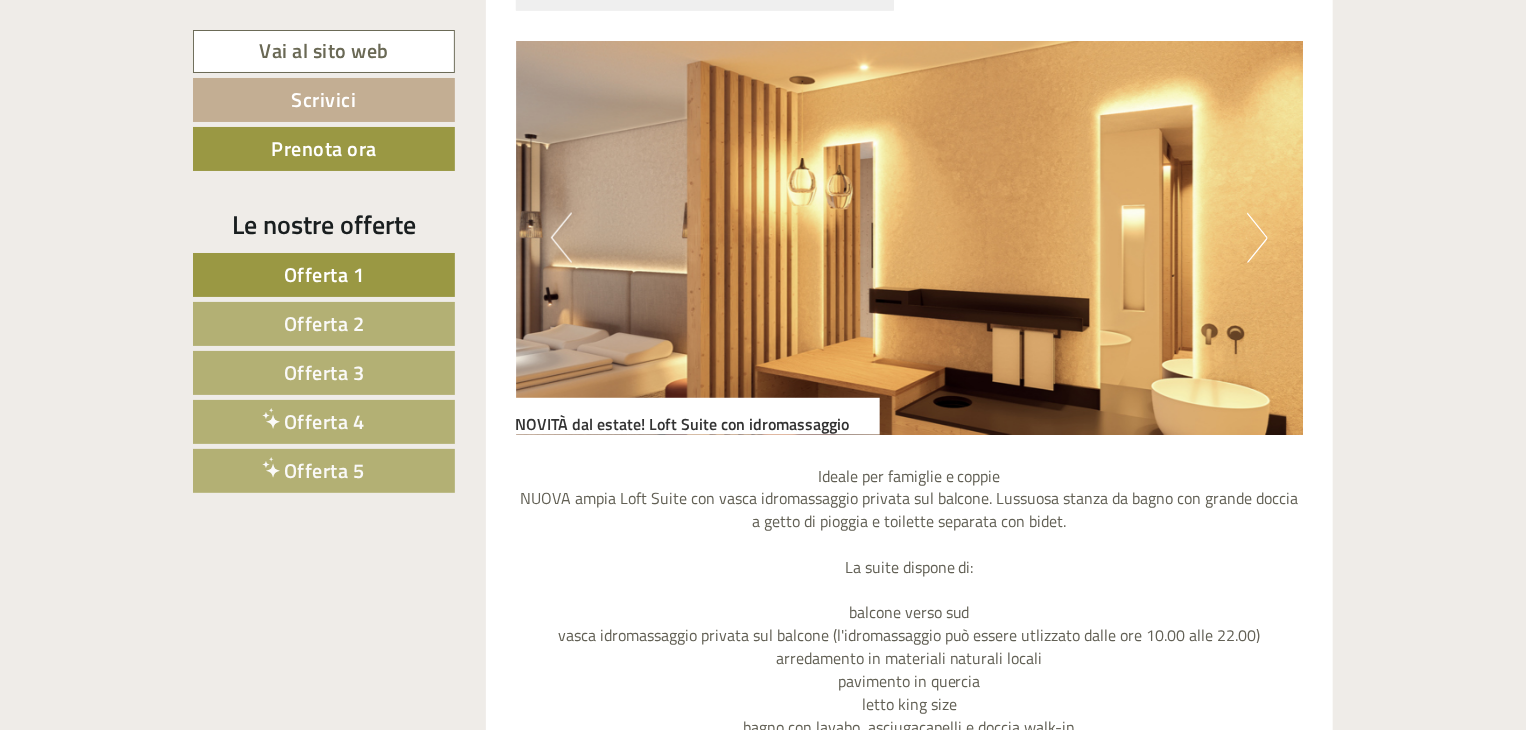 click at bounding box center (910, 238) 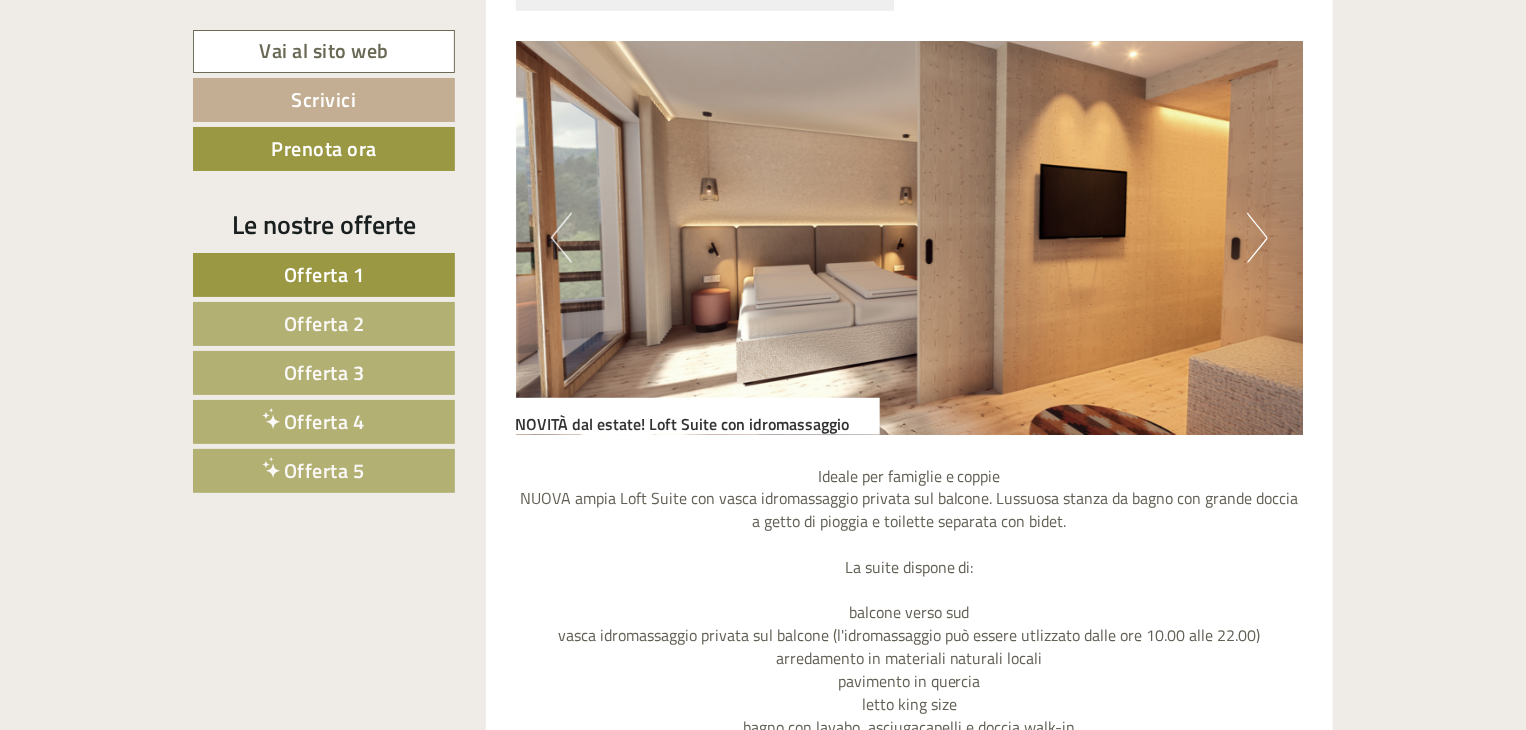 click on "Next" at bounding box center [1257, 238] 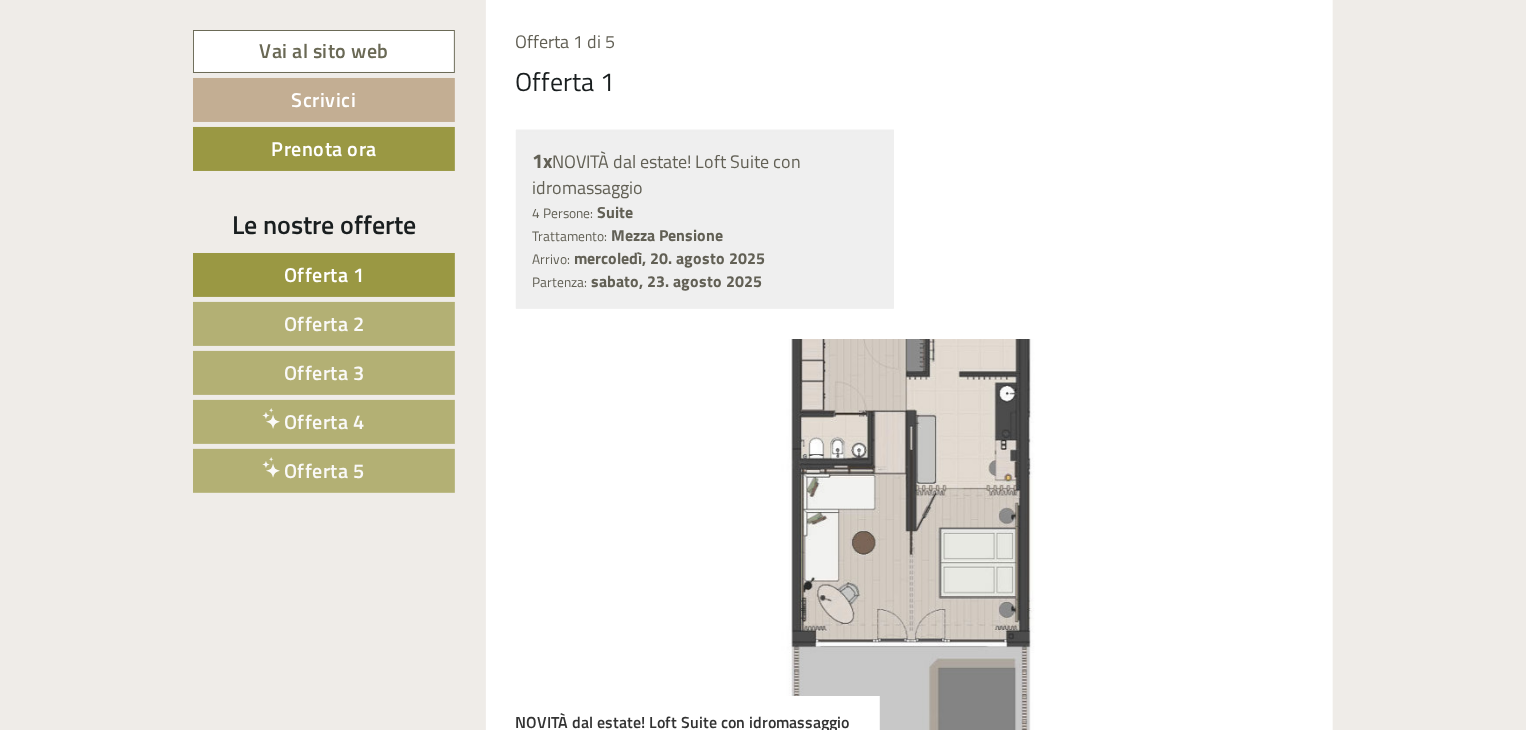 scroll, scrollTop: 1116, scrollLeft: 0, axis: vertical 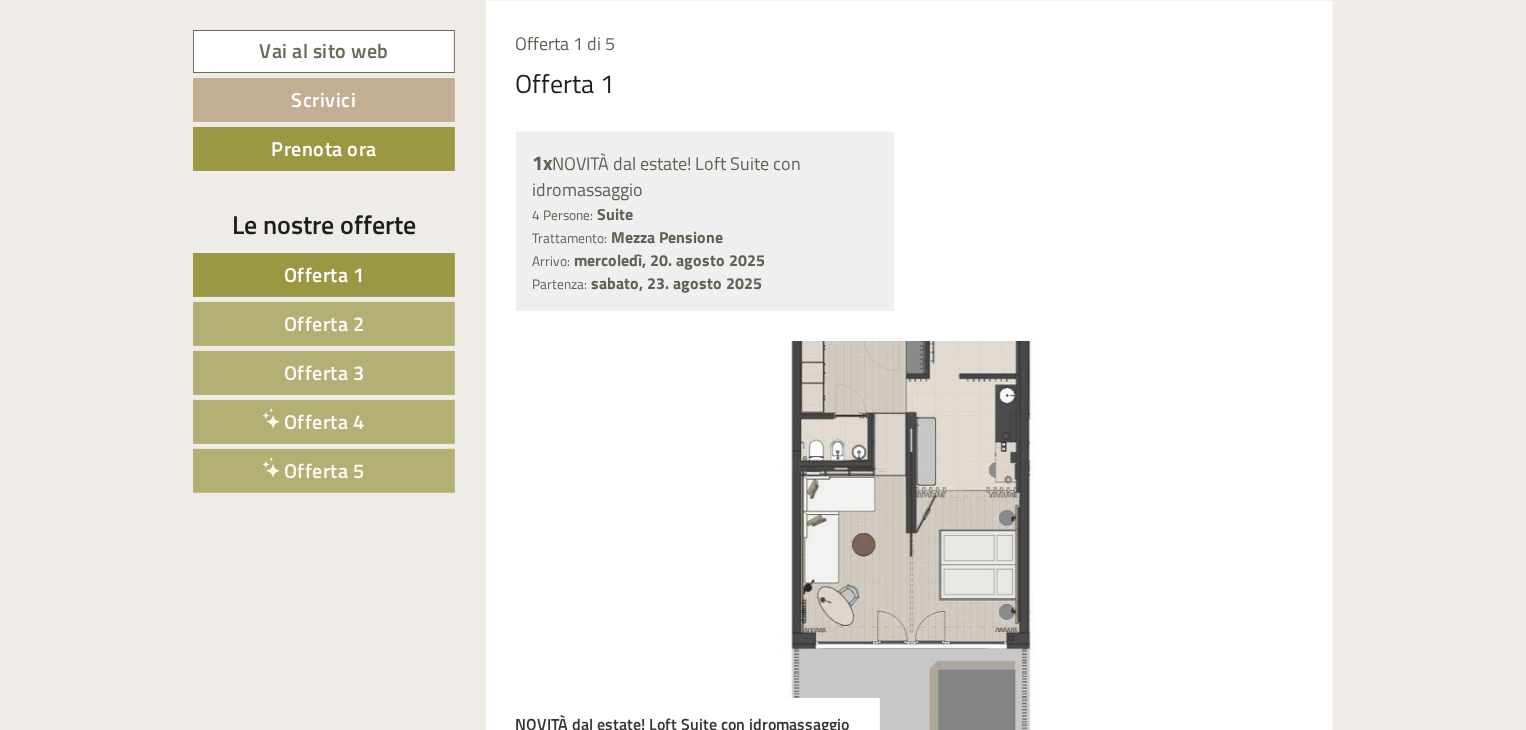 click on "Offerta 2" at bounding box center (324, 323) 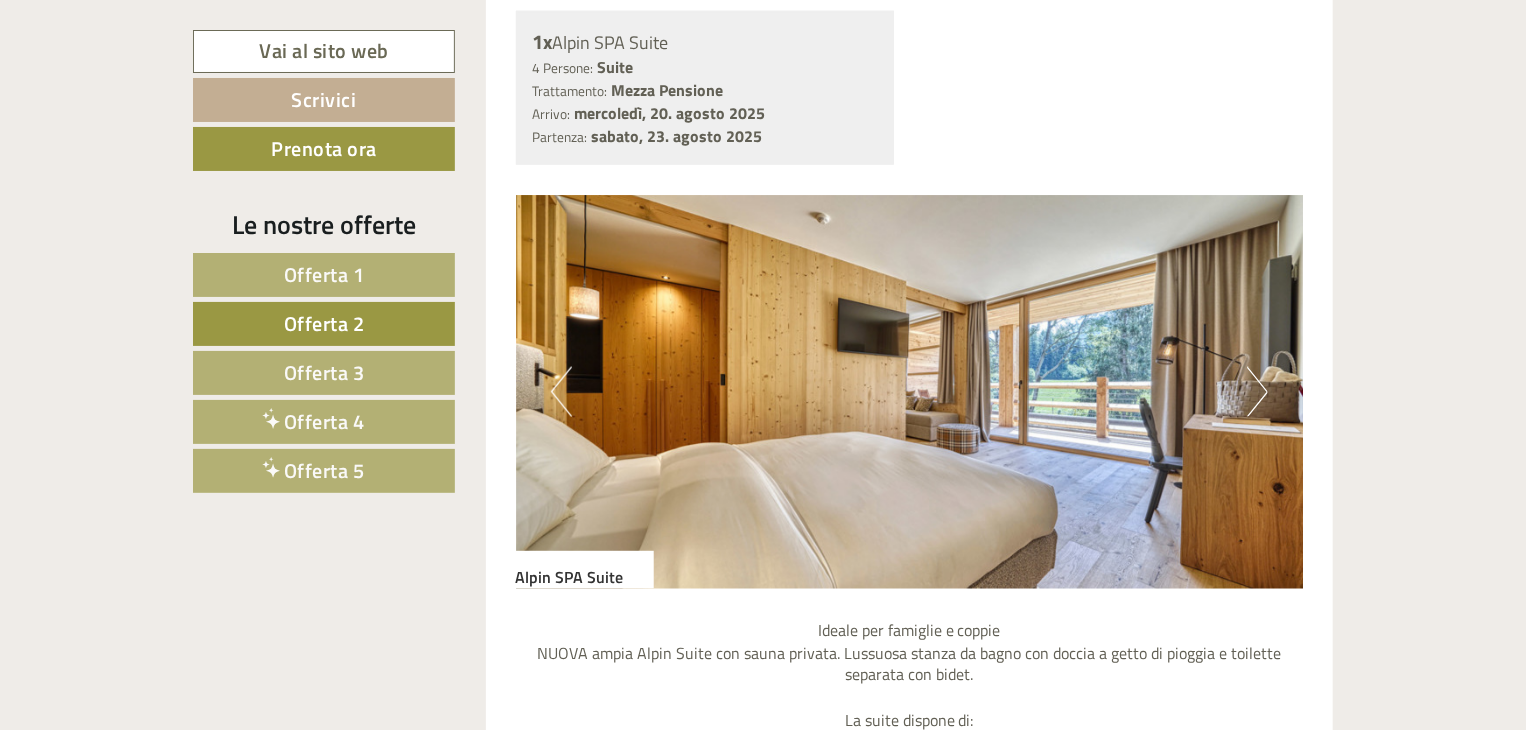 scroll, scrollTop: 1216, scrollLeft: 0, axis: vertical 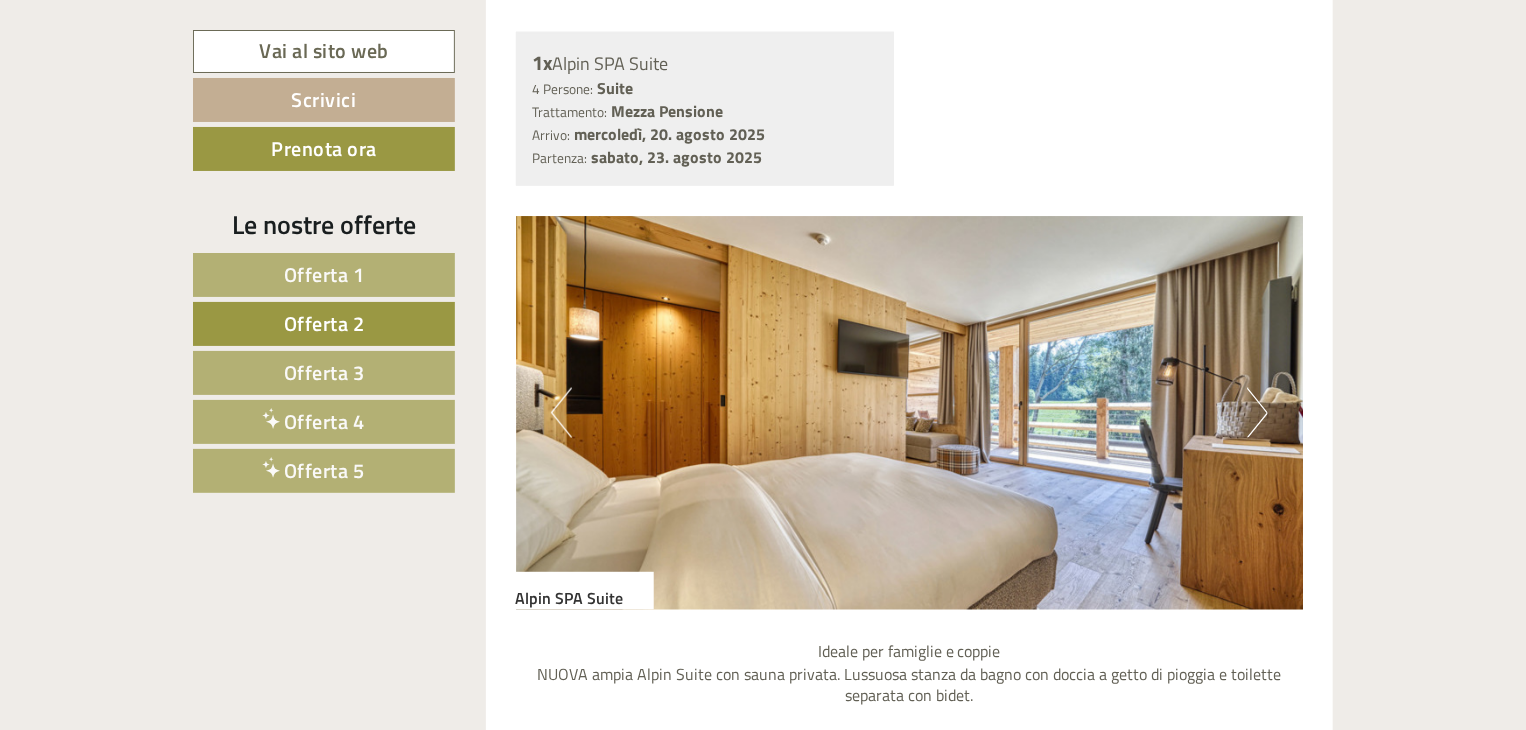 click on "Next" at bounding box center (1257, 413) 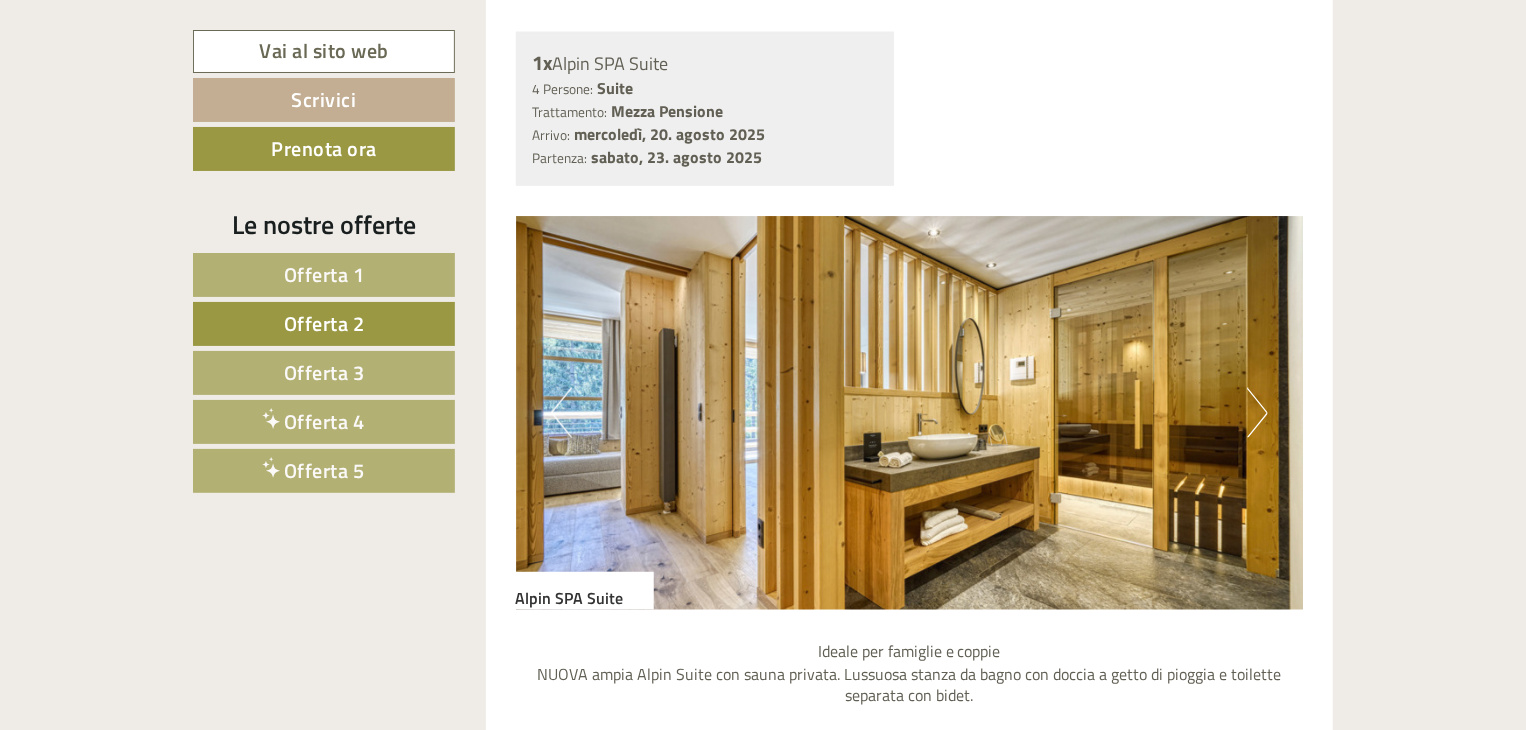 click on "Next" at bounding box center [1257, 413] 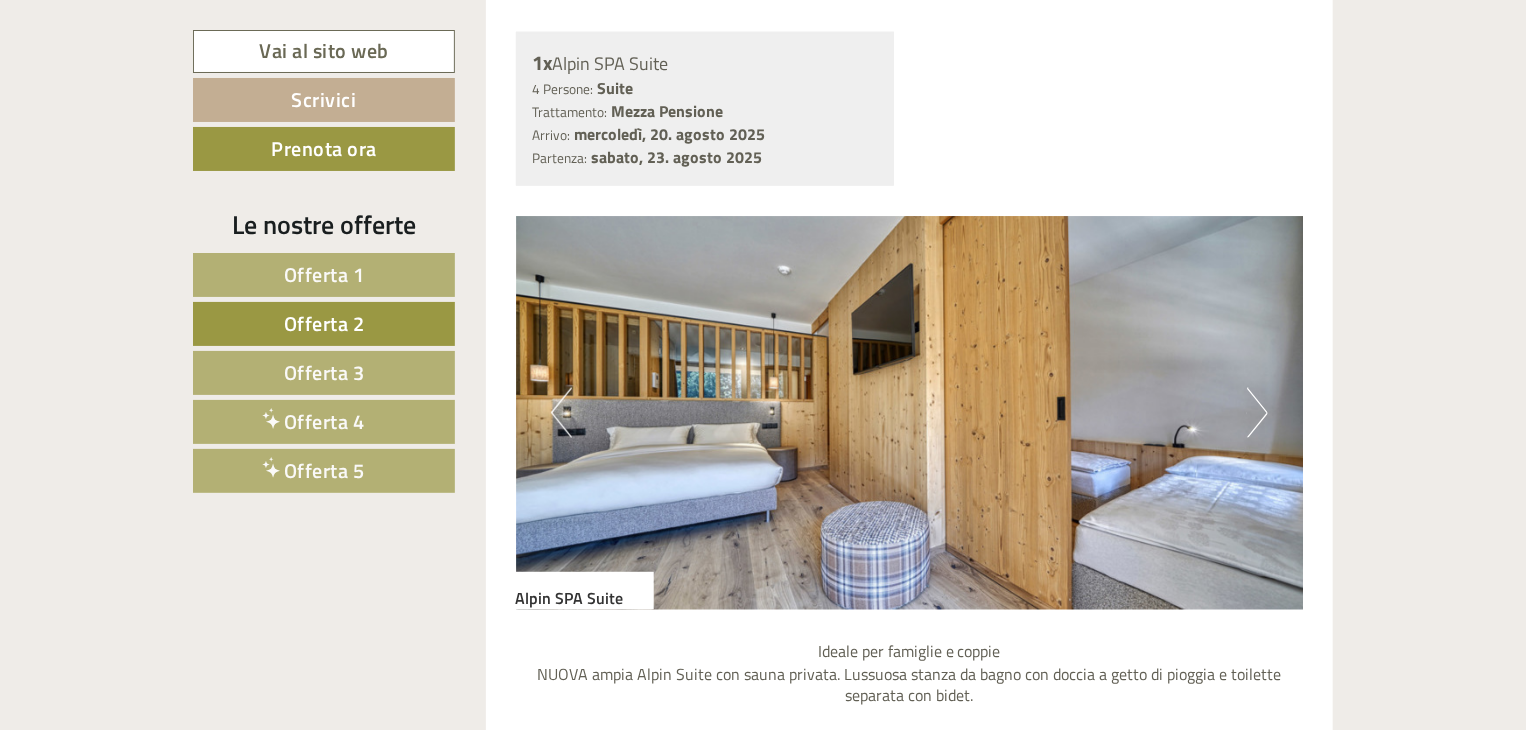 click on "Next" at bounding box center (1257, 413) 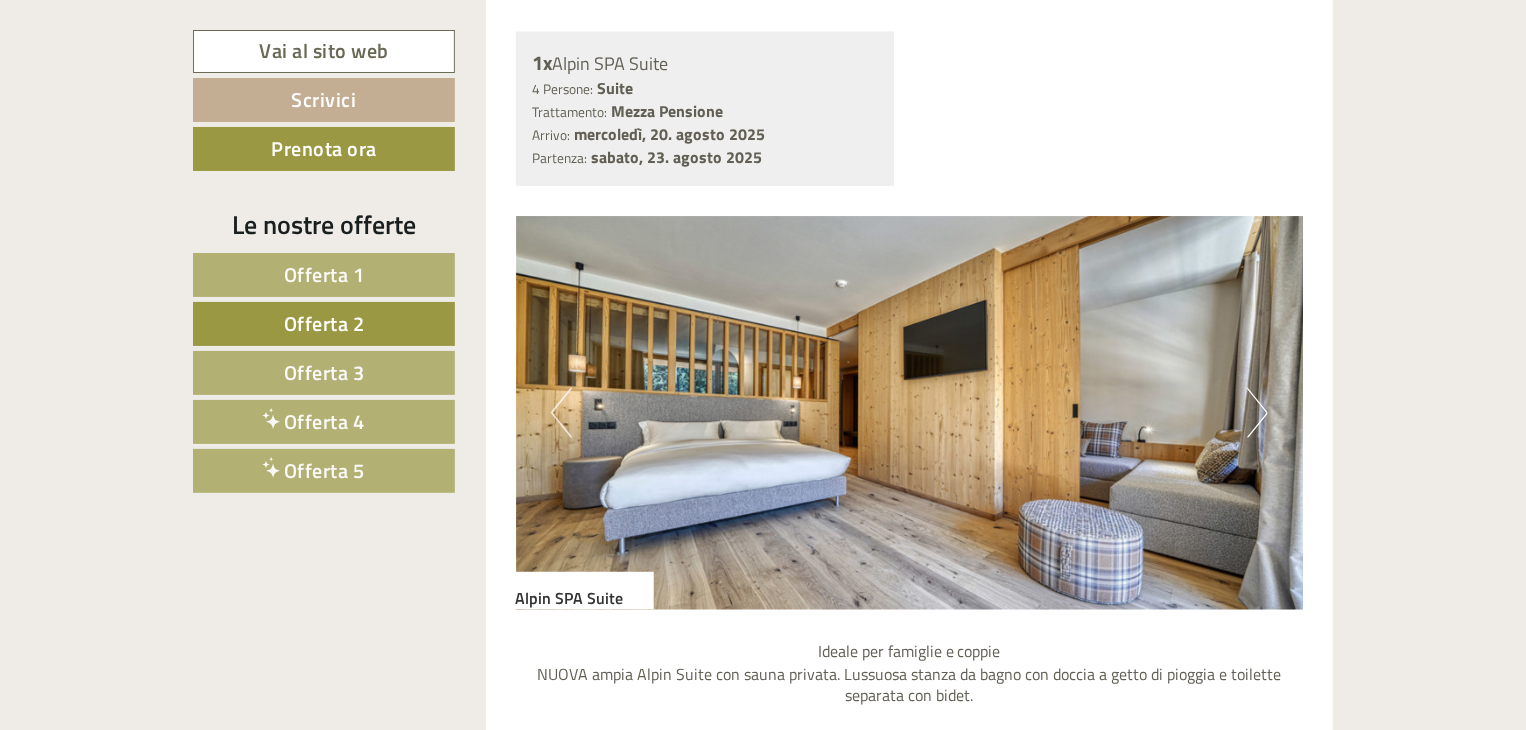 click on "Next" at bounding box center (1257, 413) 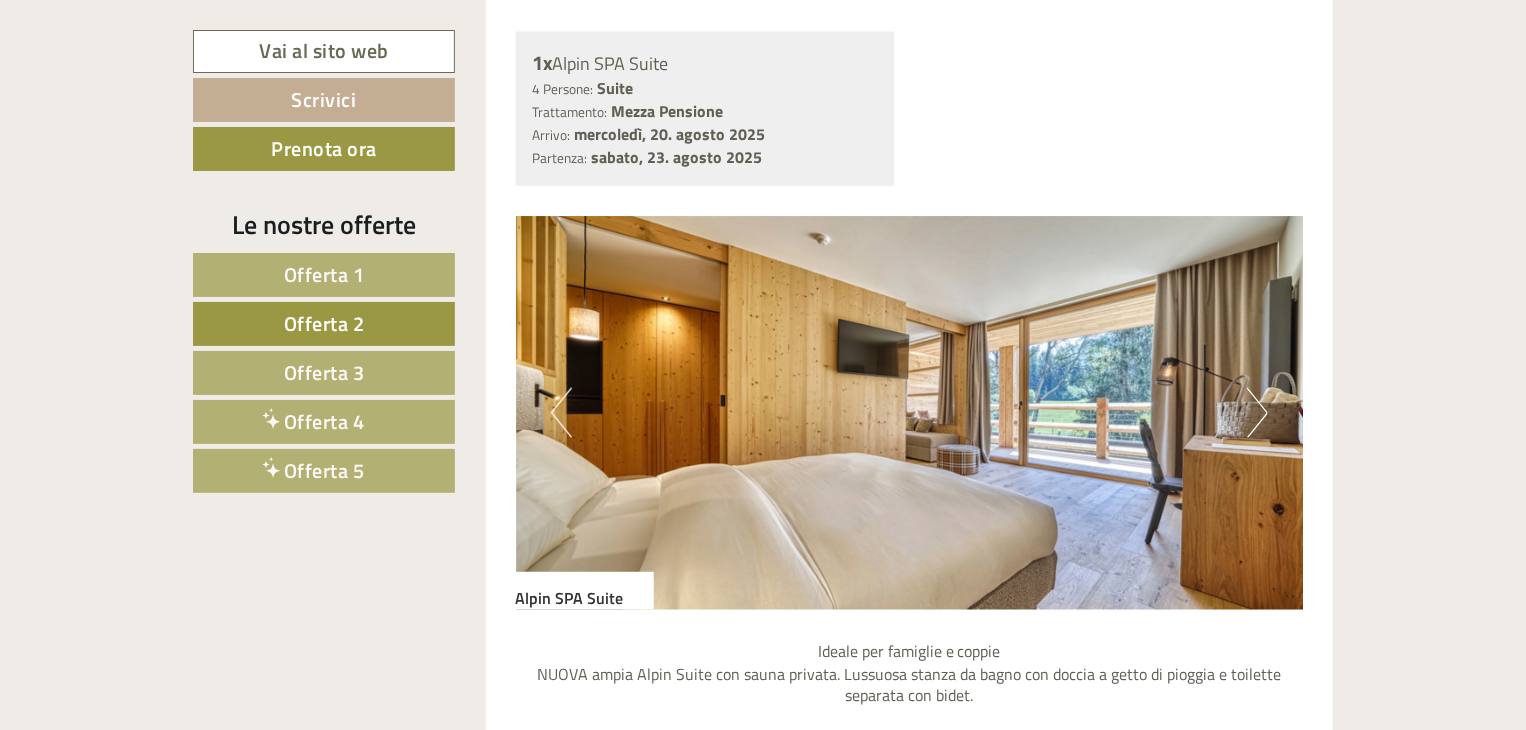 click on "Next" at bounding box center (1257, 413) 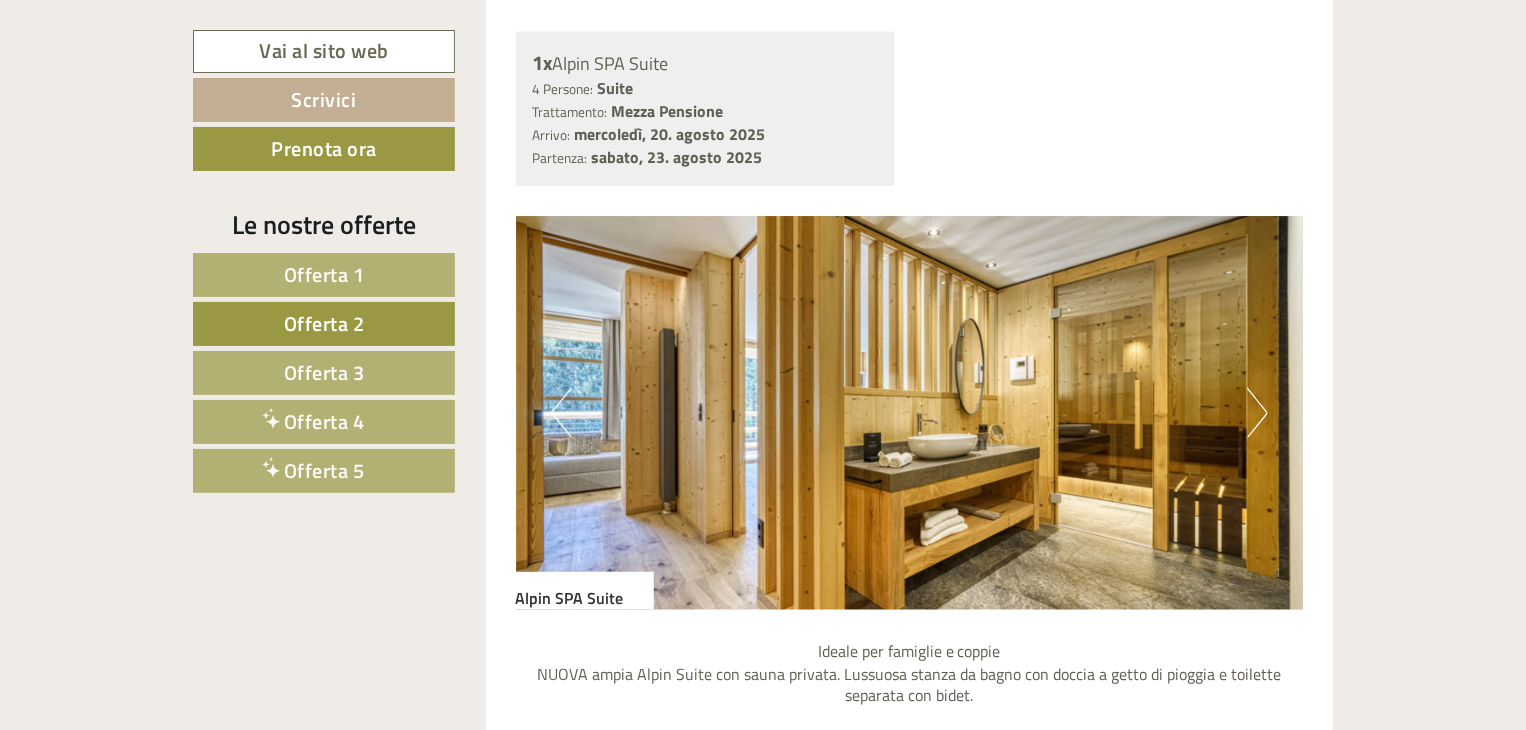 click on "Next" at bounding box center [1257, 413] 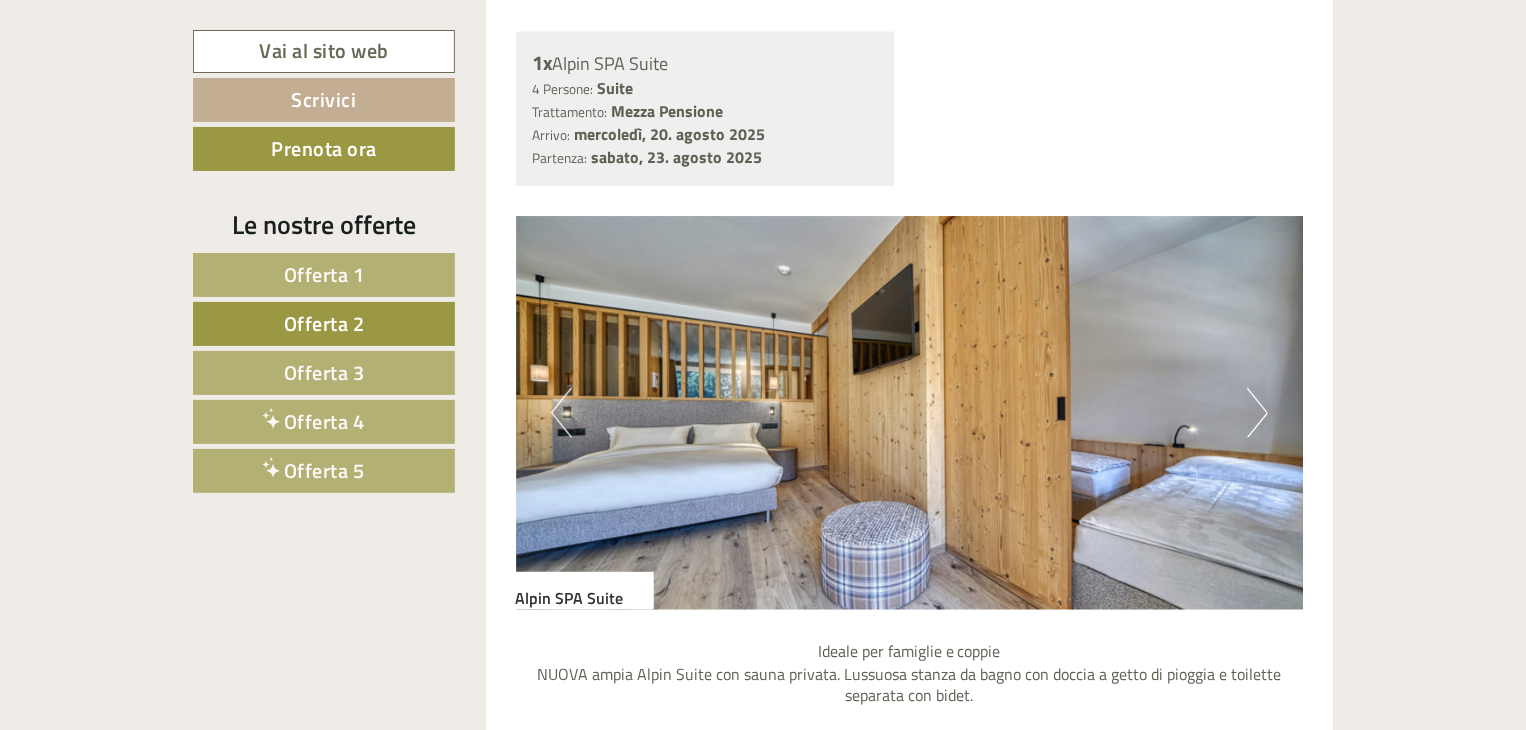 click on "Next" at bounding box center [1257, 413] 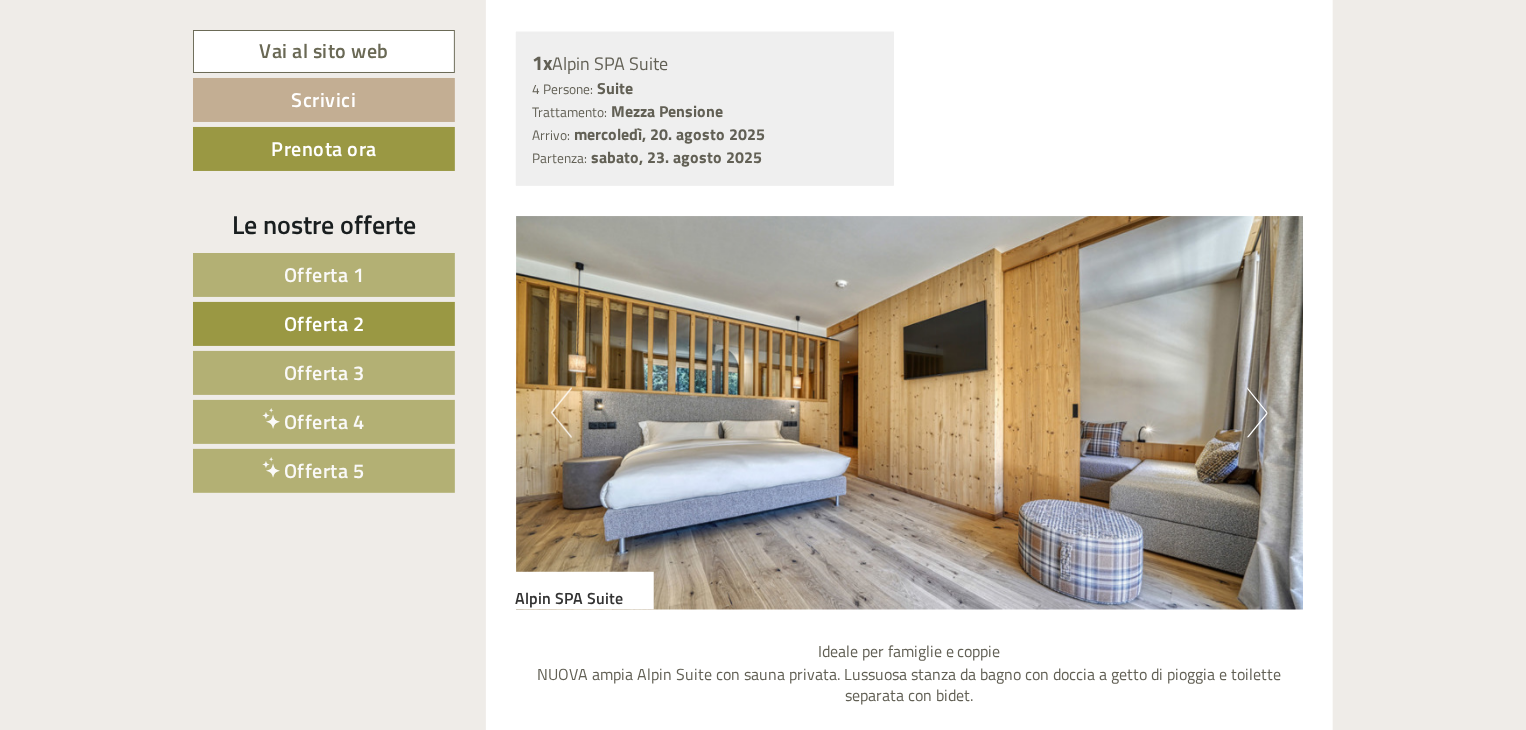 click on "Offerta 3" at bounding box center [324, 372] 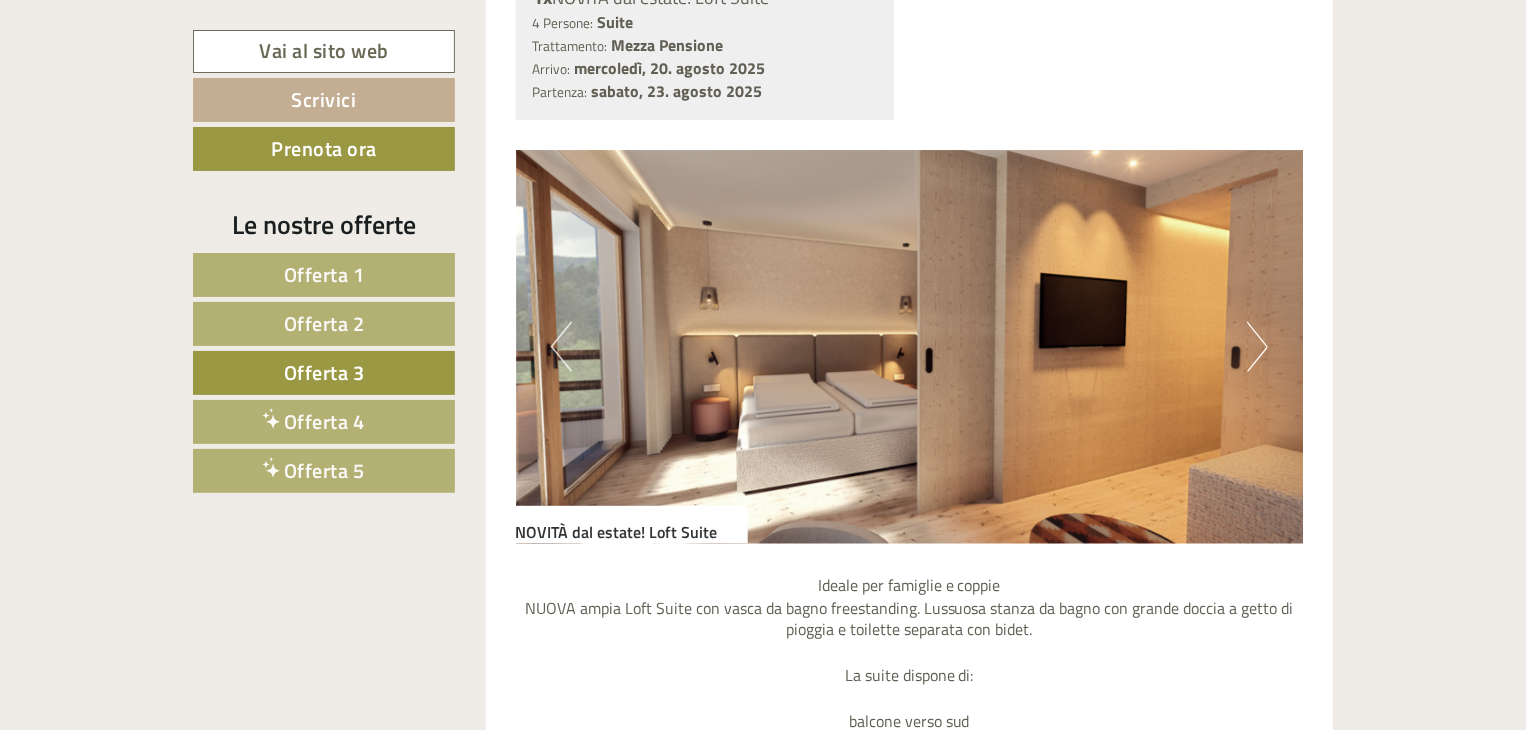 scroll, scrollTop: 1316, scrollLeft: 0, axis: vertical 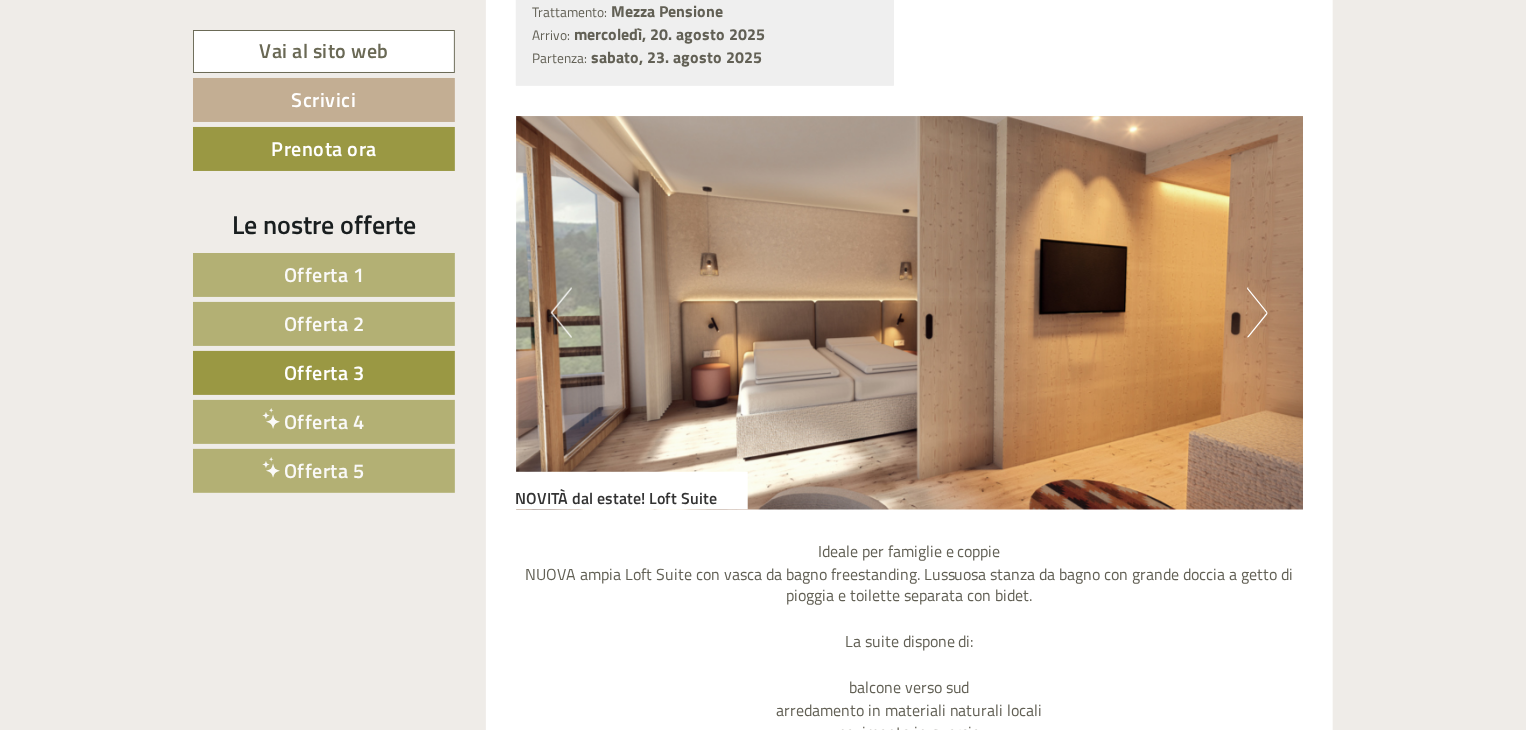 click on "Next" at bounding box center (1257, 313) 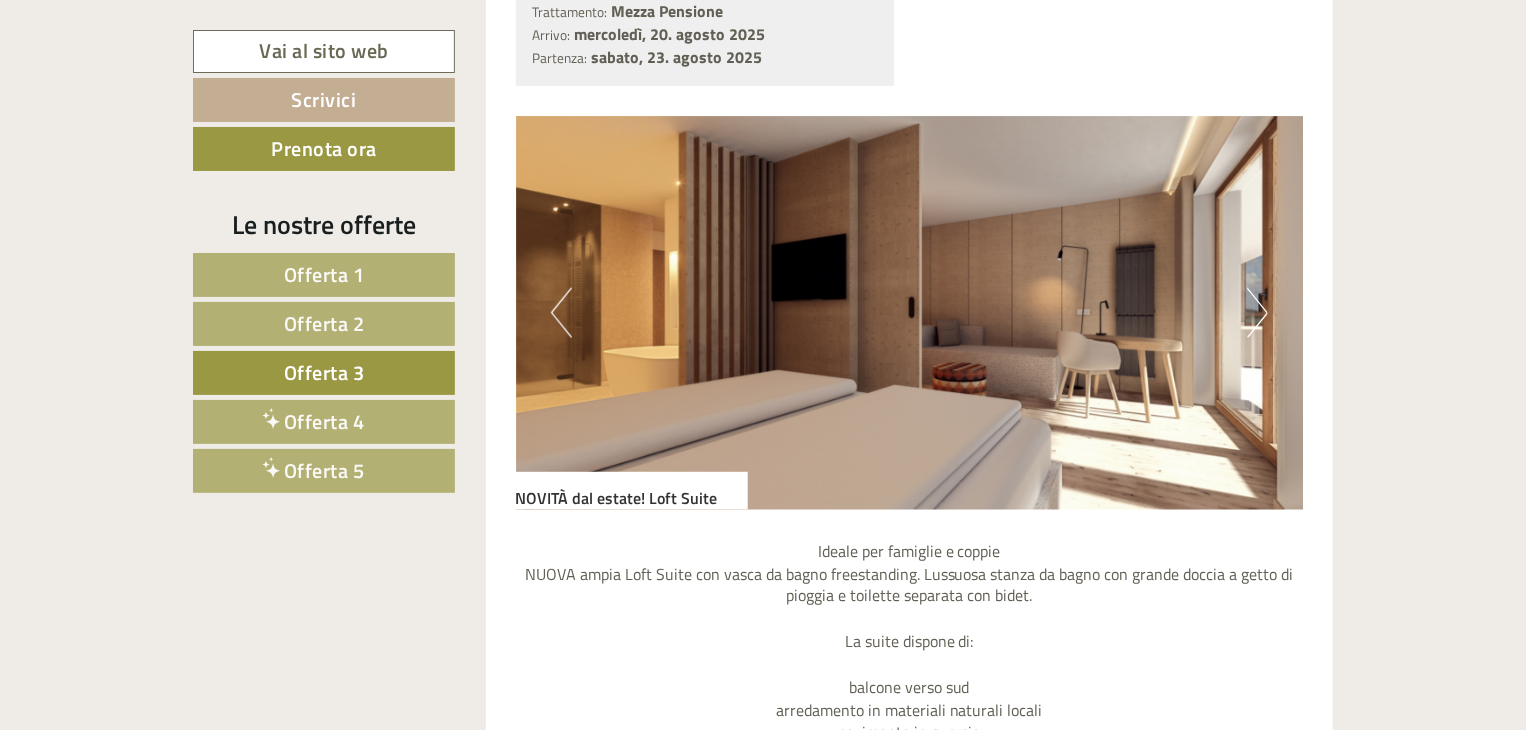 click on "Next" at bounding box center [1257, 313] 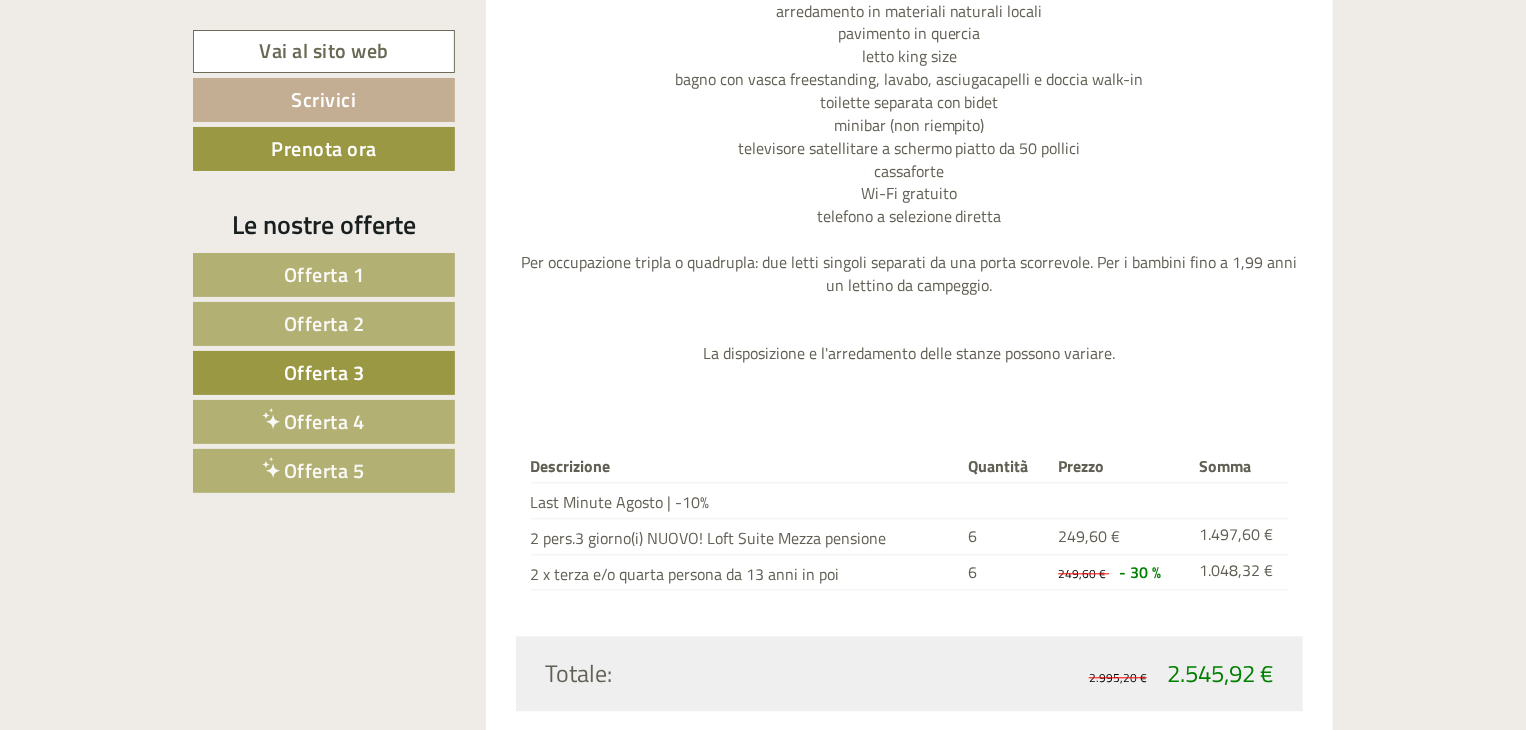 scroll, scrollTop: 2216, scrollLeft: 0, axis: vertical 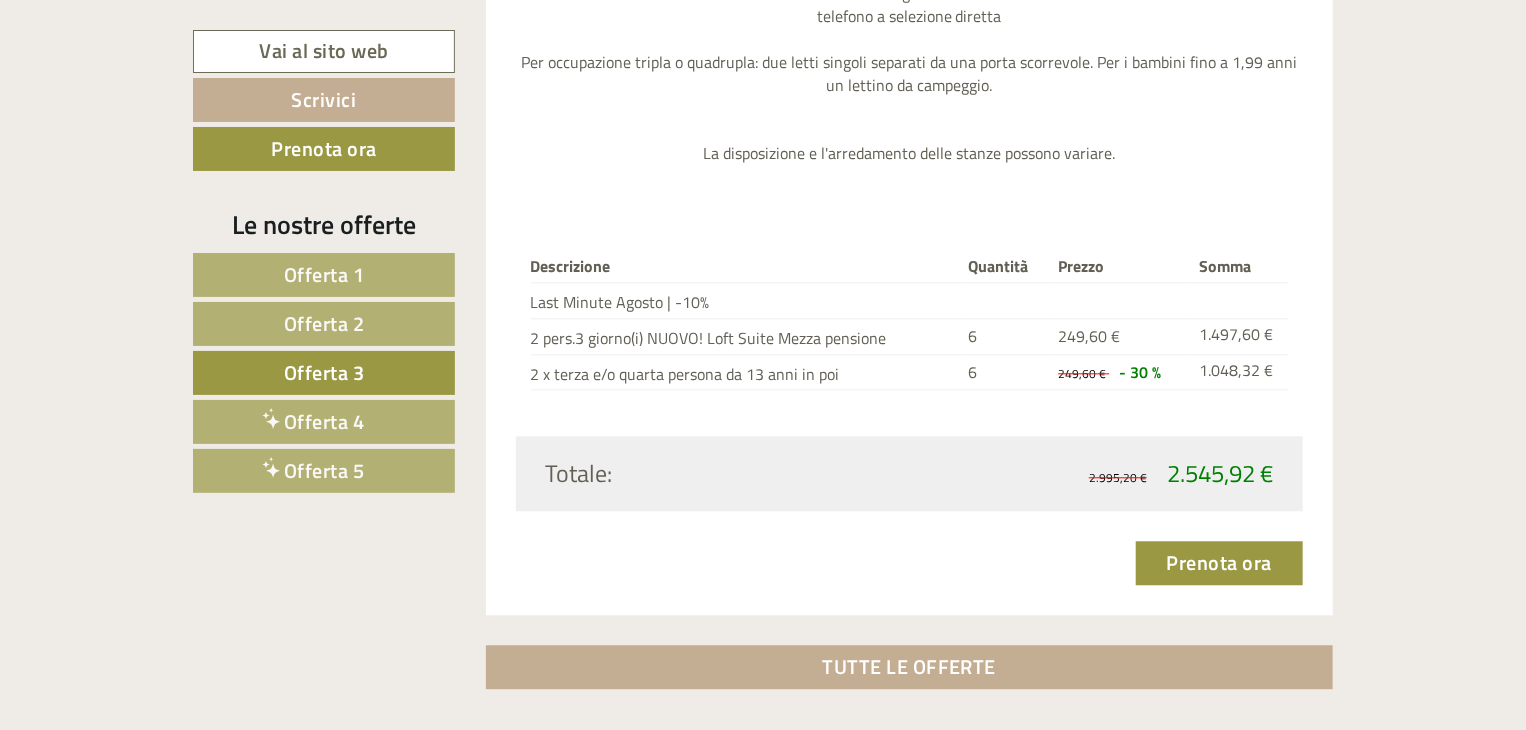 click on "Offerta 4" at bounding box center (324, 421) 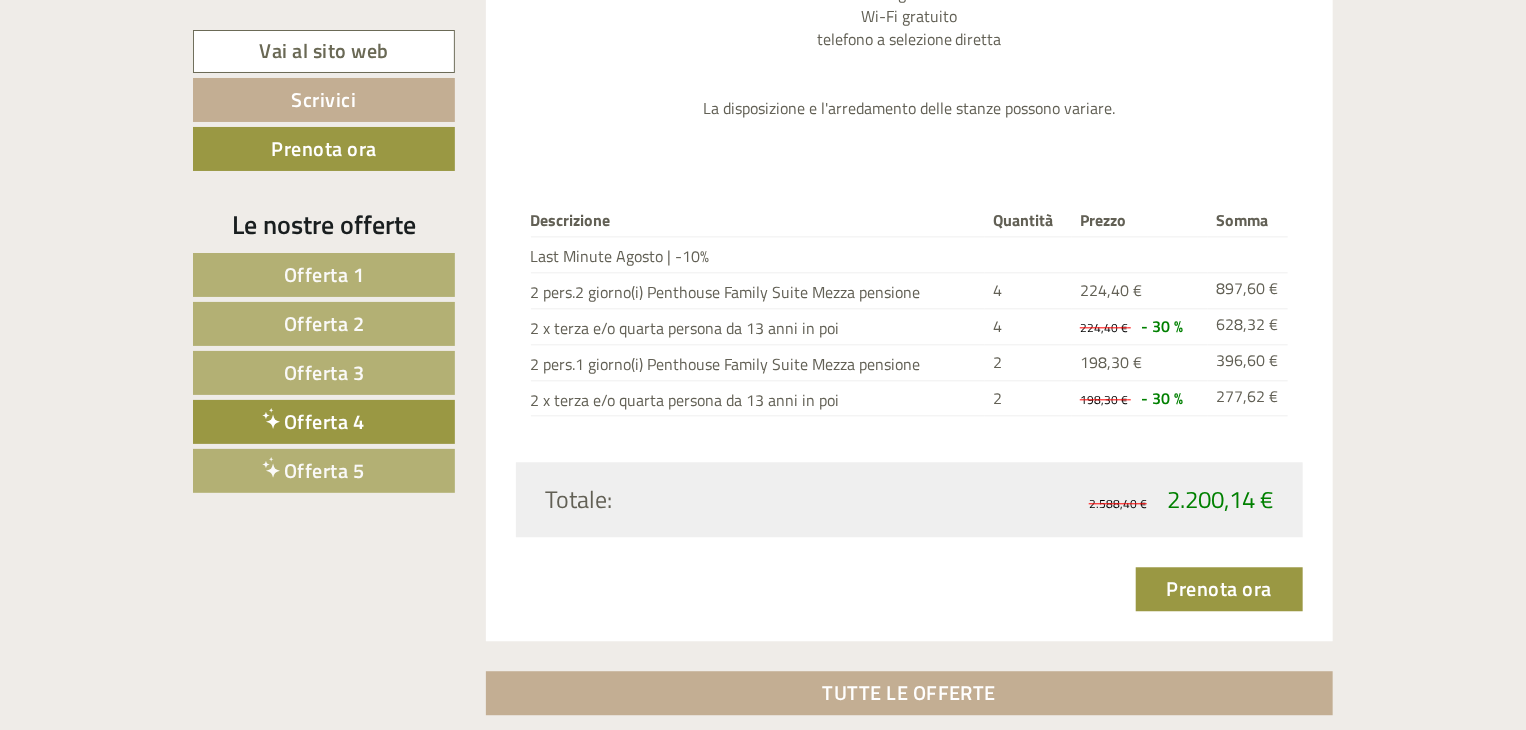scroll, scrollTop: 1116, scrollLeft: 0, axis: vertical 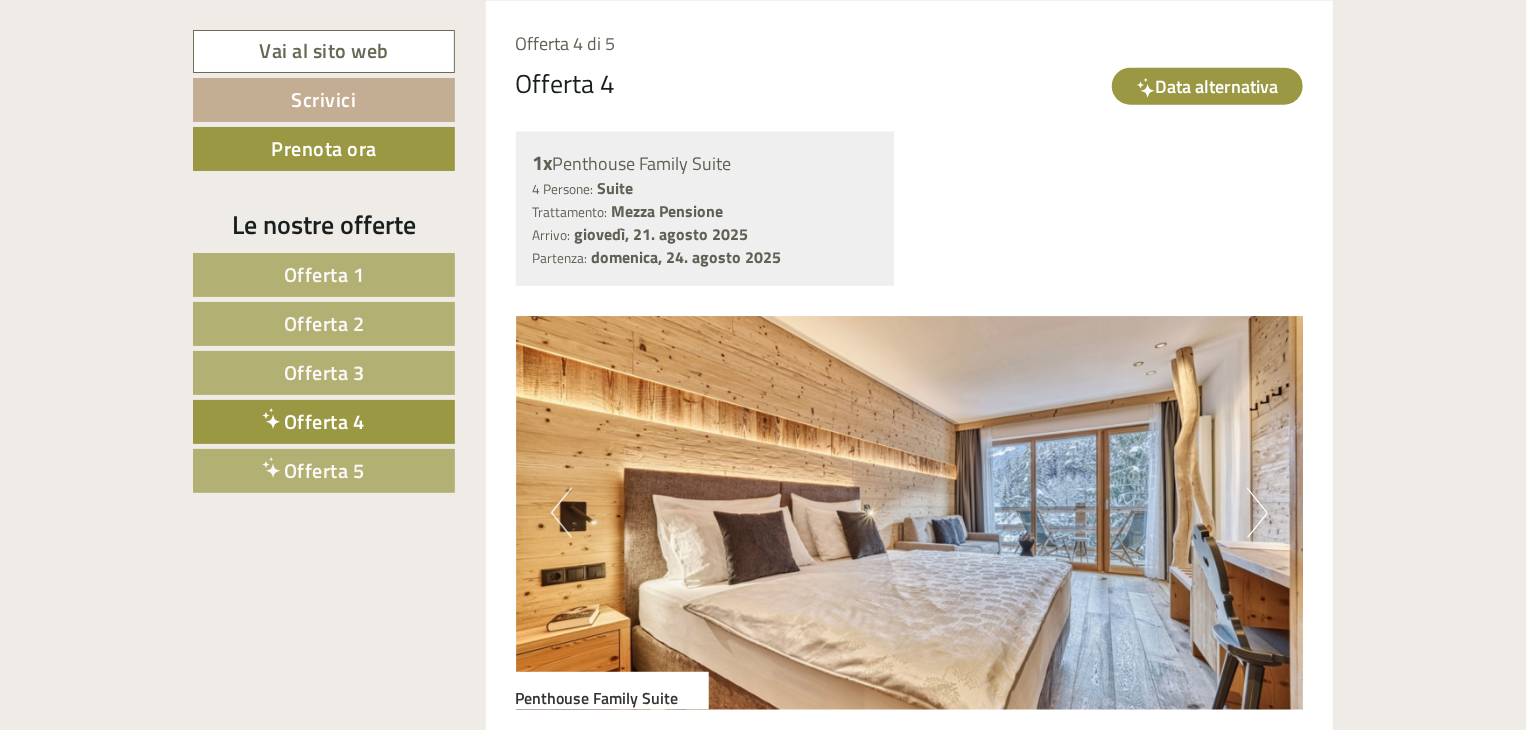 click on "Offerta 3" at bounding box center [324, 372] 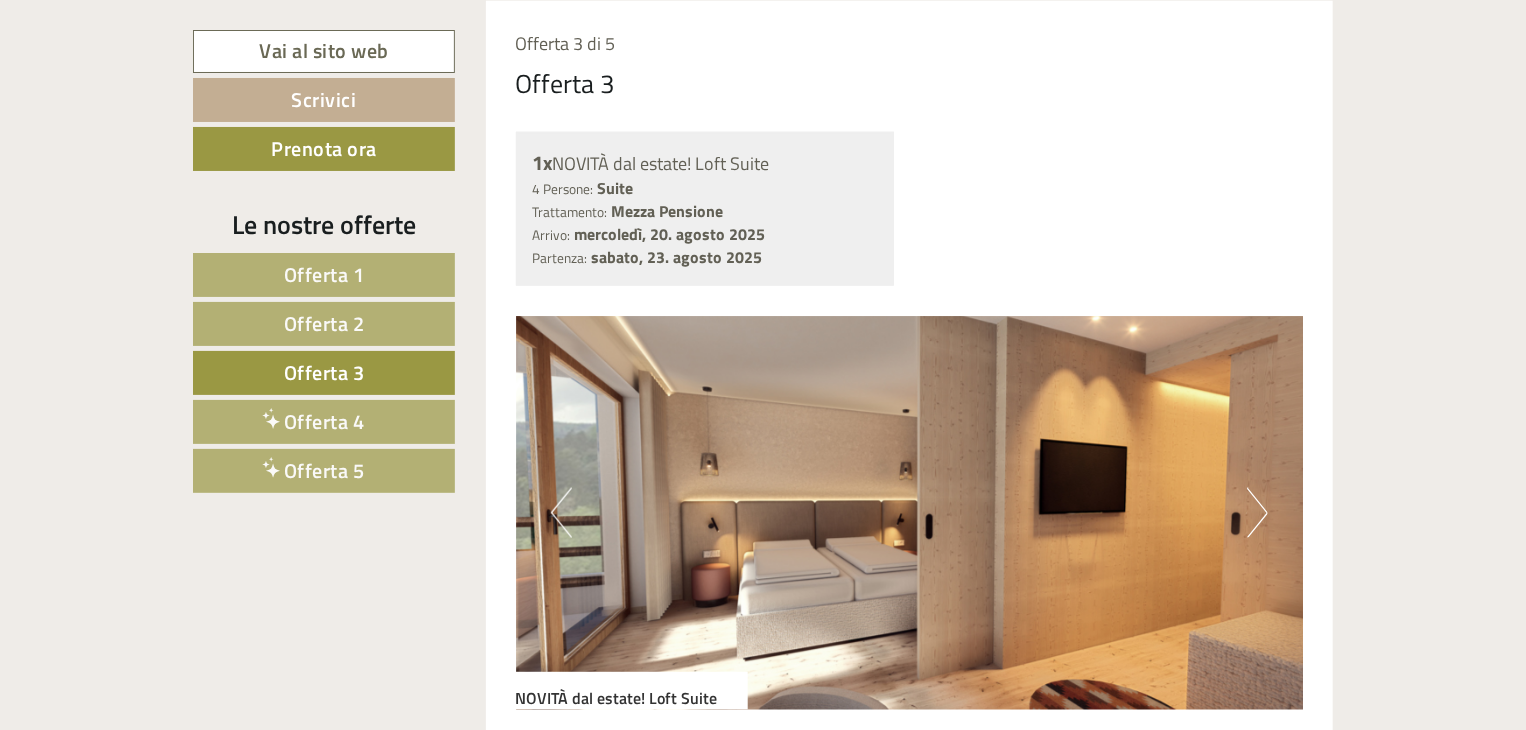 click on "Offerta 1" at bounding box center [324, 274] 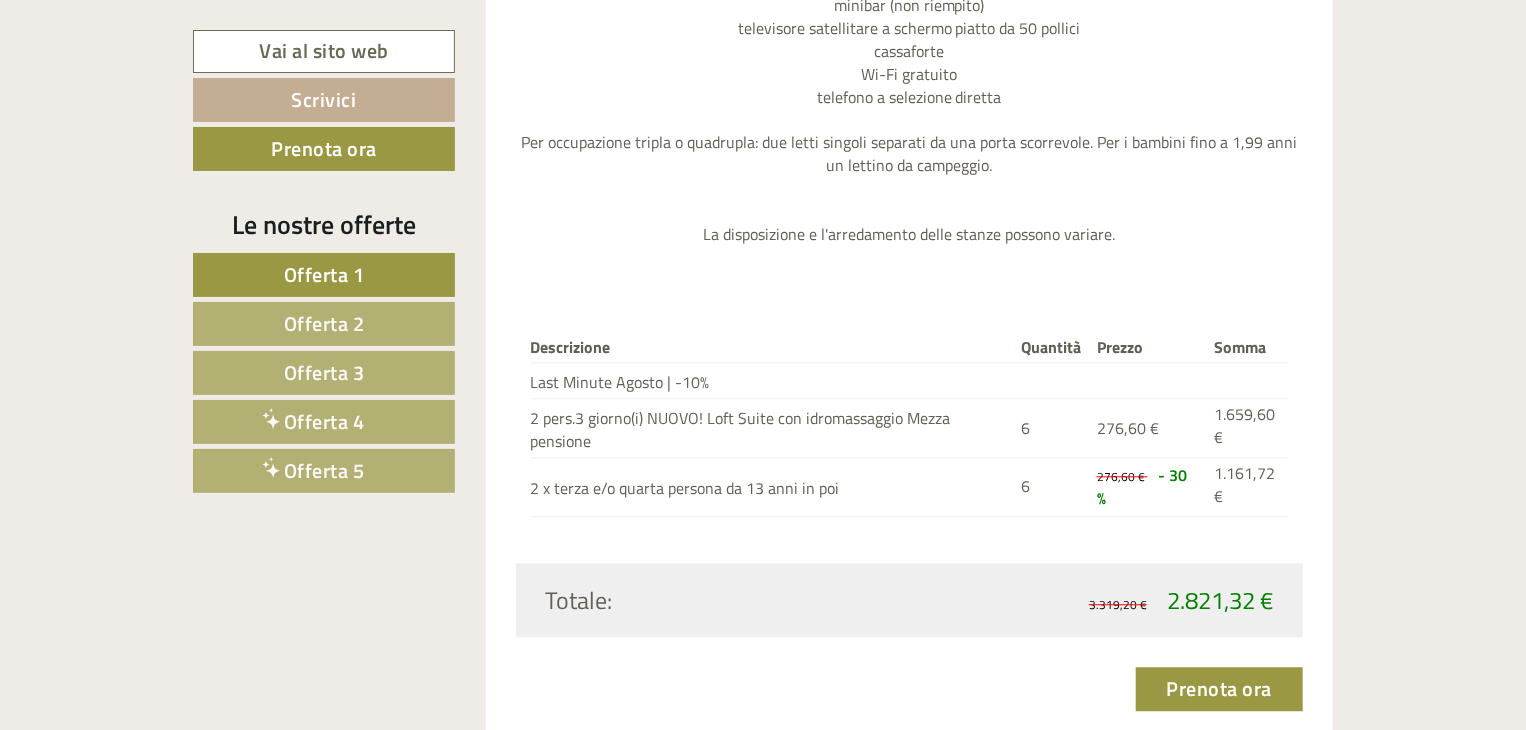 scroll, scrollTop: 2216, scrollLeft: 0, axis: vertical 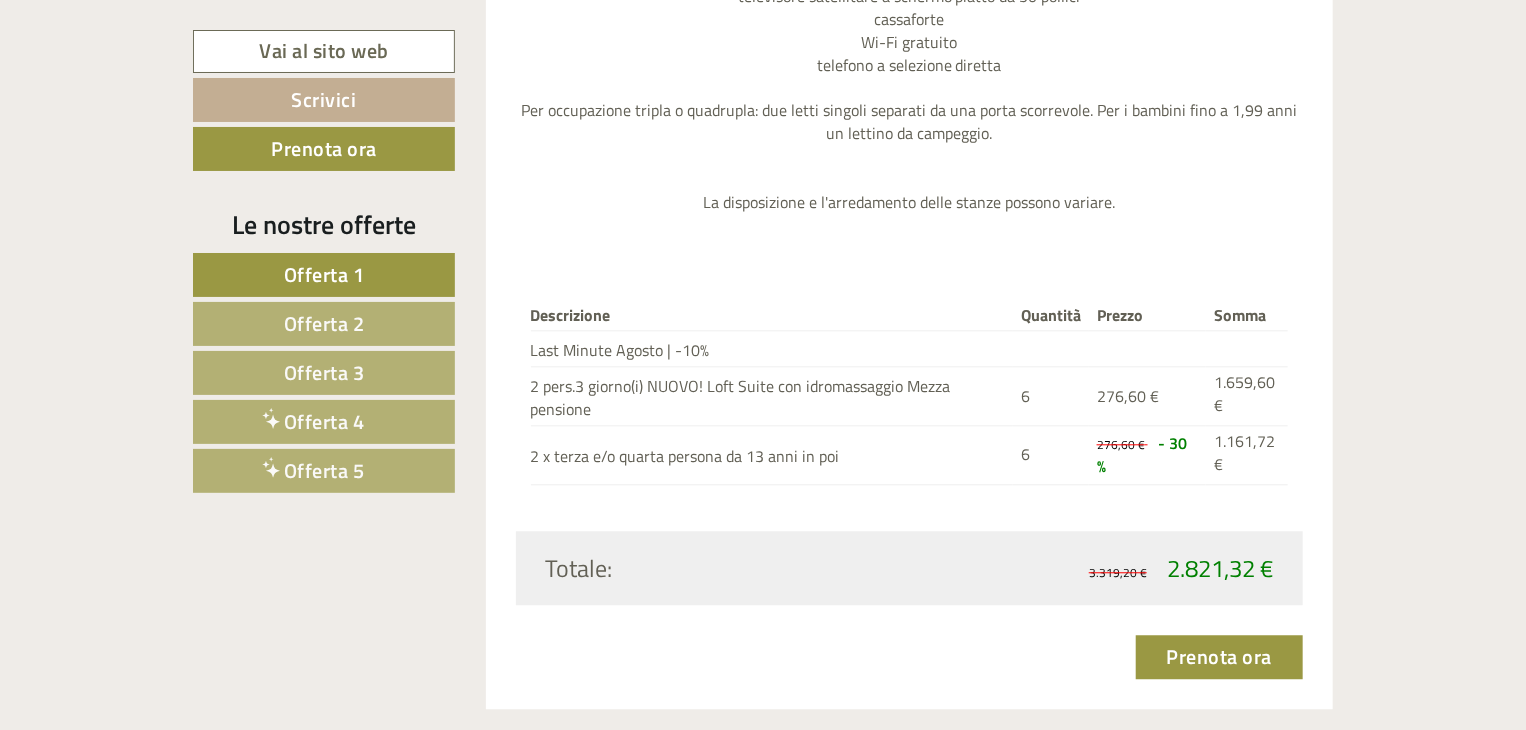 click on "Offerta 2" at bounding box center (324, 324) 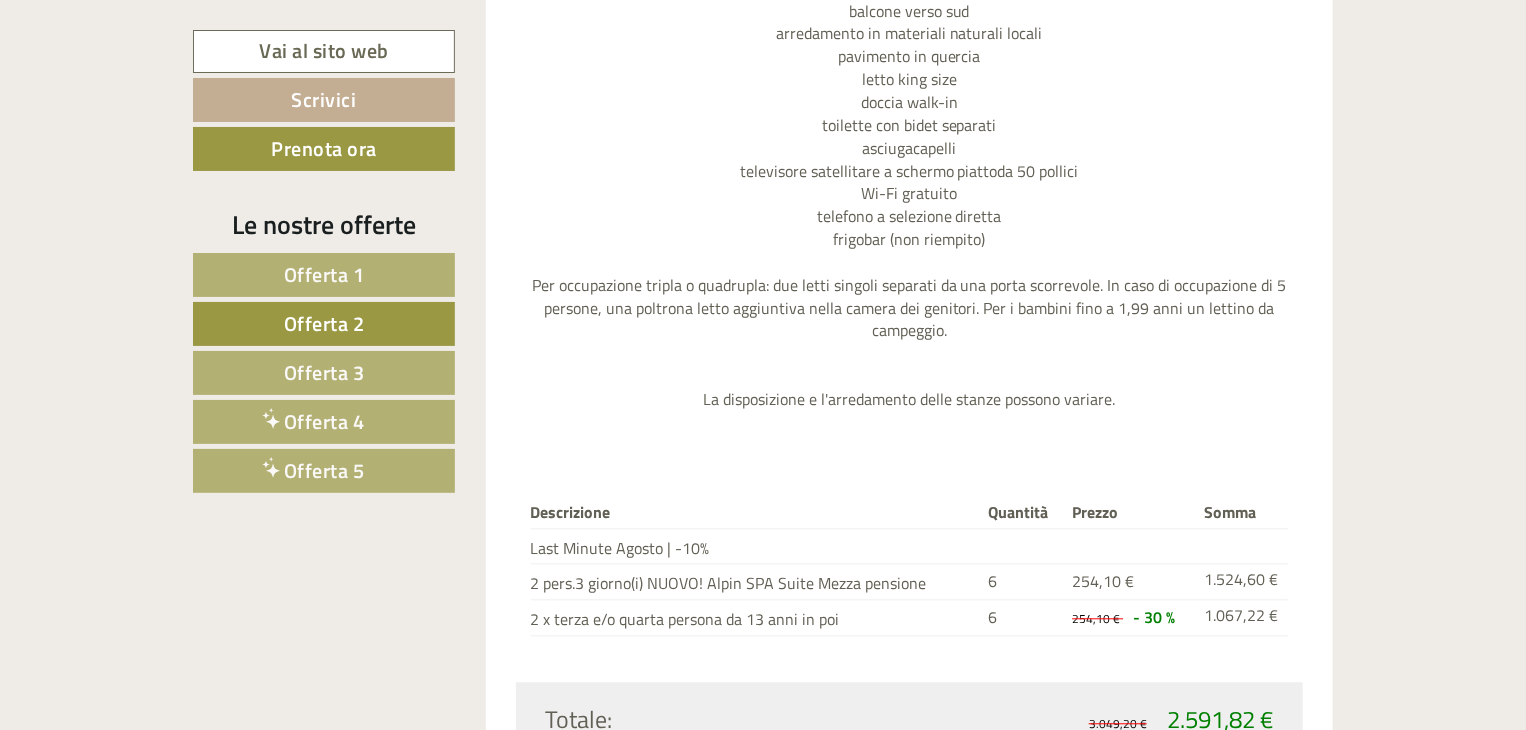 scroll, scrollTop: 2216, scrollLeft: 0, axis: vertical 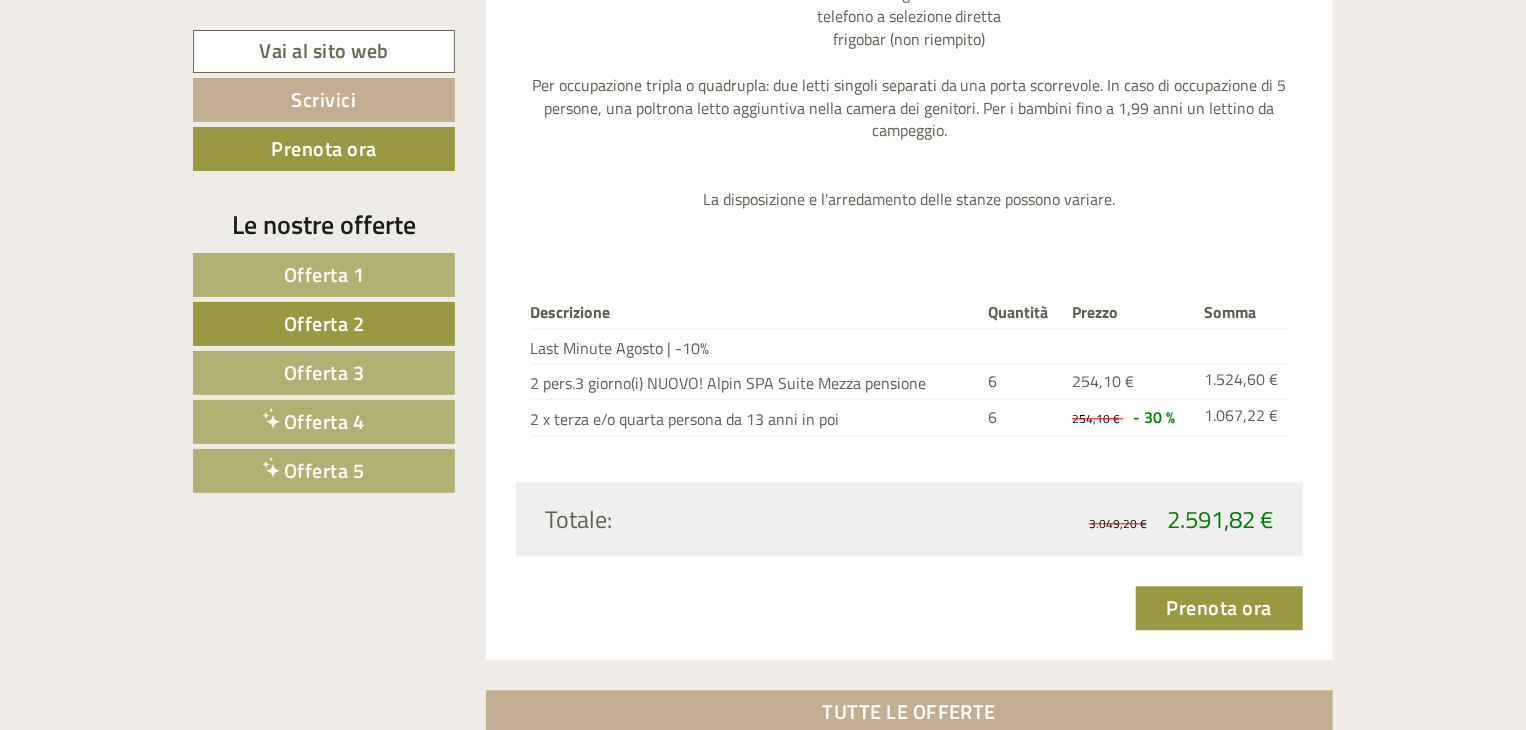 click on "Offerta 3" at bounding box center (324, 372) 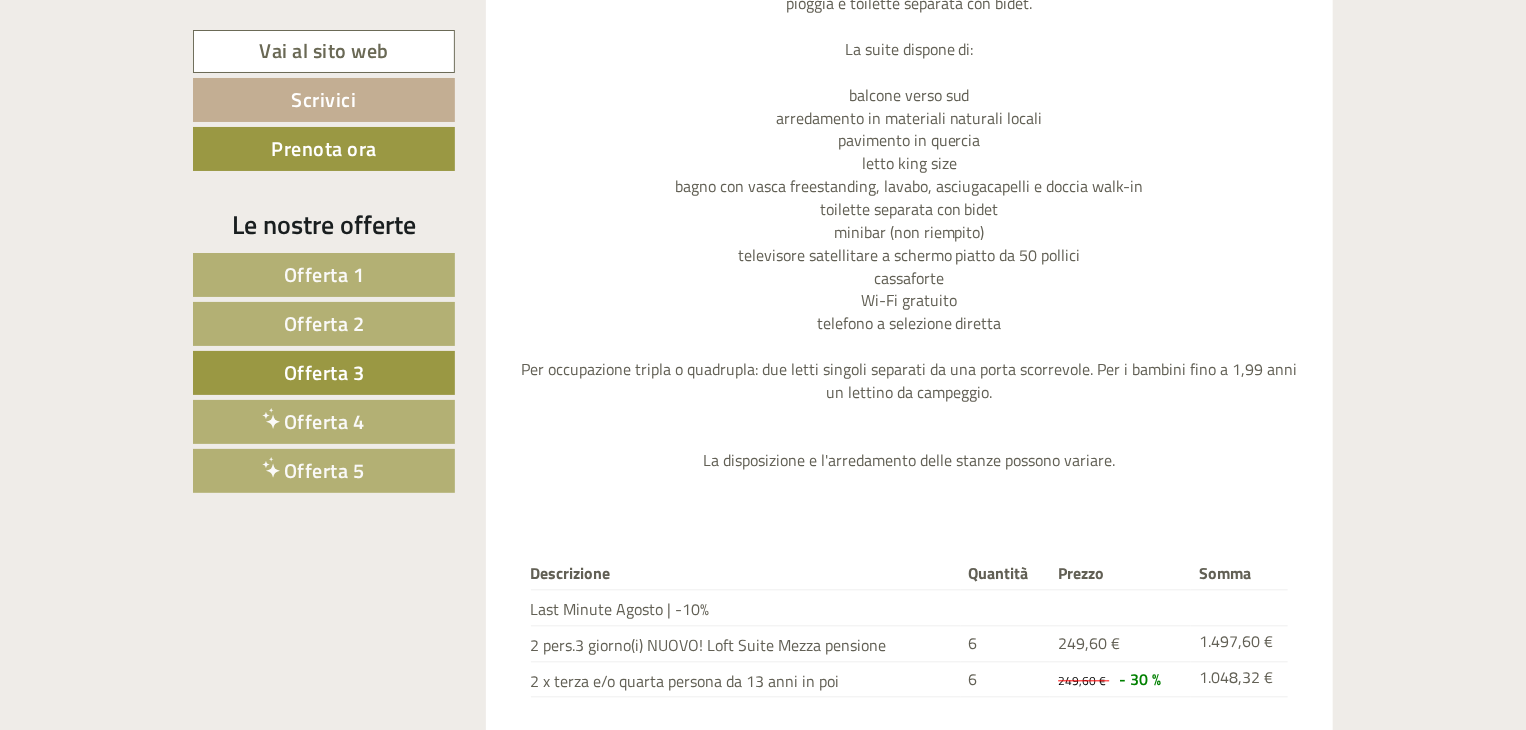 scroll, scrollTop: 2016, scrollLeft: 0, axis: vertical 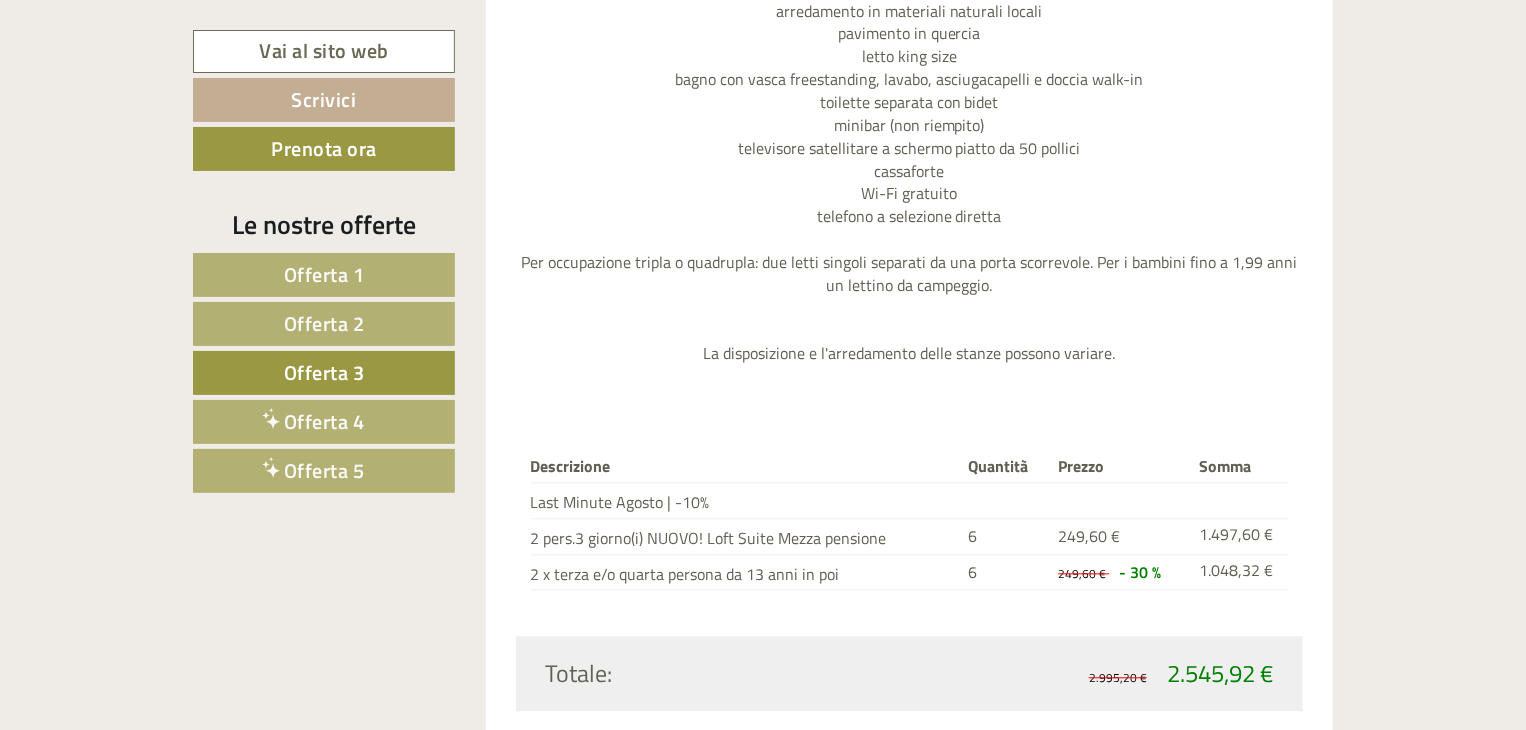 click on "Offerta 4" at bounding box center [324, 421] 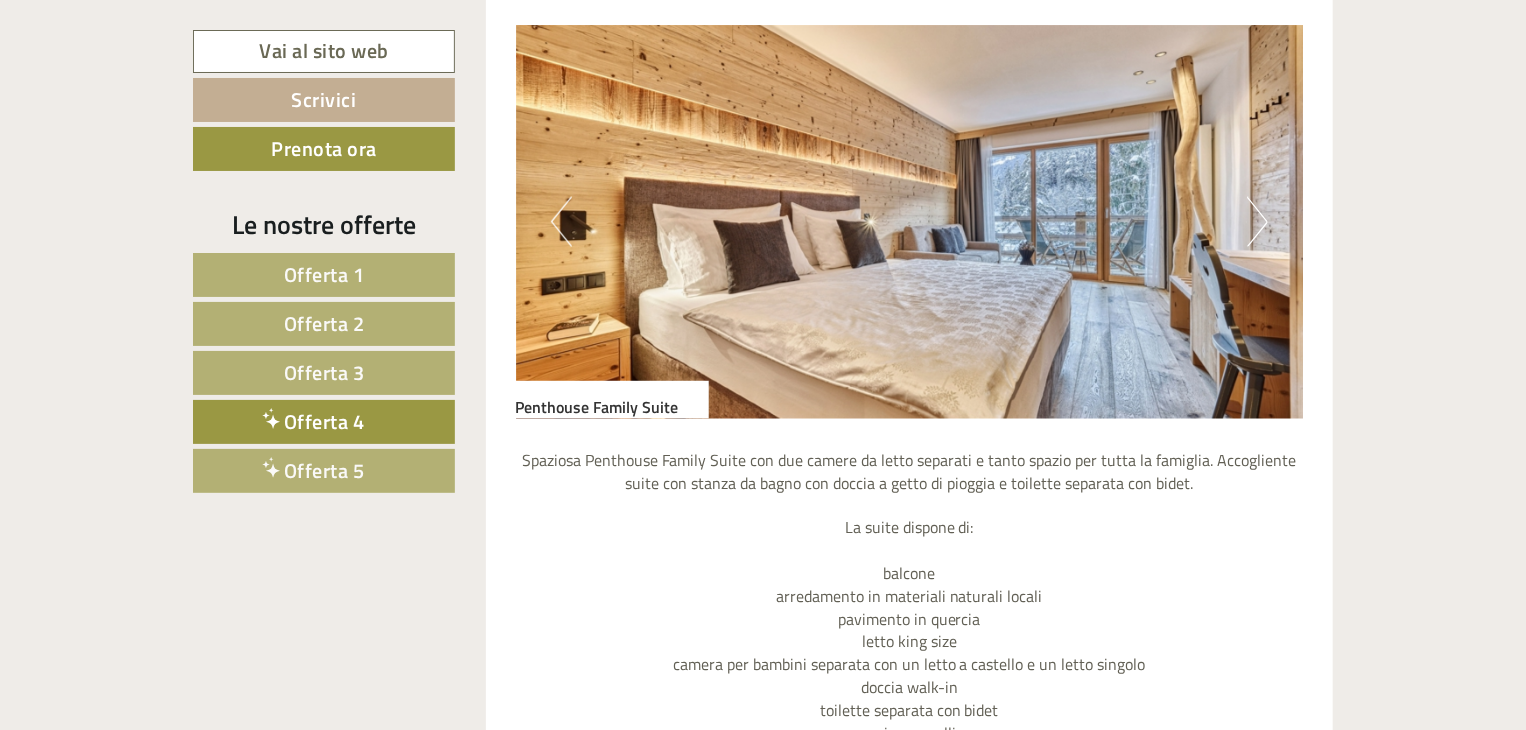 scroll, scrollTop: 1316, scrollLeft: 0, axis: vertical 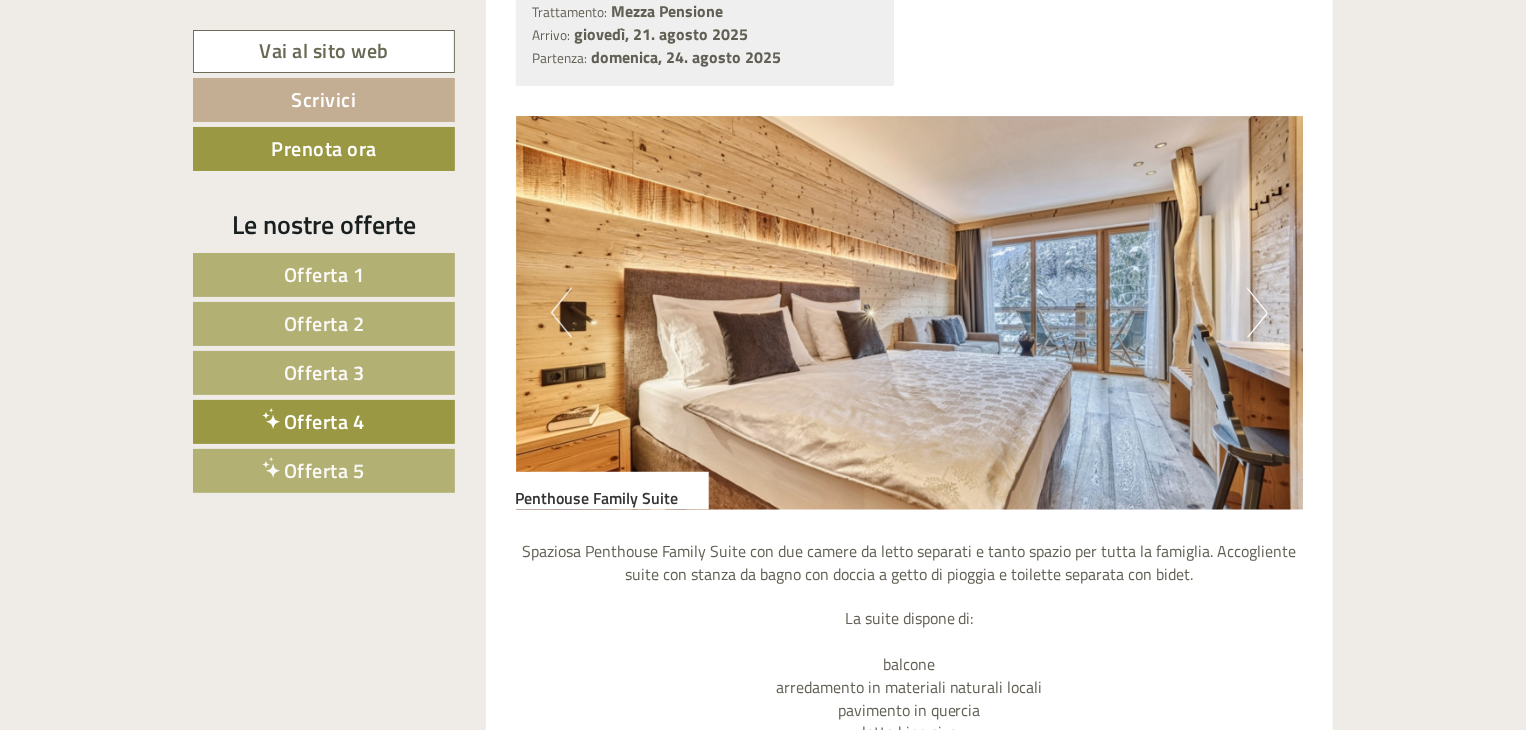 click on "Next" at bounding box center [1257, 313] 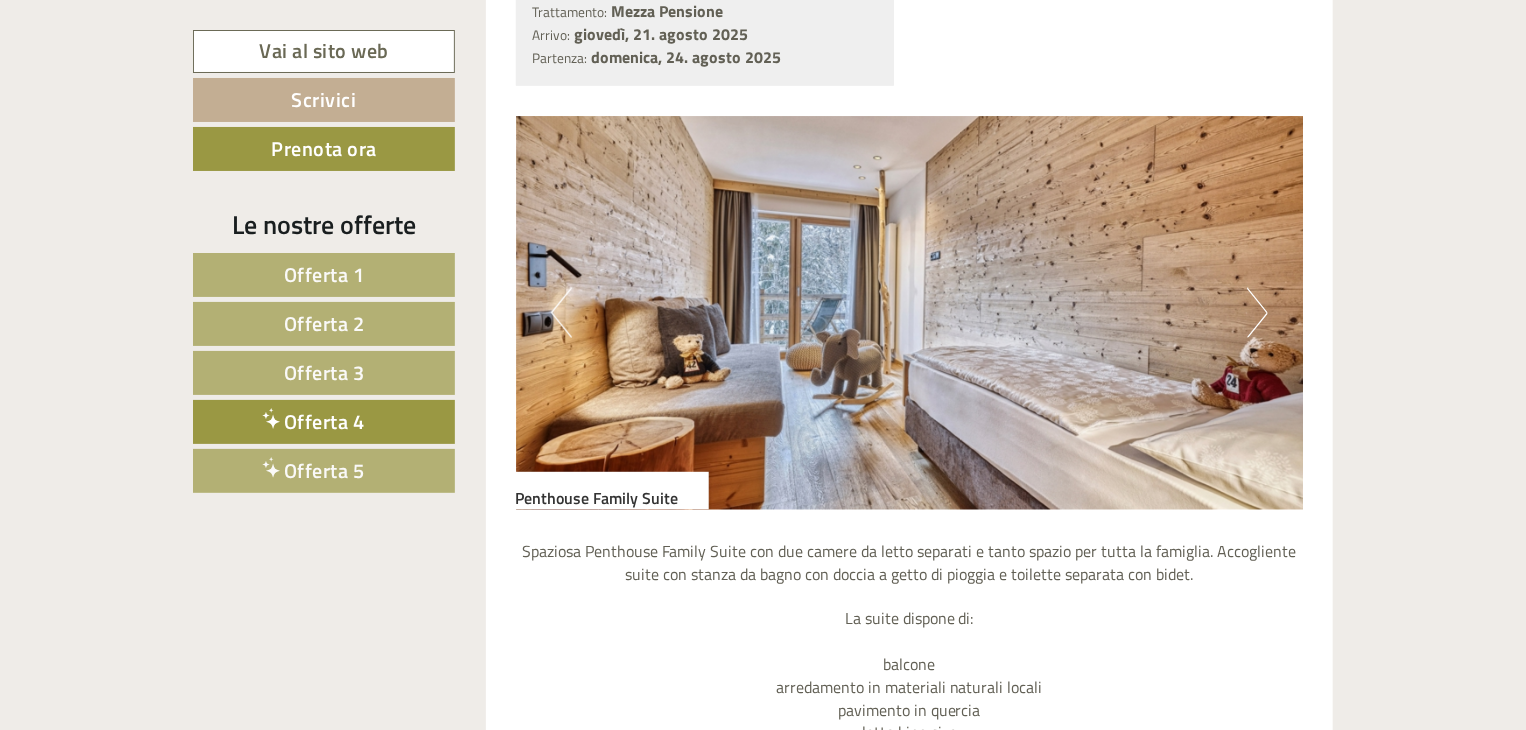 click on "Next" at bounding box center [1257, 313] 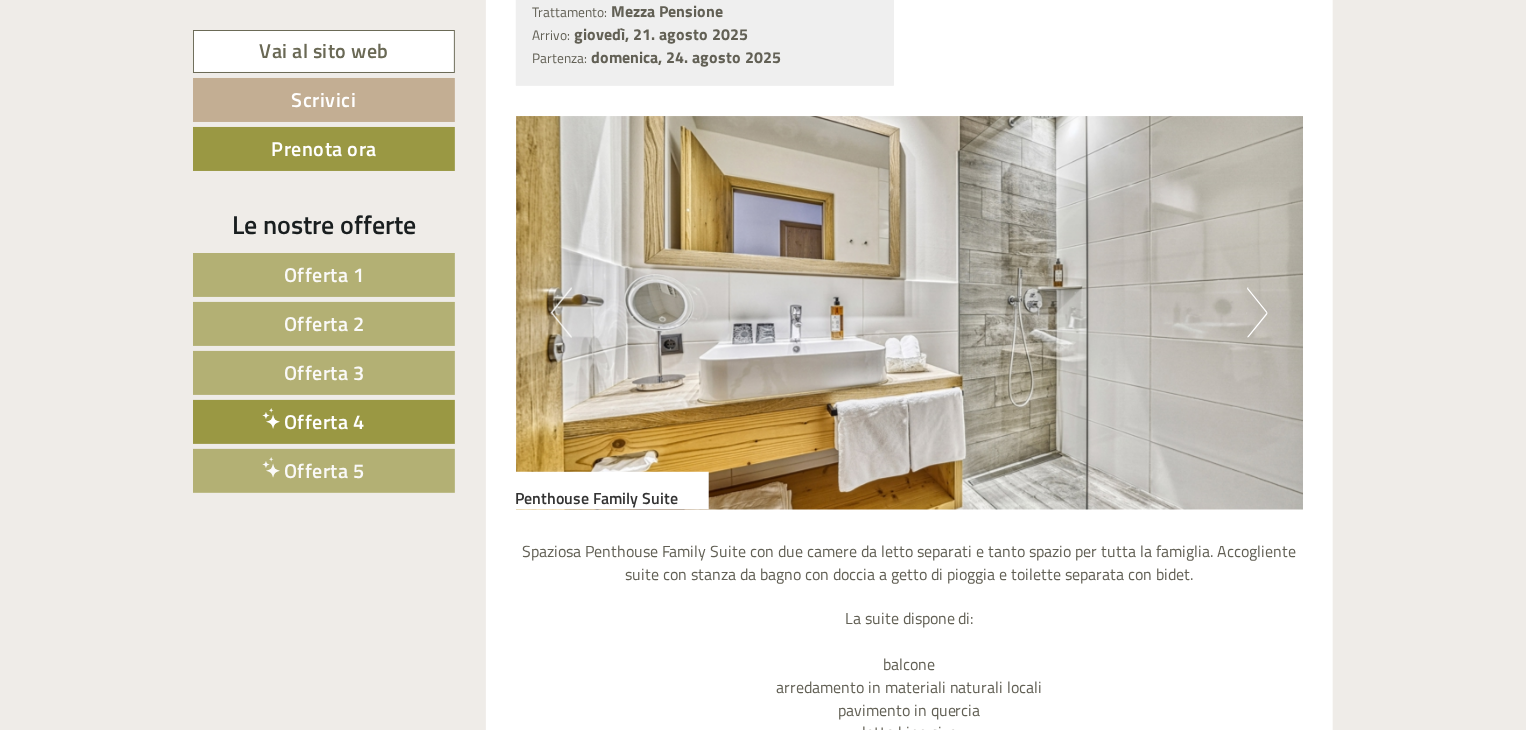 click on "Next" at bounding box center [1257, 313] 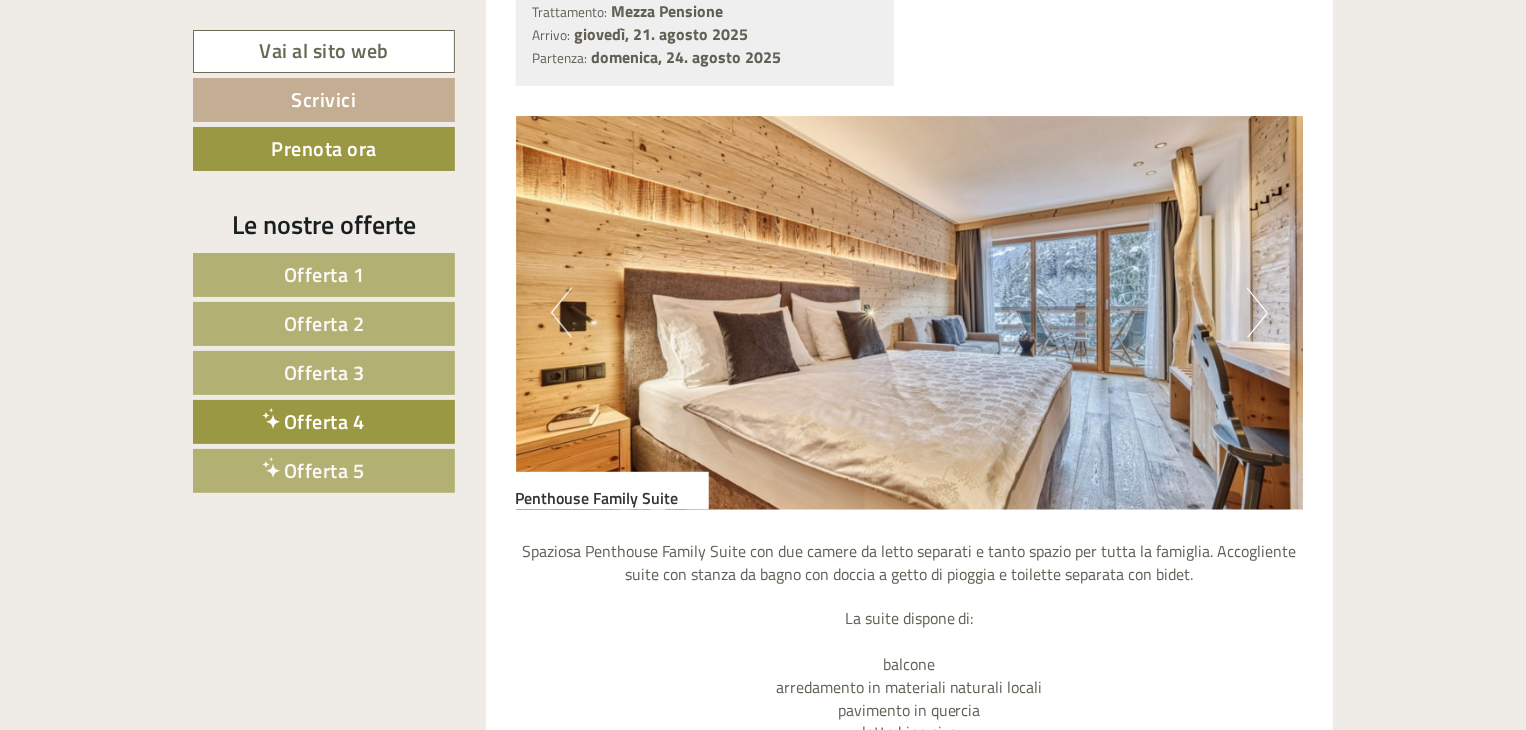 click on "Next" at bounding box center (1257, 313) 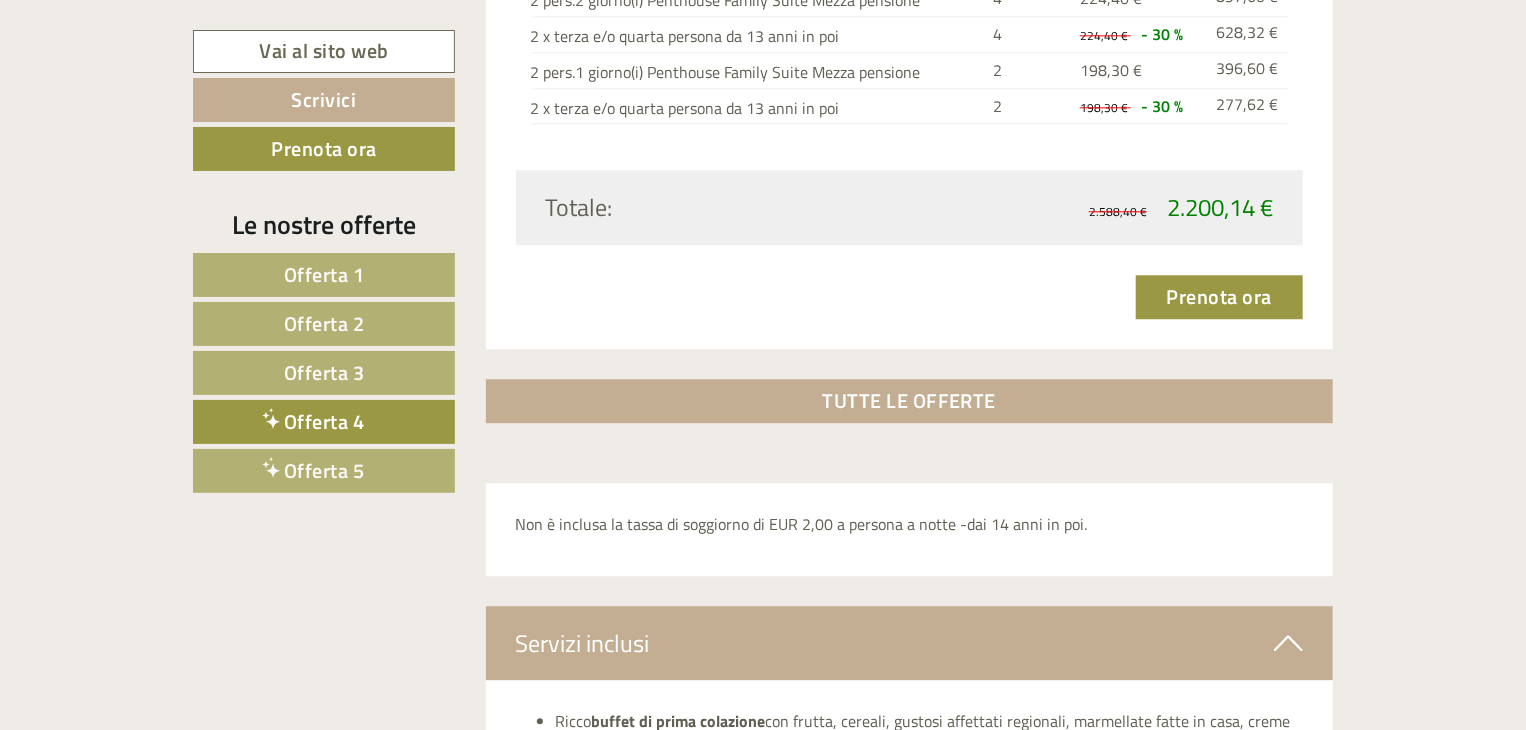 scroll, scrollTop: 2616, scrollLeft: 0, axis: vertical 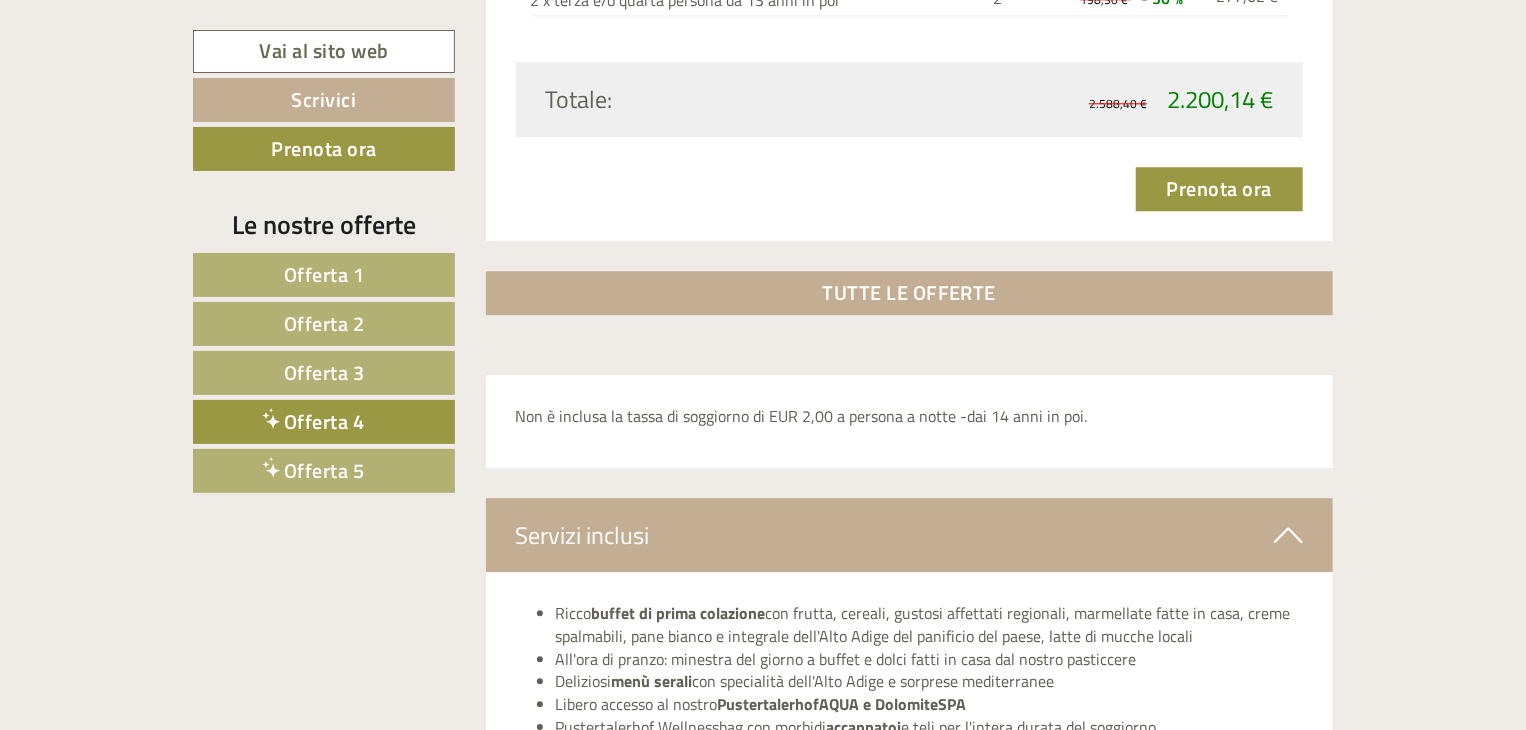 click on "Offerta 5" at bounding box center [324, 471] 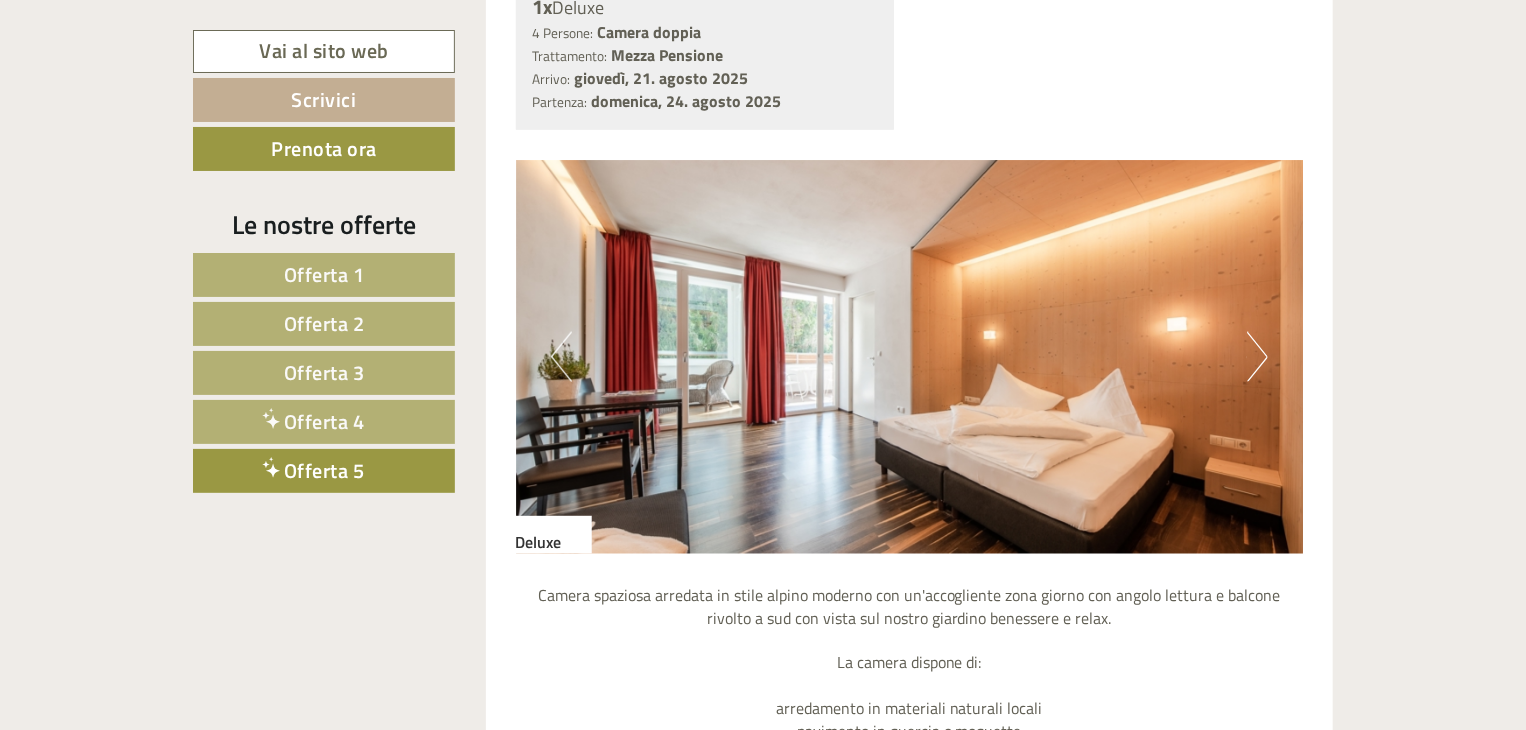 scroll, scrollTop: 1316, scrollLeft: 0, axis: vertical 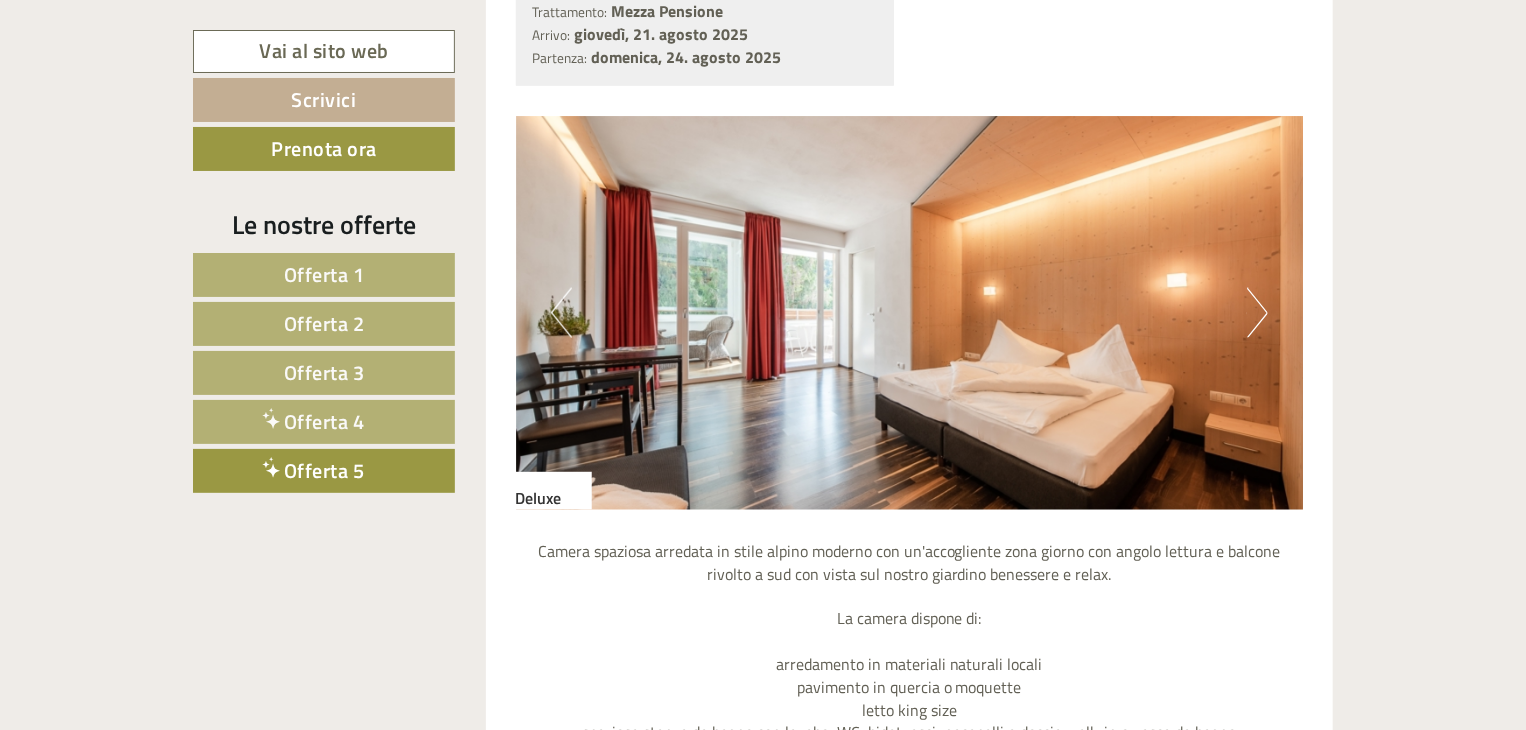 click on "Next" at bounding box center [1257, 313] 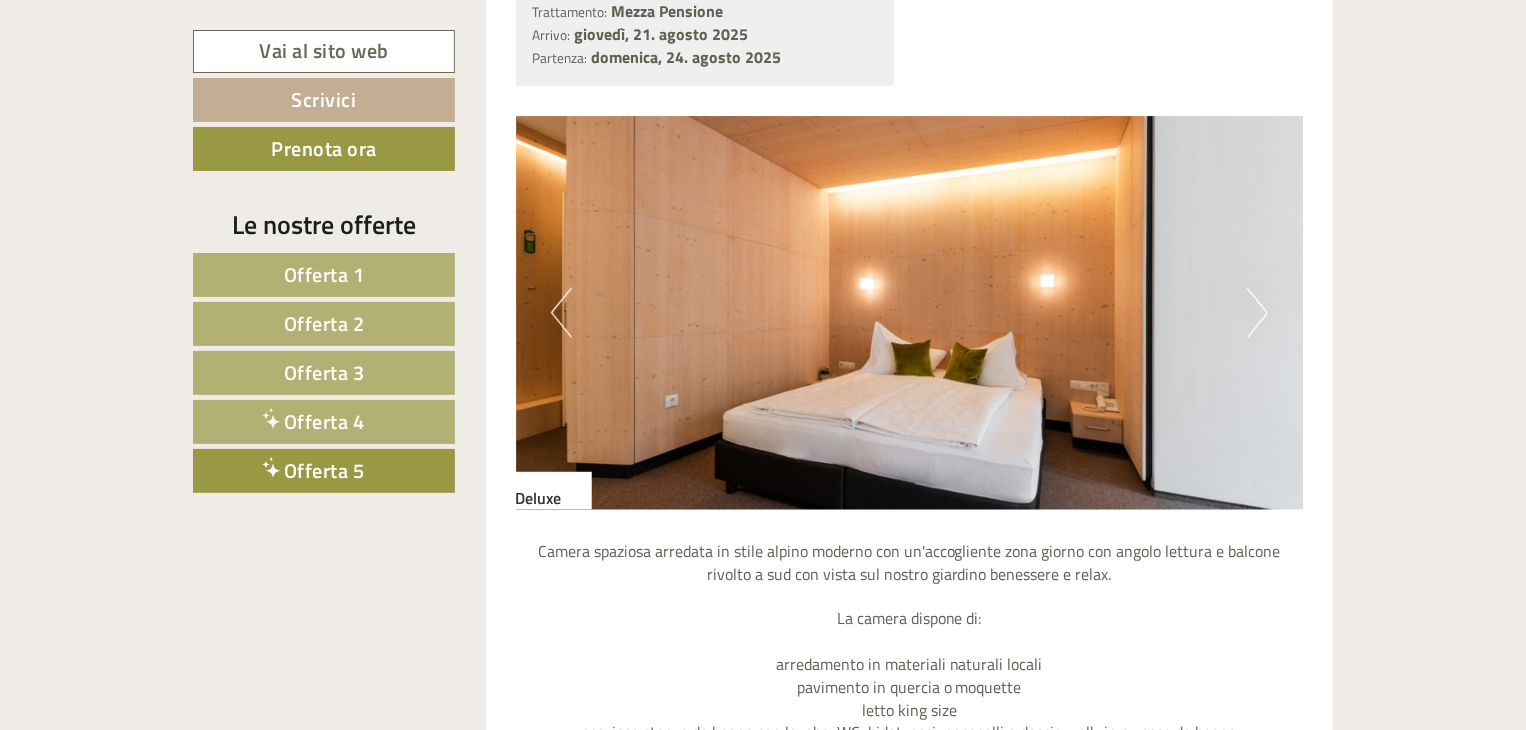 click on "Next" at bounding box center [1257, 313] 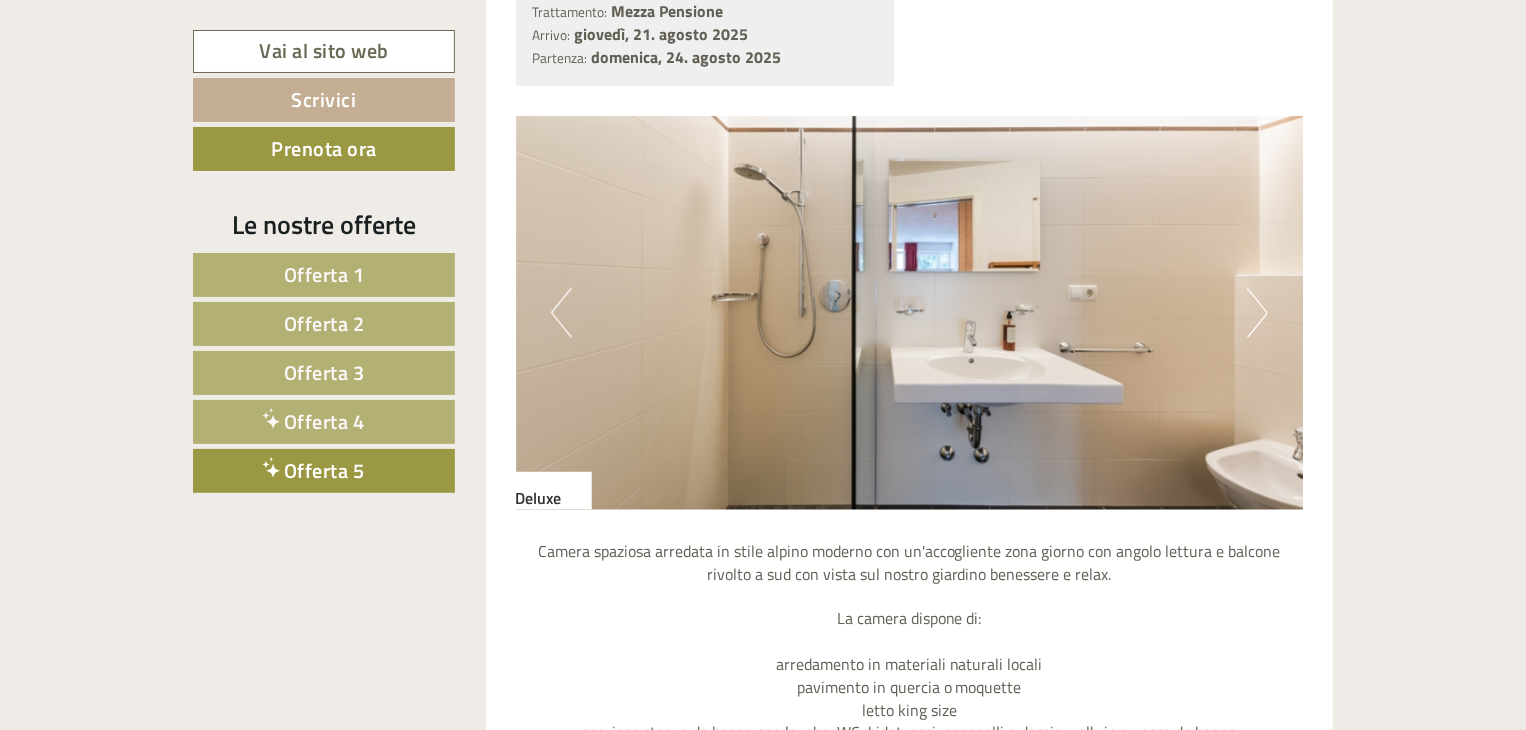 click on "Next" at bounding box center [1257, 313] 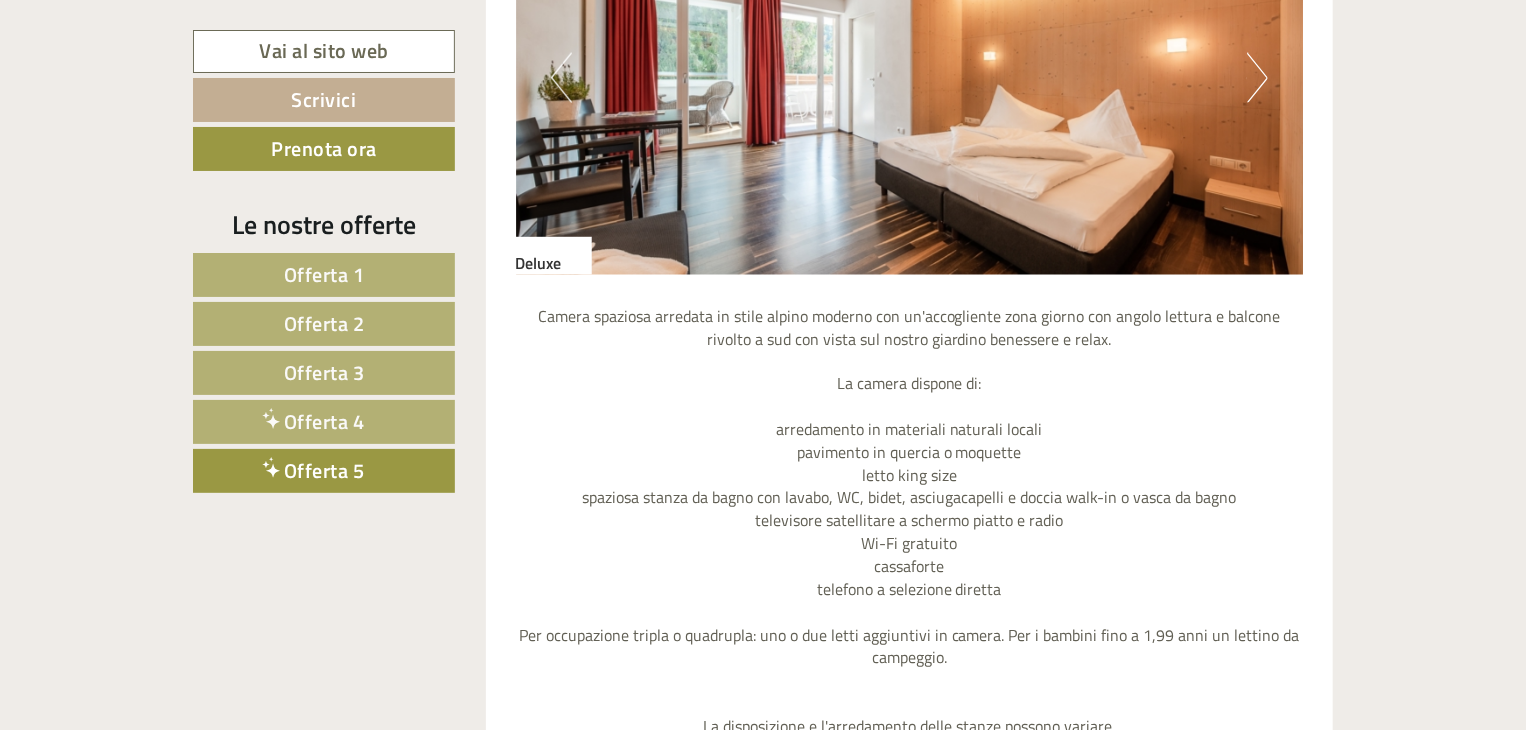 scroll, scrollTop: 1516, scrollLeft: 0, axis: vertical 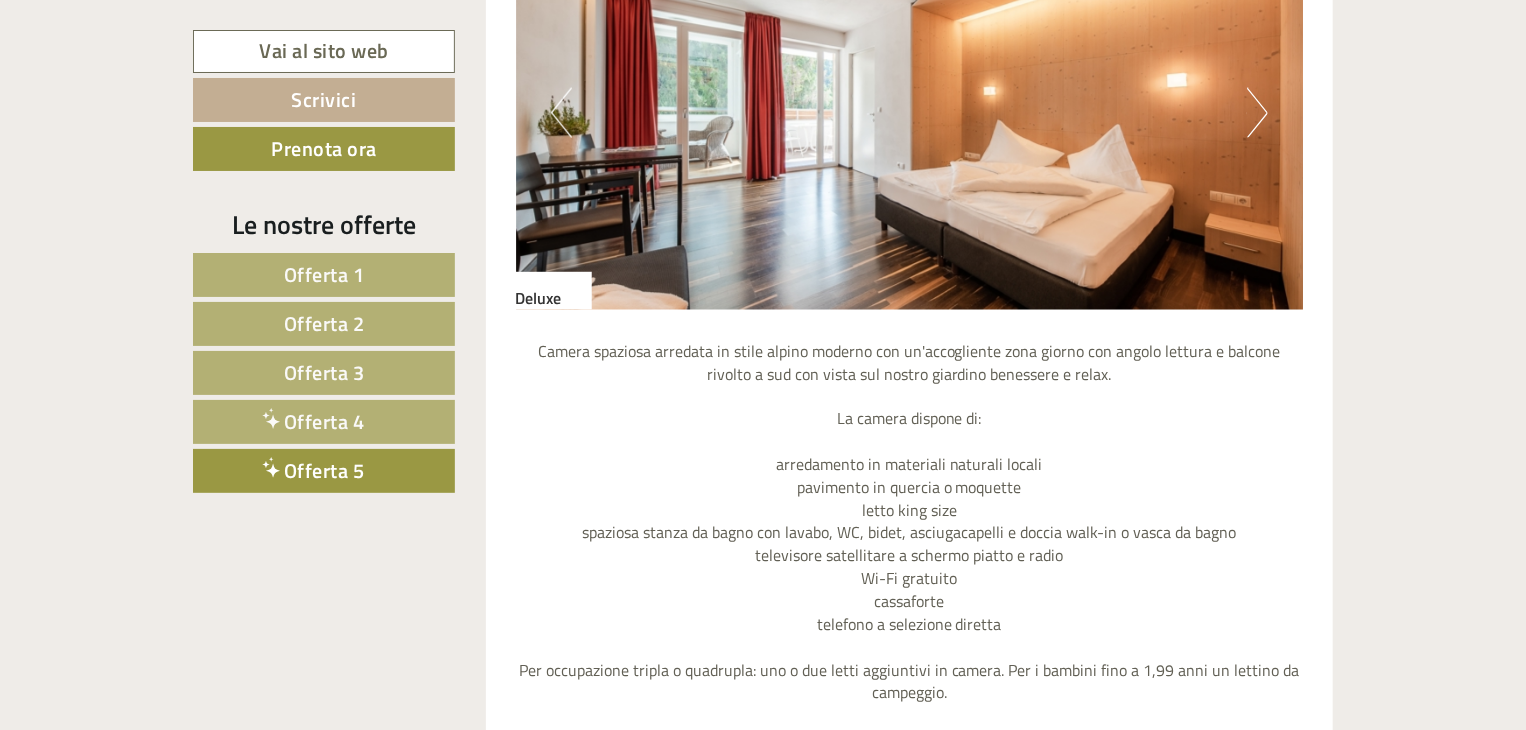 click on "Offerta 4" at bounding box center [324, 422] 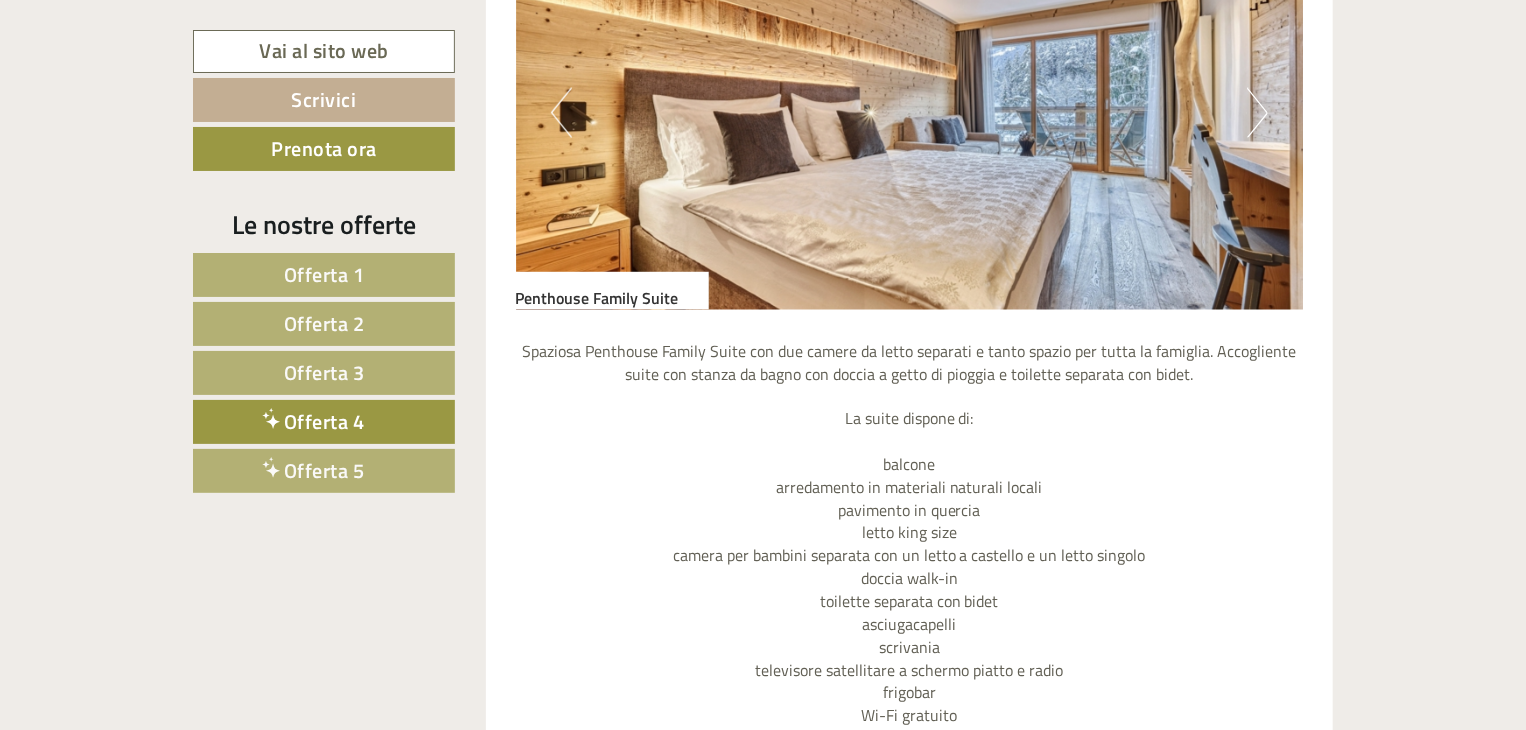 scroll, scrollTop: 1416, scrollLeft: 0, axis: vertical 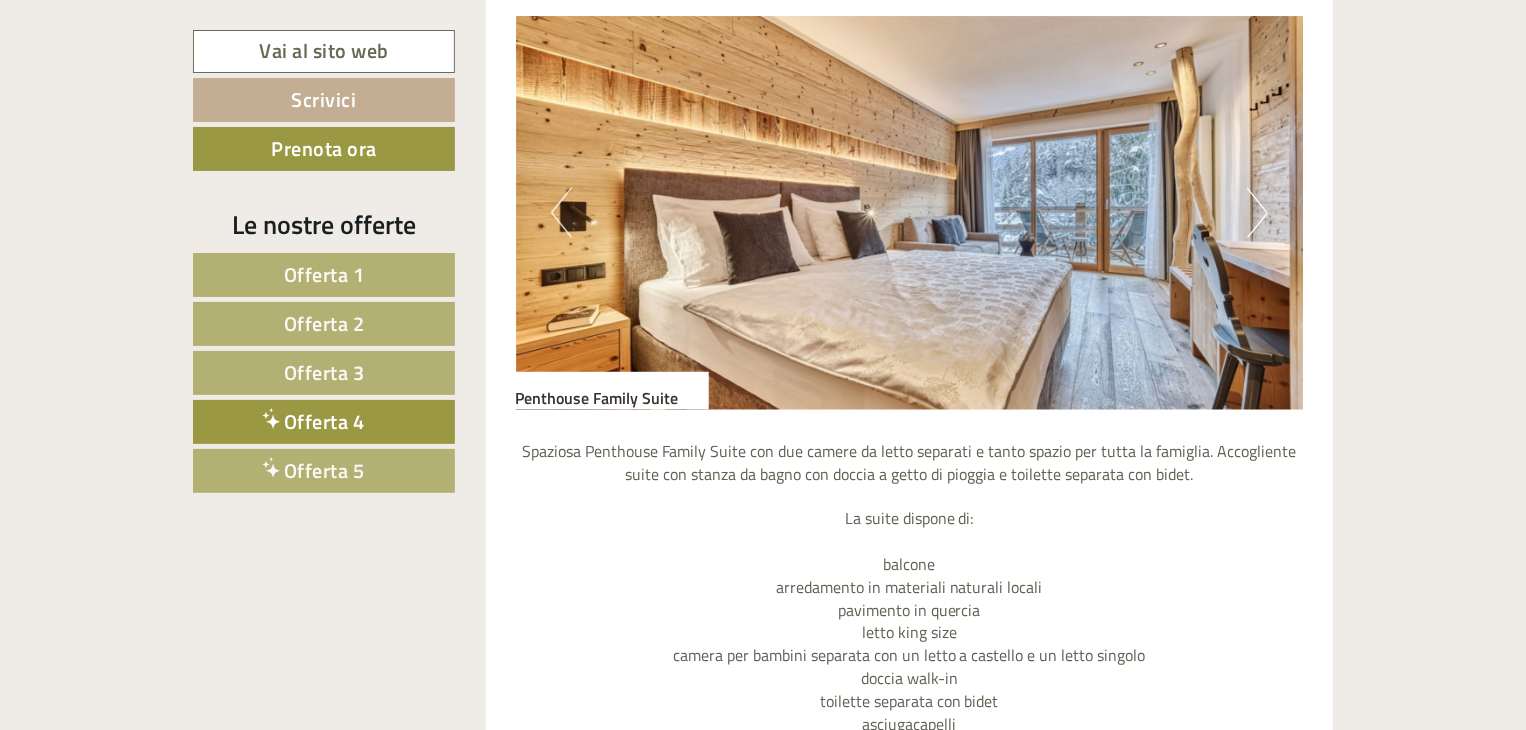 click on "Next" at bounding box center (1257, 213) 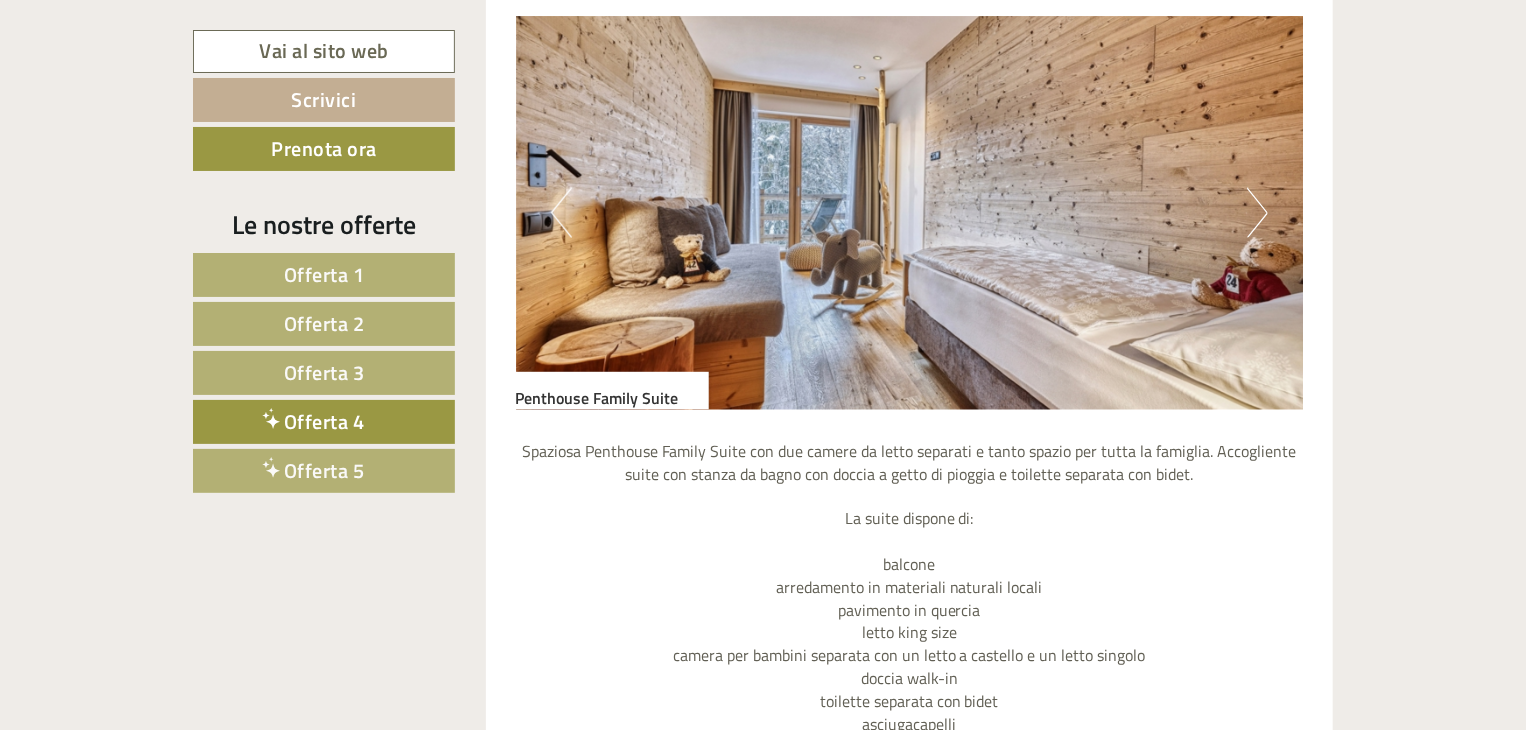 click on "Next" at bounding box center [1257, 213] 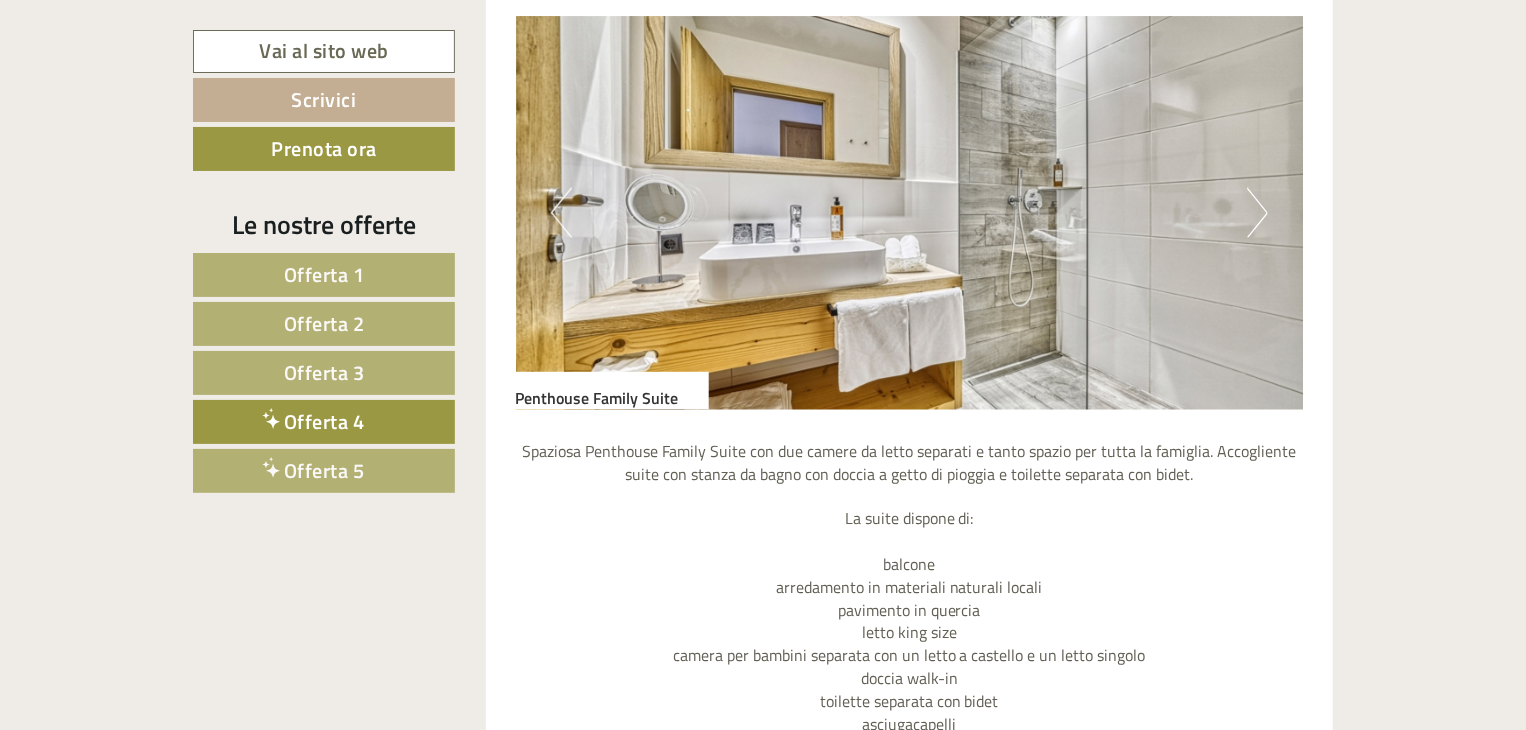 click at bounding box center [910, 213] 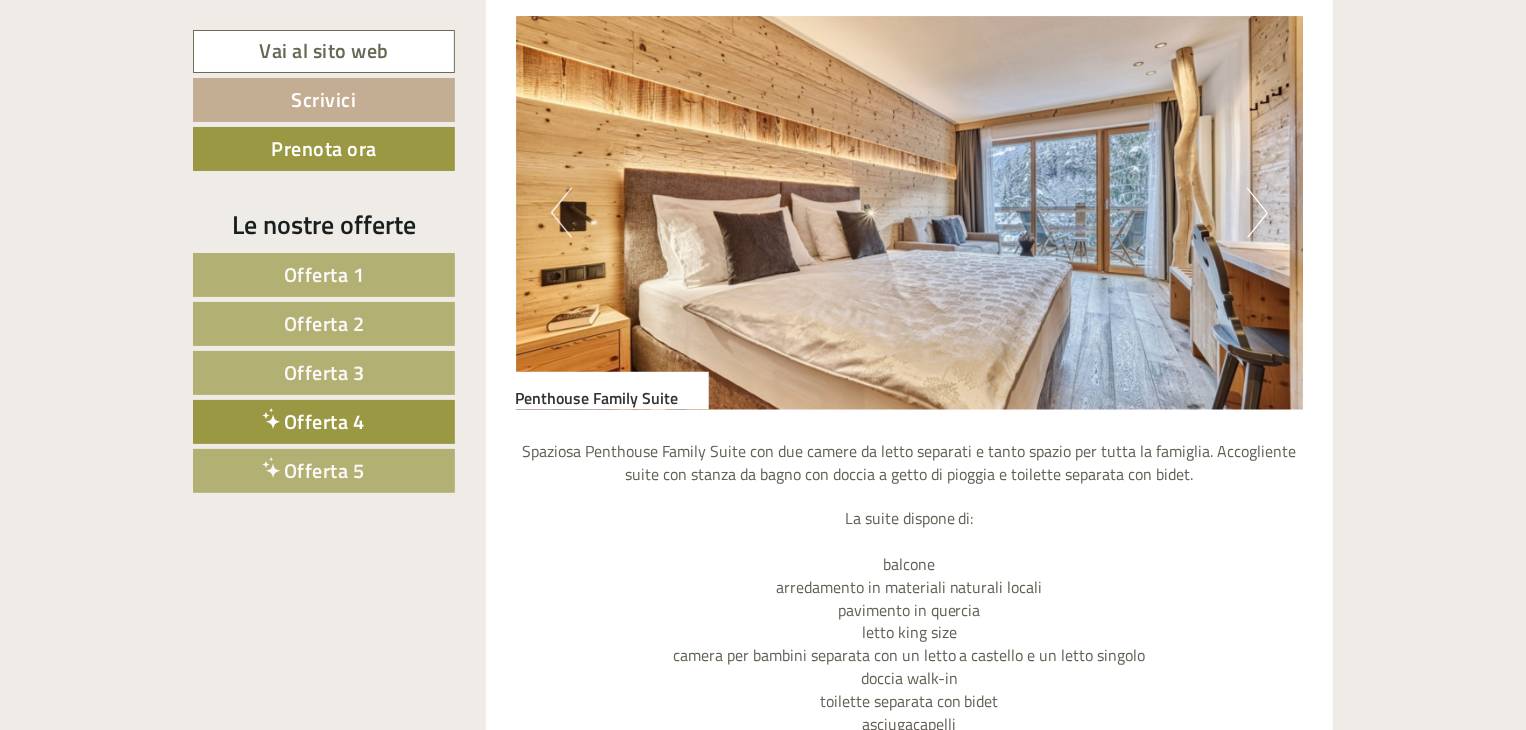 click on "Offerta 1" at bounding box center (324, 274) 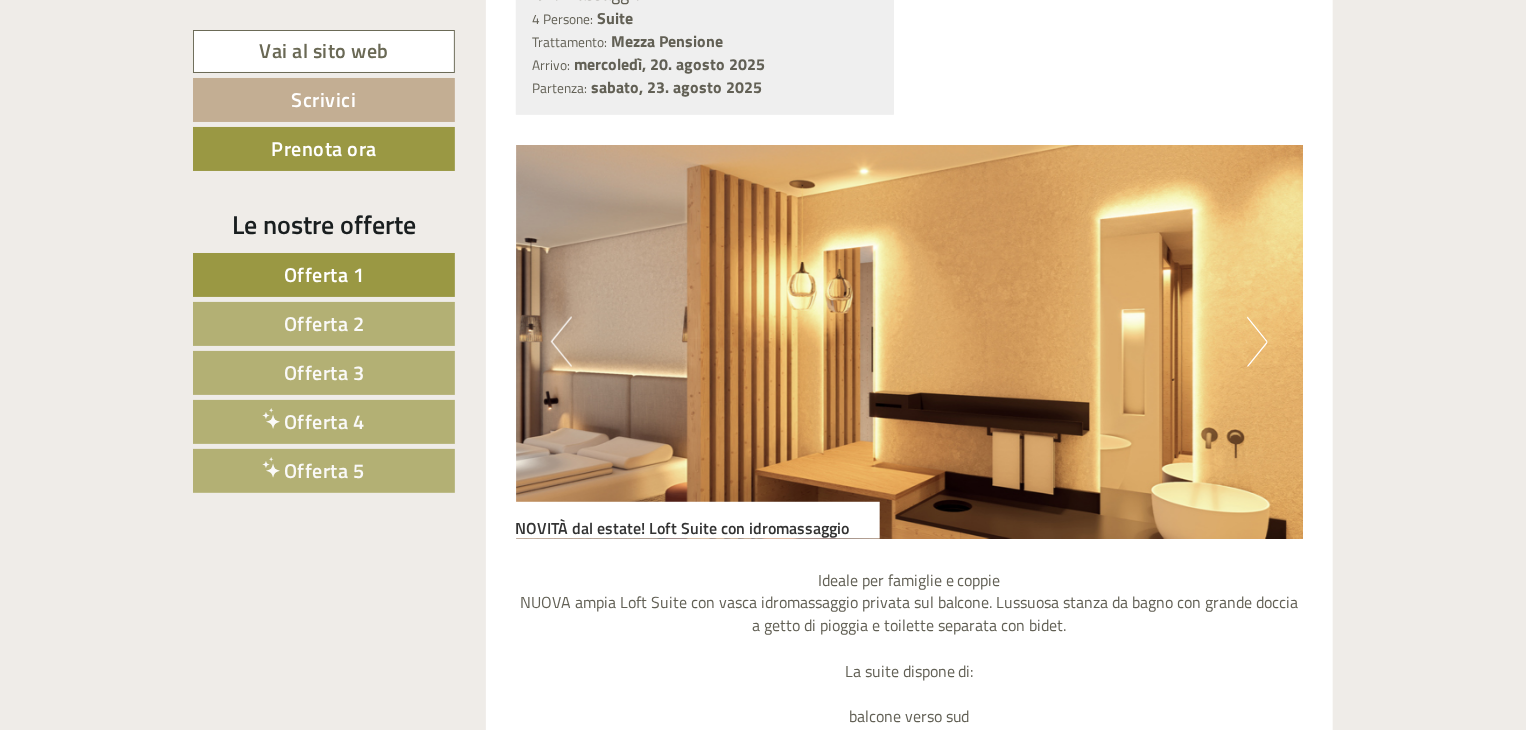 scroll, scrollTop: 1316, scrollLeft: 0, axis: vertical 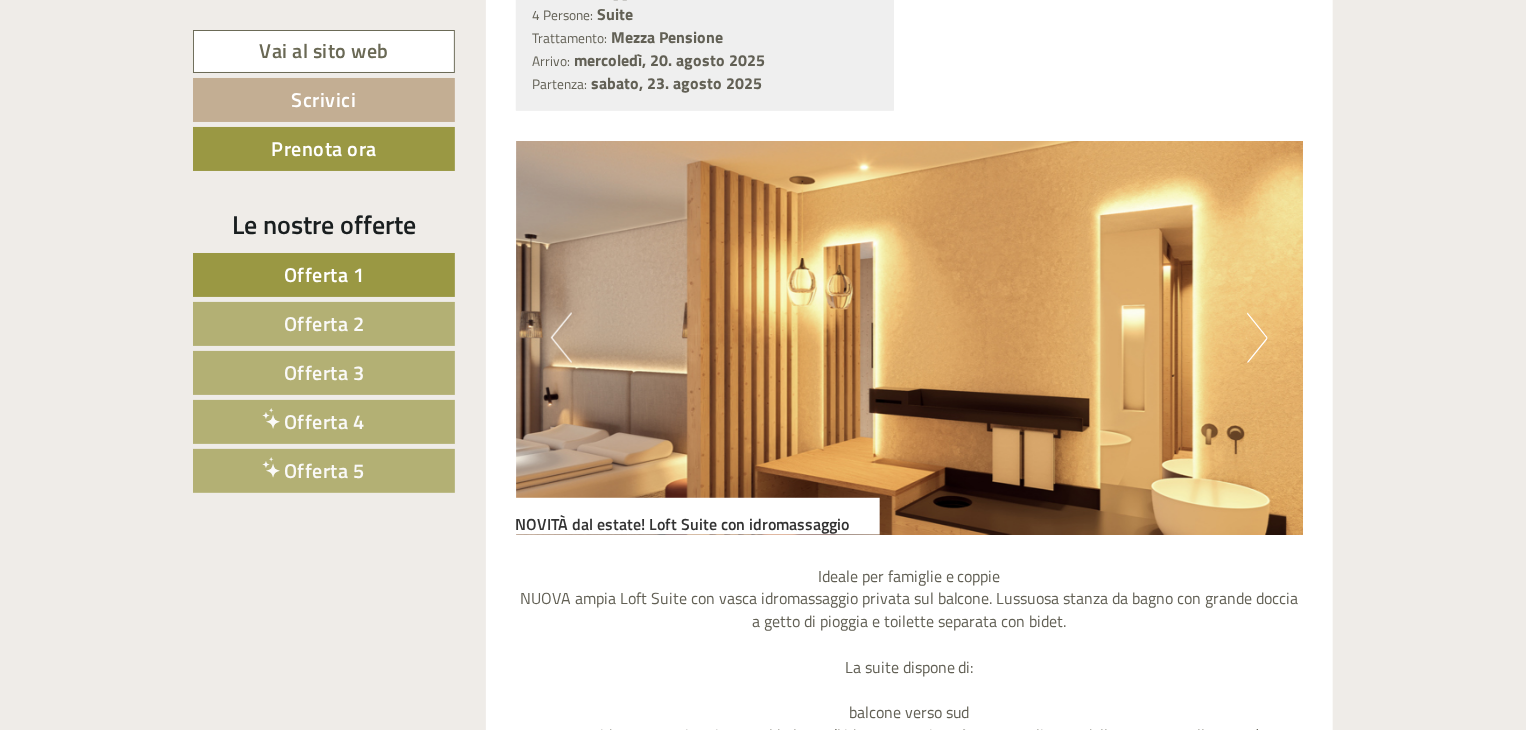 click on "Next" at bounding box center [1257, 338] 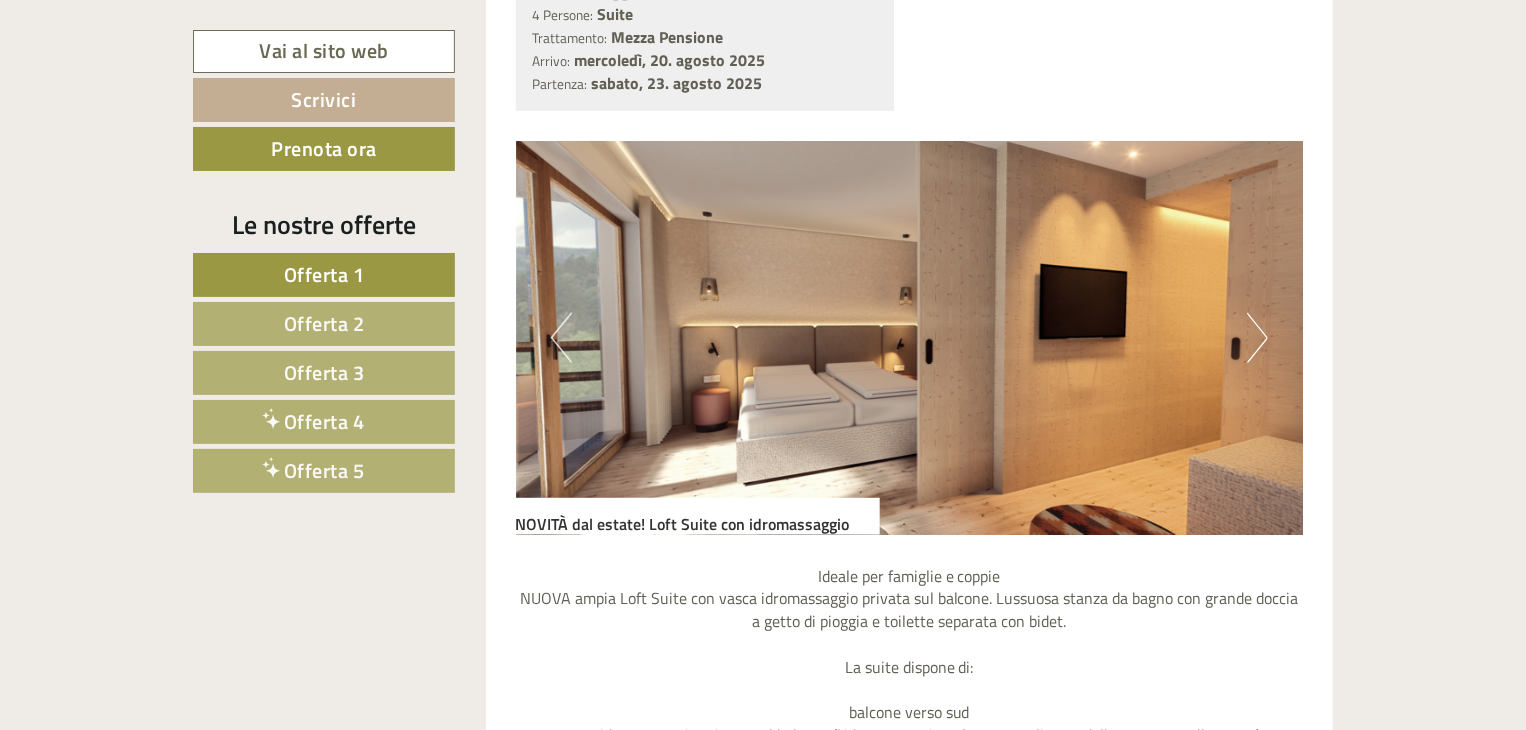 click on "Next" at bounding box center (1257, 338) 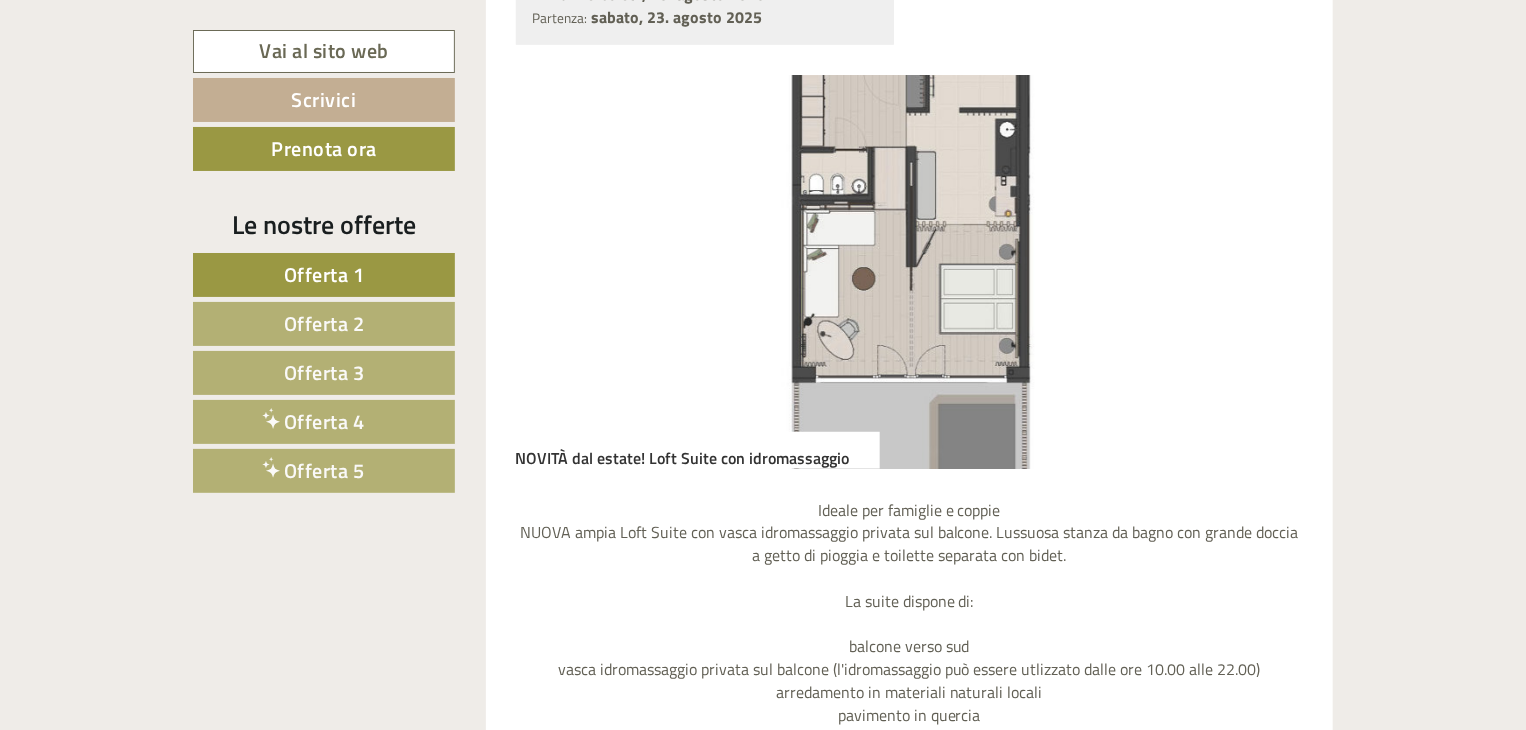 scroll, scrollTop: 1416, scrollLeft: 0, axis: vertical 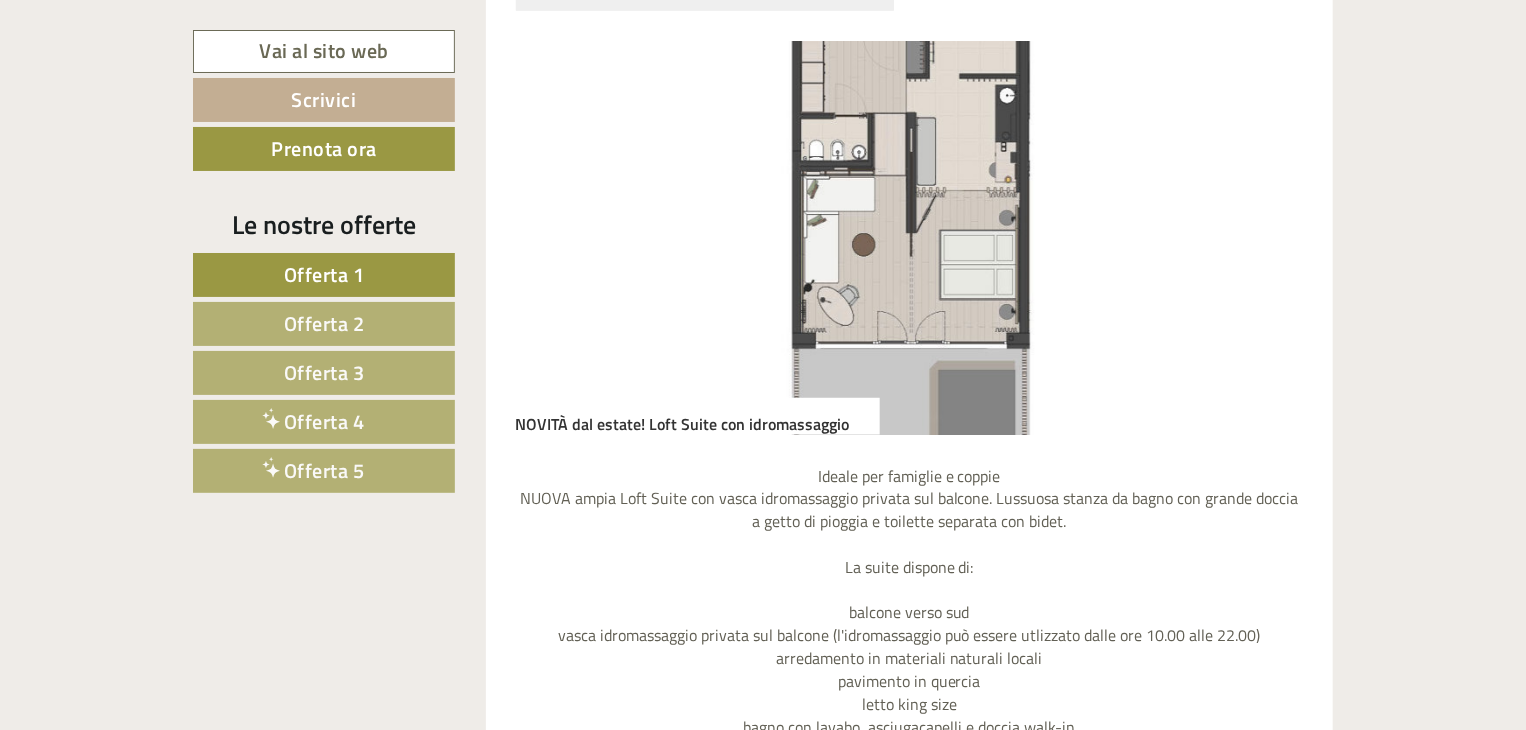 click at bounding box center [910, 238] 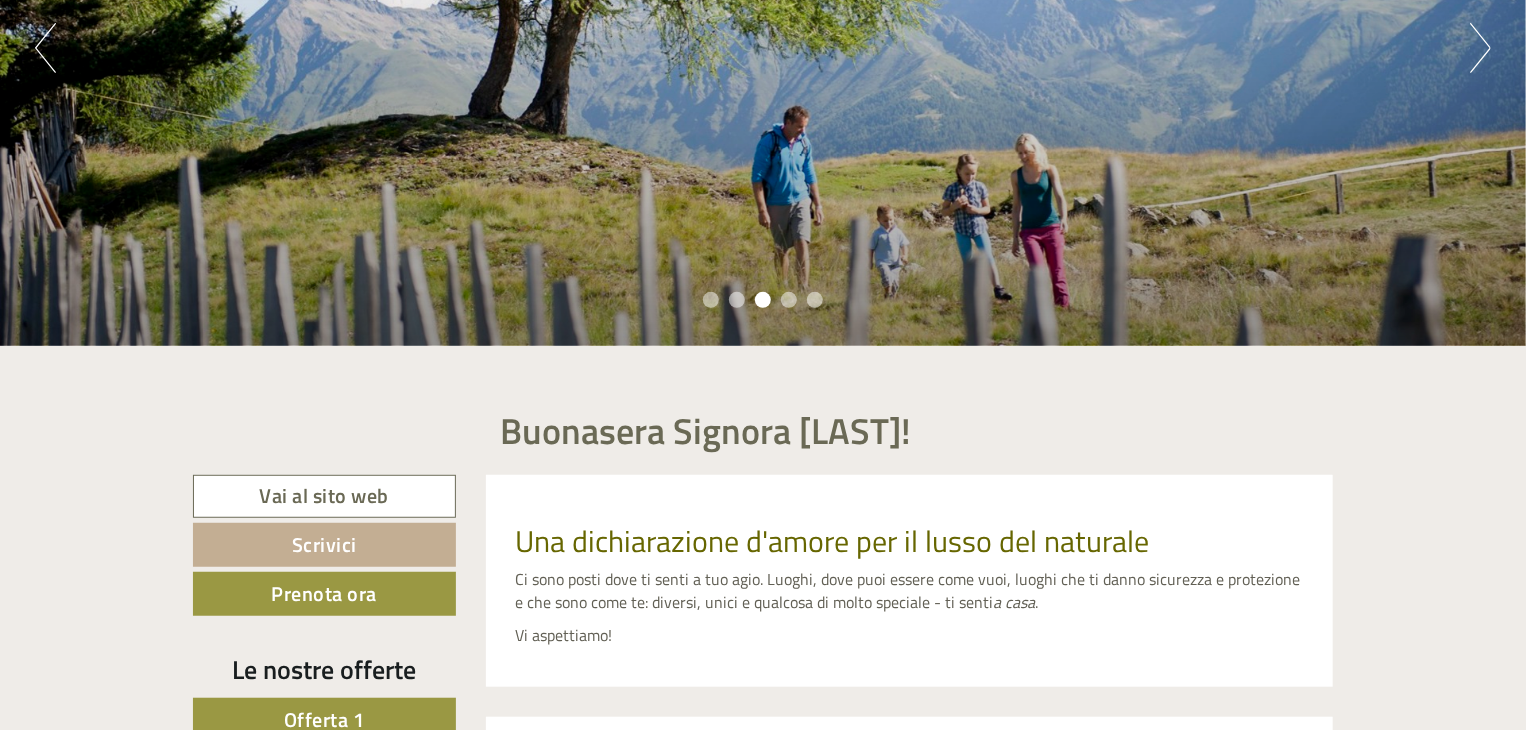 scroll, scrollTop: 700, scrollLeft: 0, axis: vertical 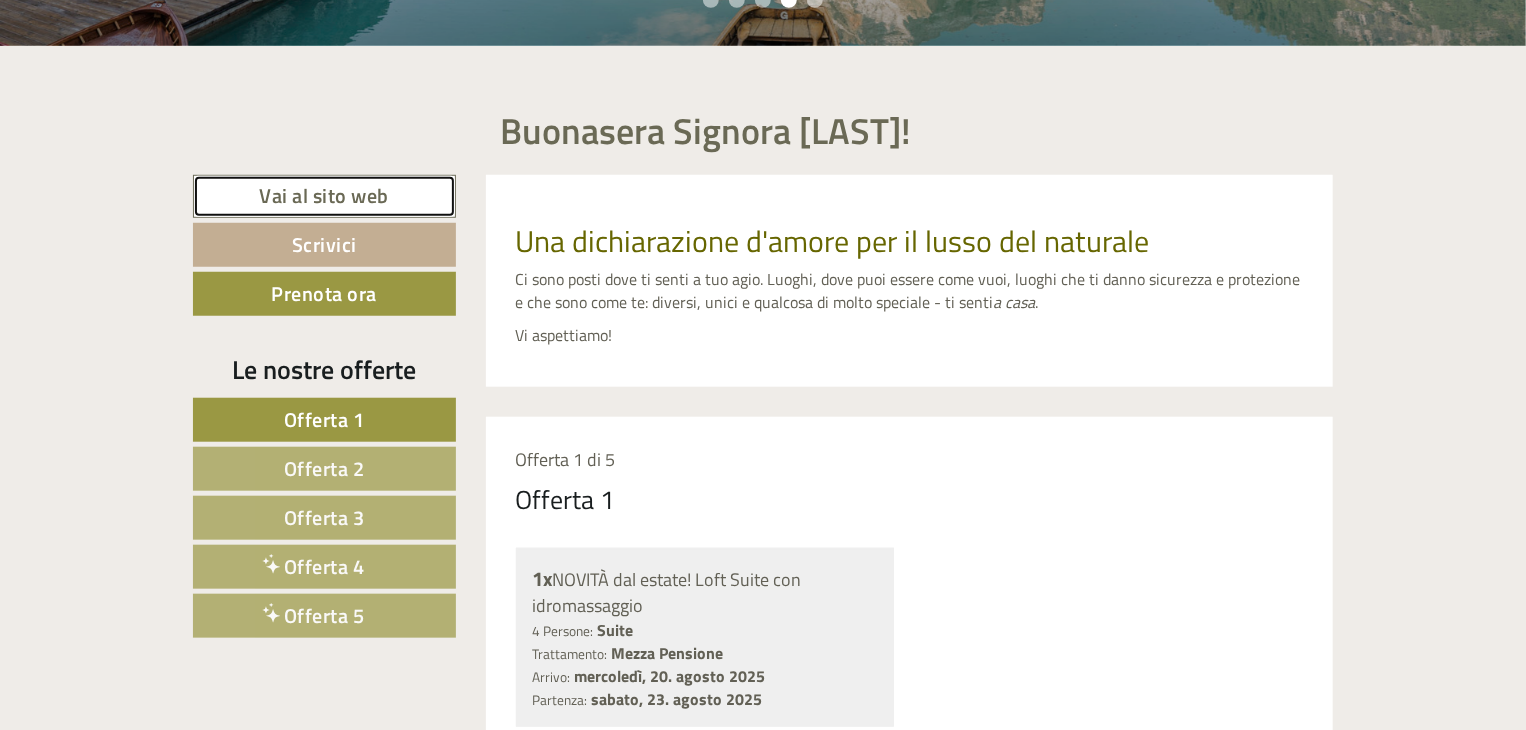 click on "Vai al sito web" at bounding box center (324, 196) 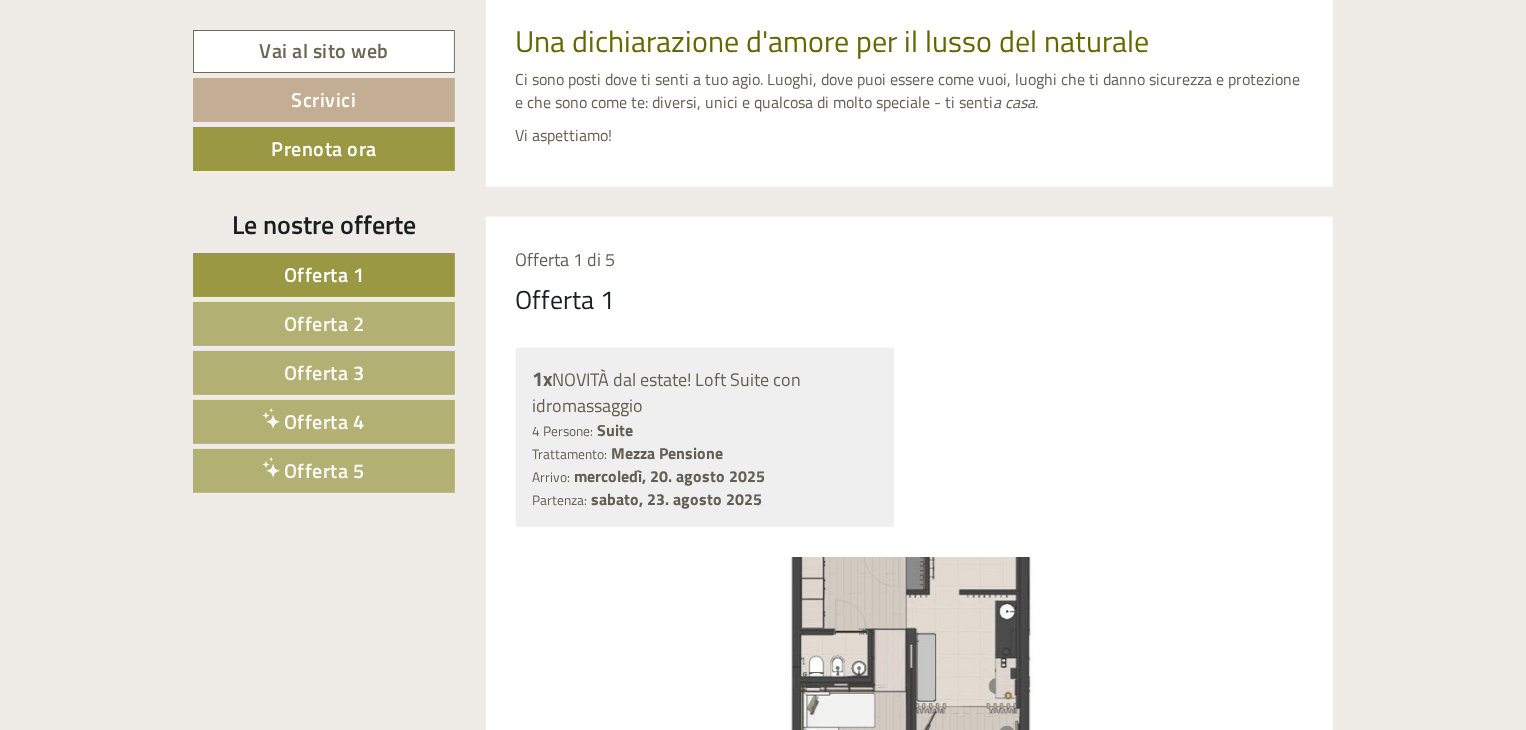 click on "Offerta 4" at bounding box center [324, 421] 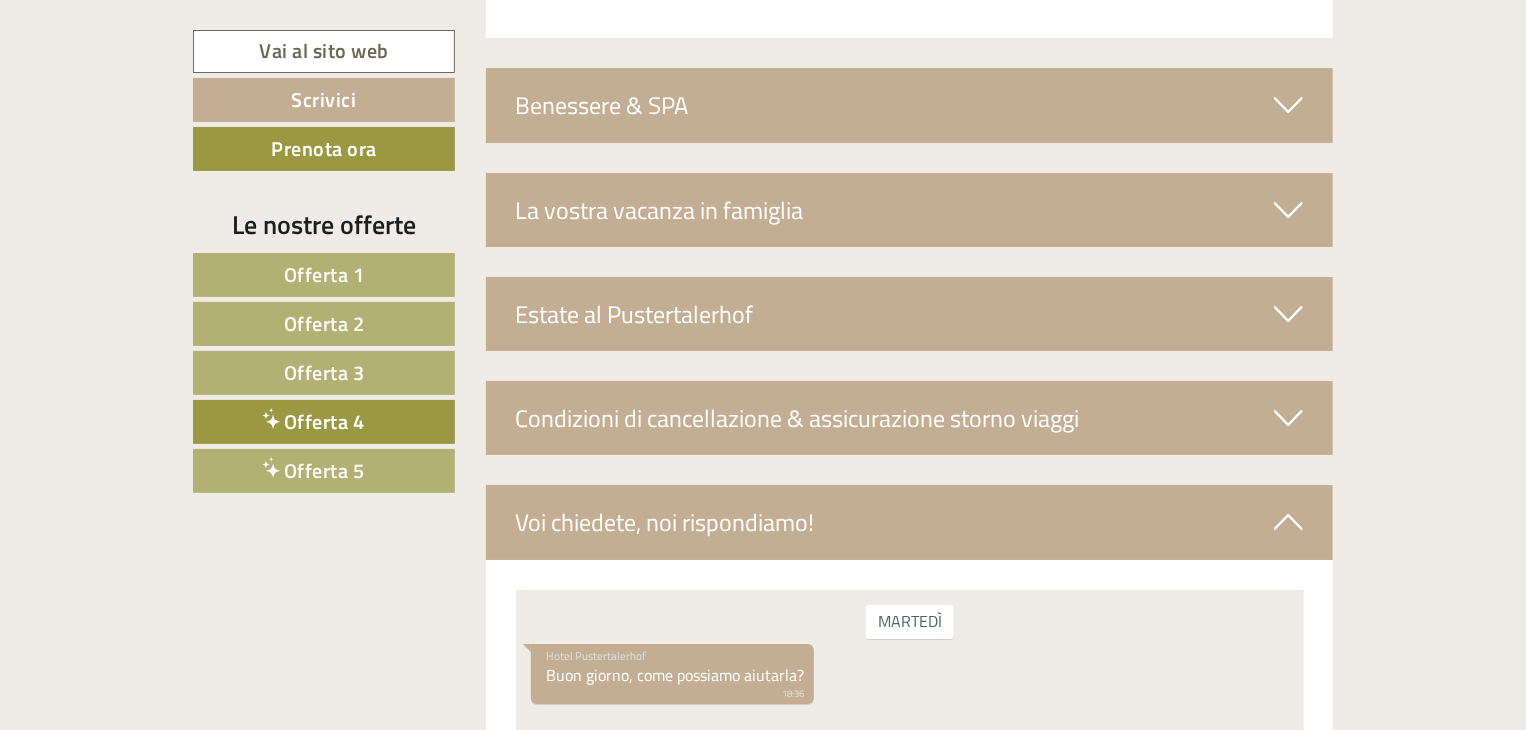 scroll, scrollTop: 3416, scrollLeft: 0, axis: vertical 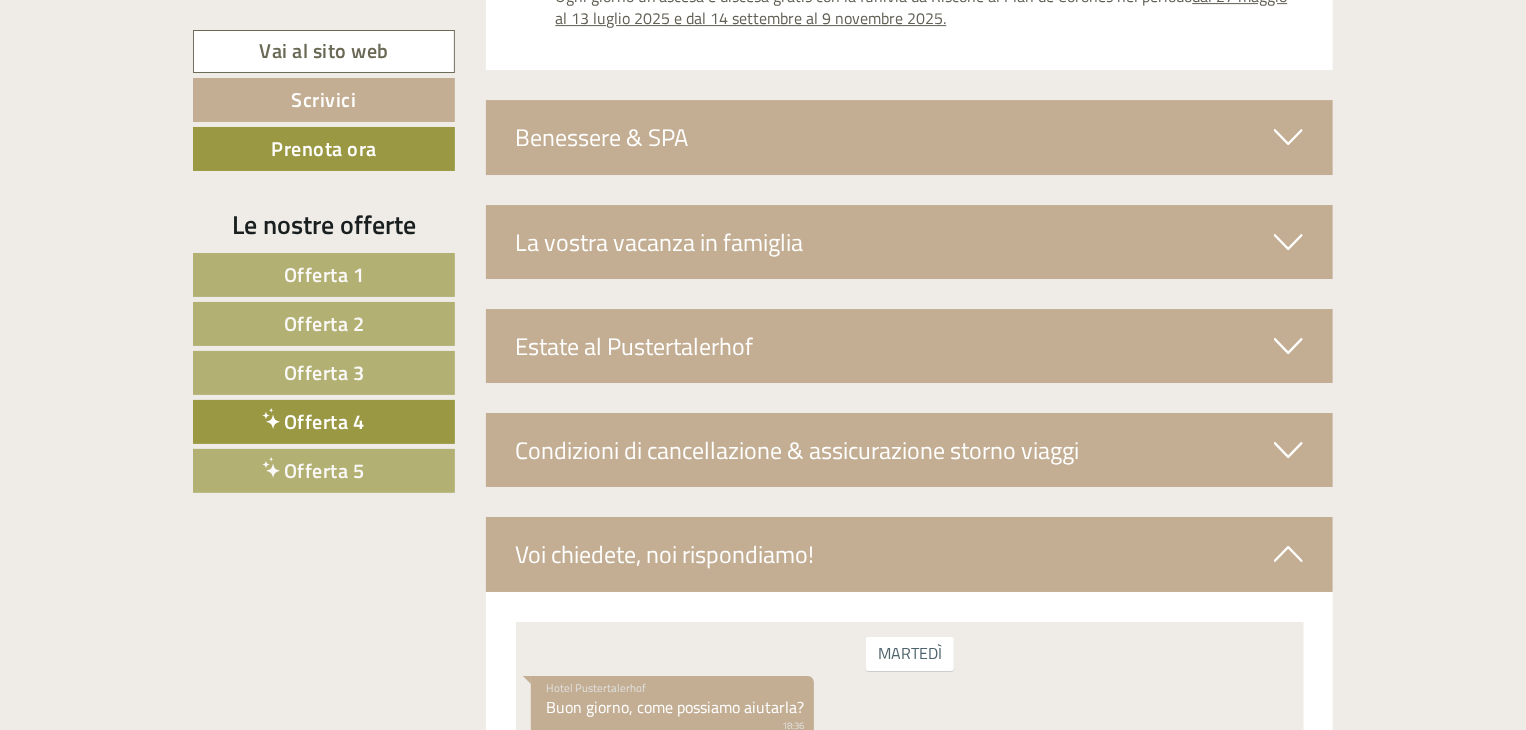 click on "Benessere & SPA" at bounding box center [910, 137] 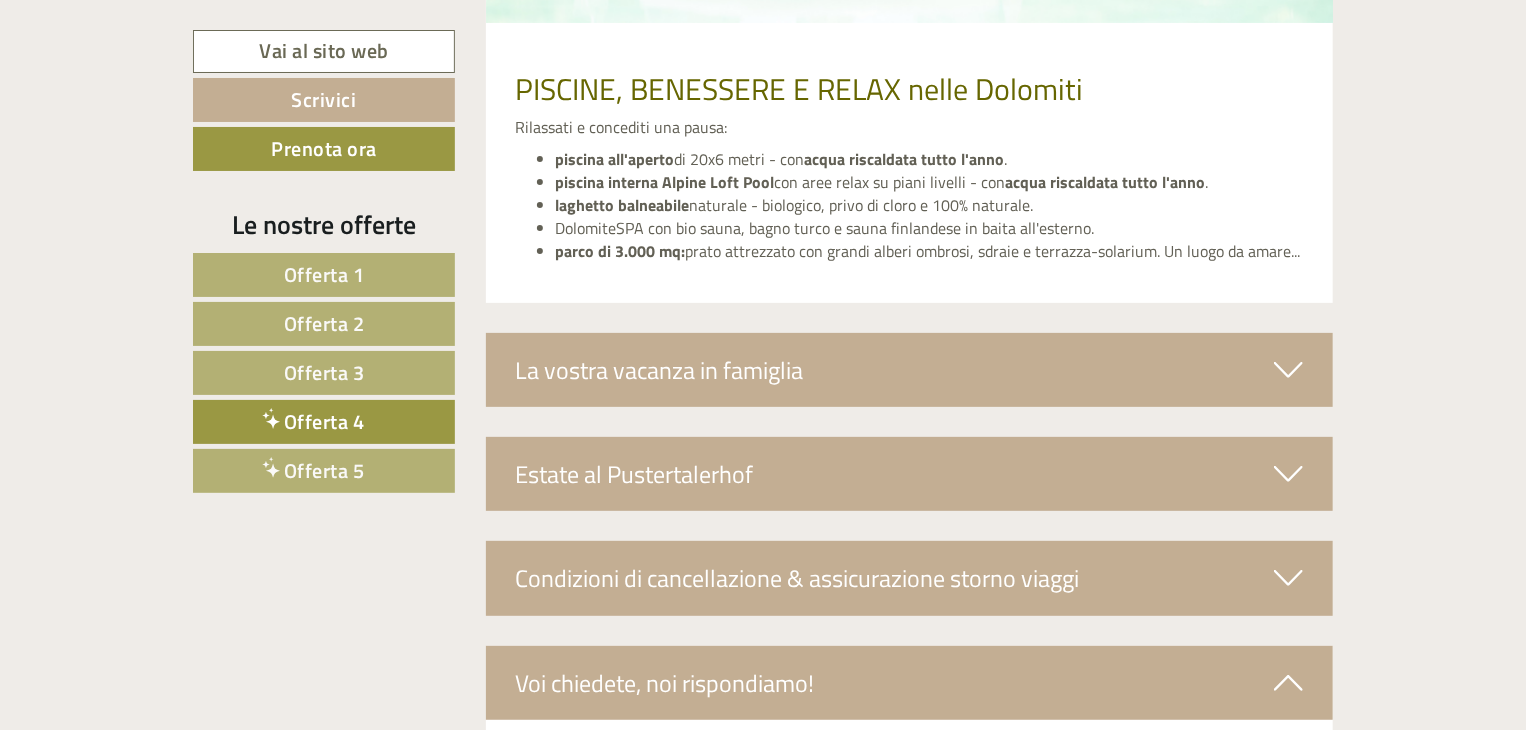 scroll, scrollTop: 4016, scrollLeft: 0, axis: vertical 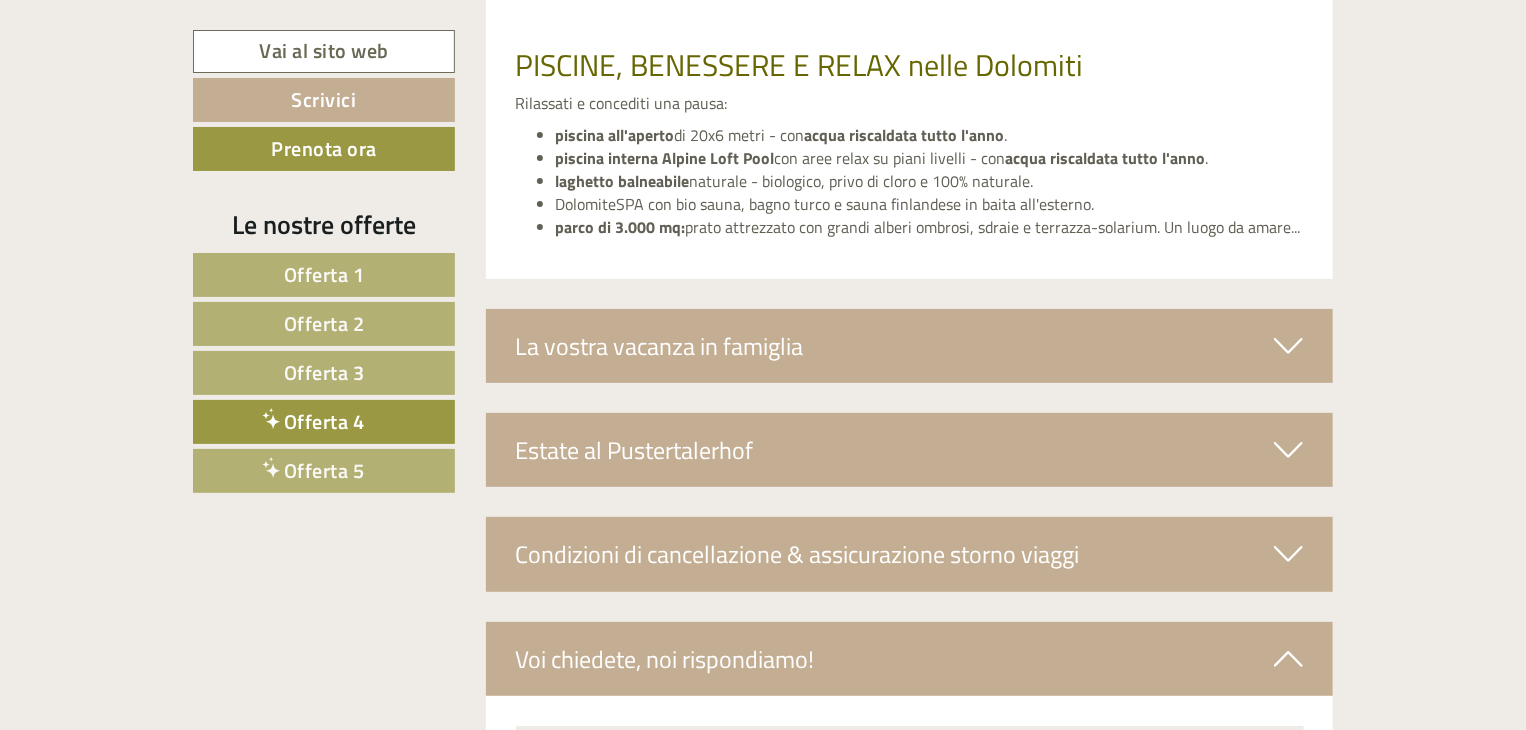 click on "La vostra vacanza in famiglia" at bounding box center [910, 346] 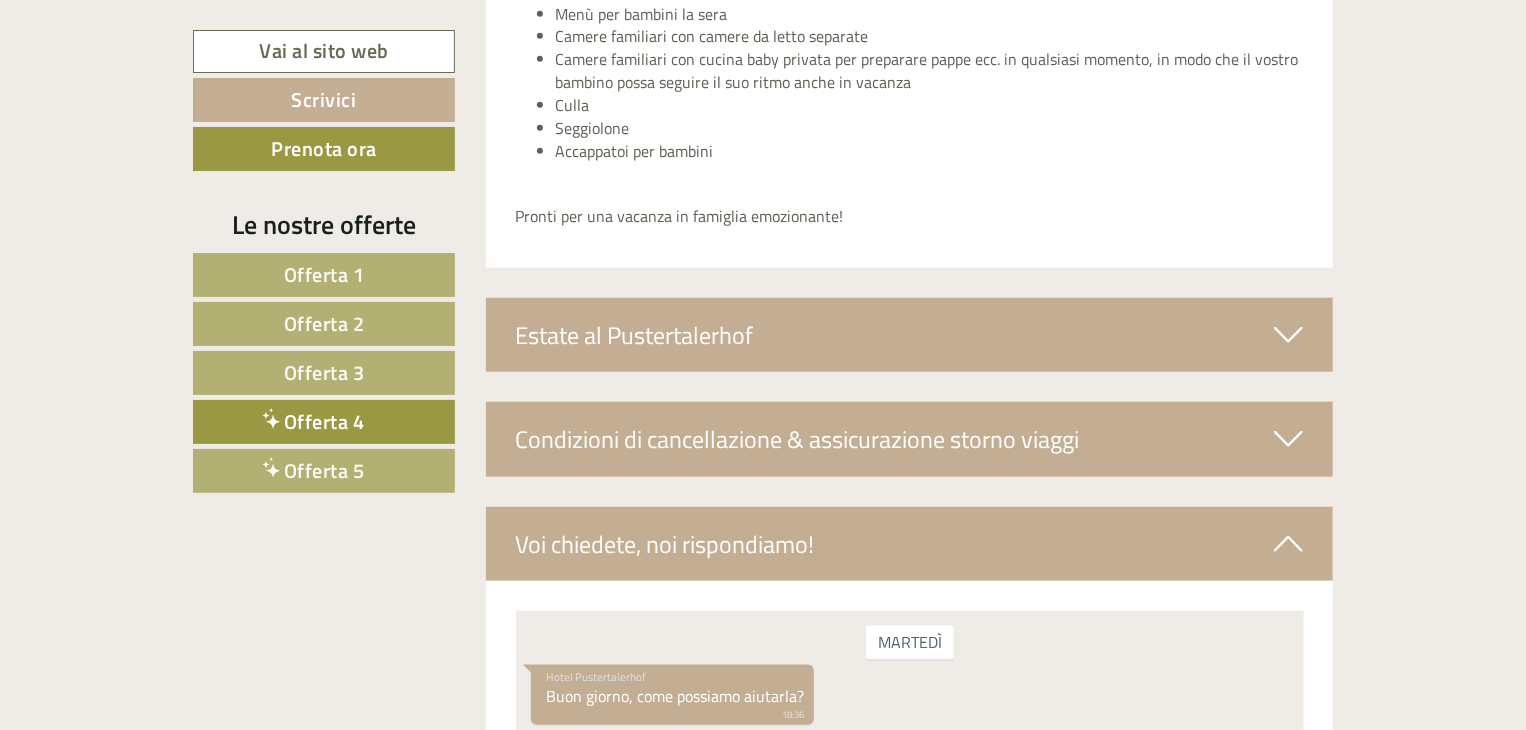 scroll, scrollTop: 4716, scrollLeft: 0, axis: vertical 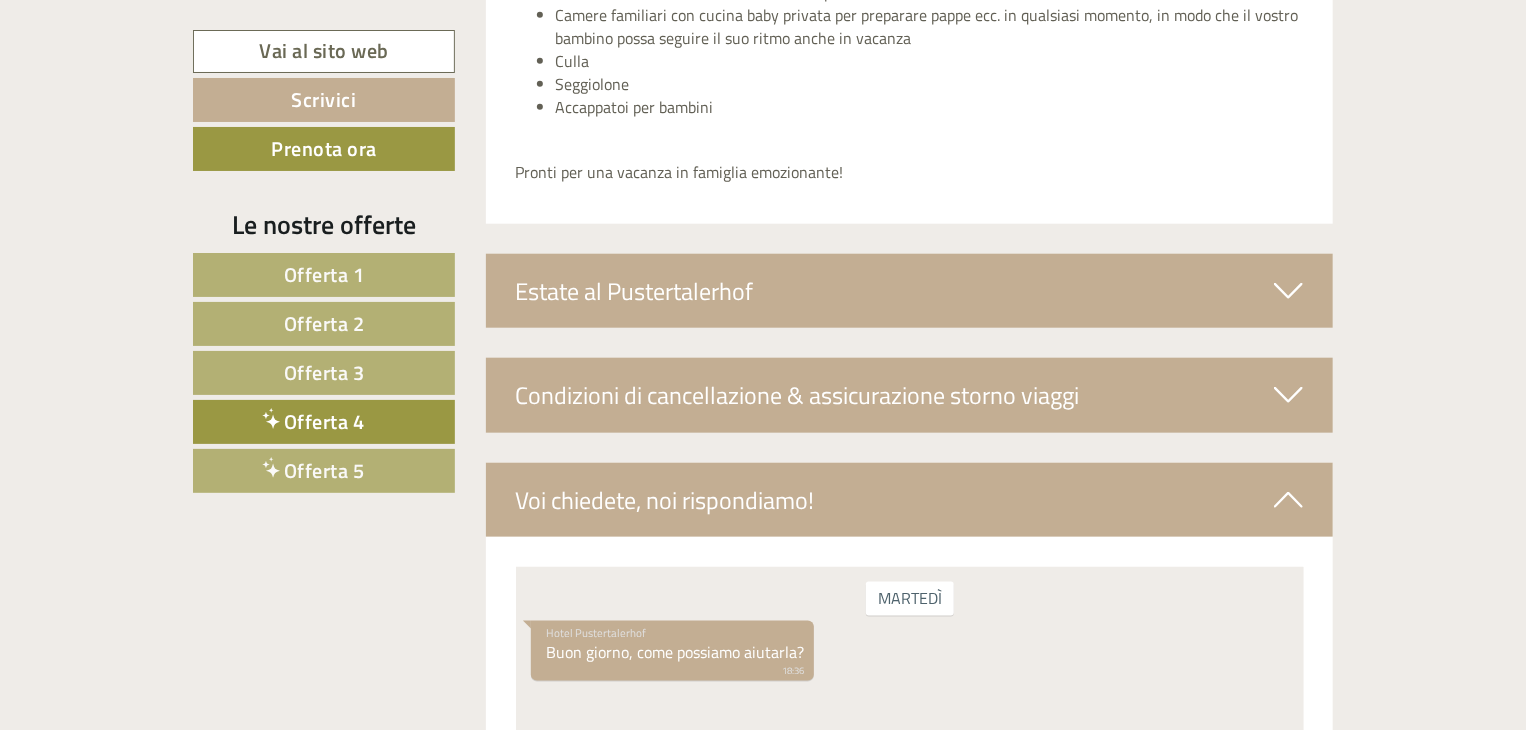 click on "Estate al Pustertalerhof" at bounding box center [910, 291] 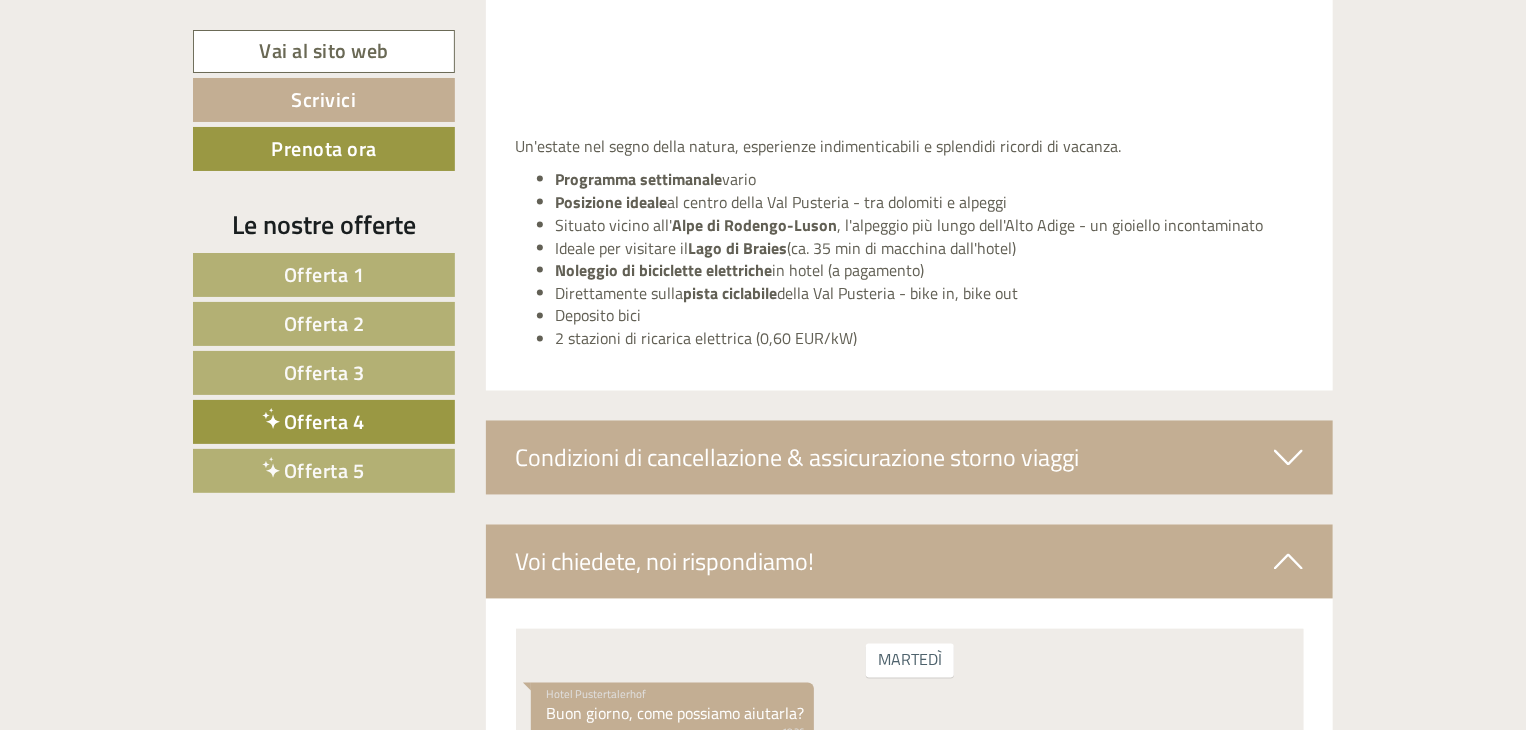 scroll, scrollTop: 5516, scrollLeft: 0, axis: vertical 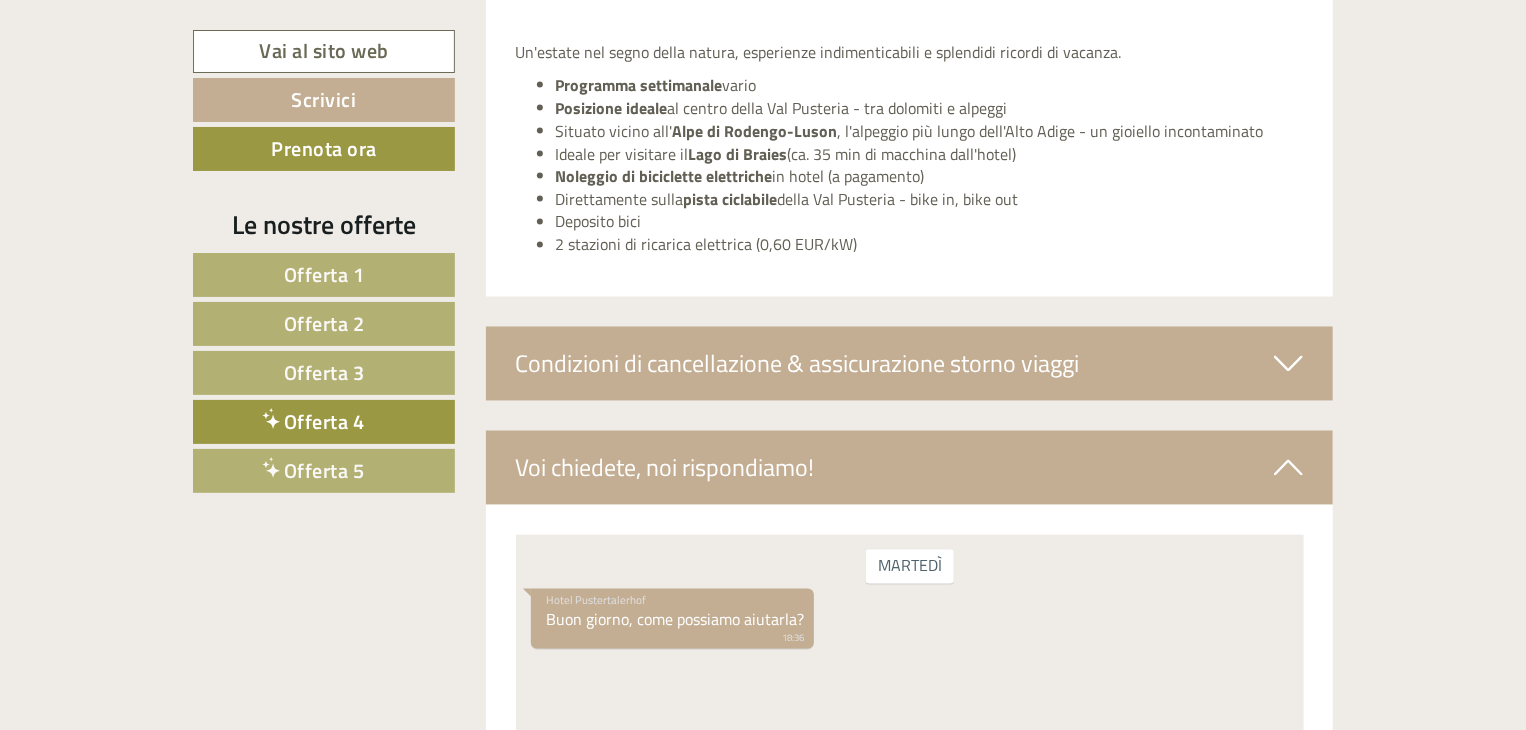 click on "Condizioni di cancellazione & assicurazione storno viaggi" at bounding box center [910, 364] 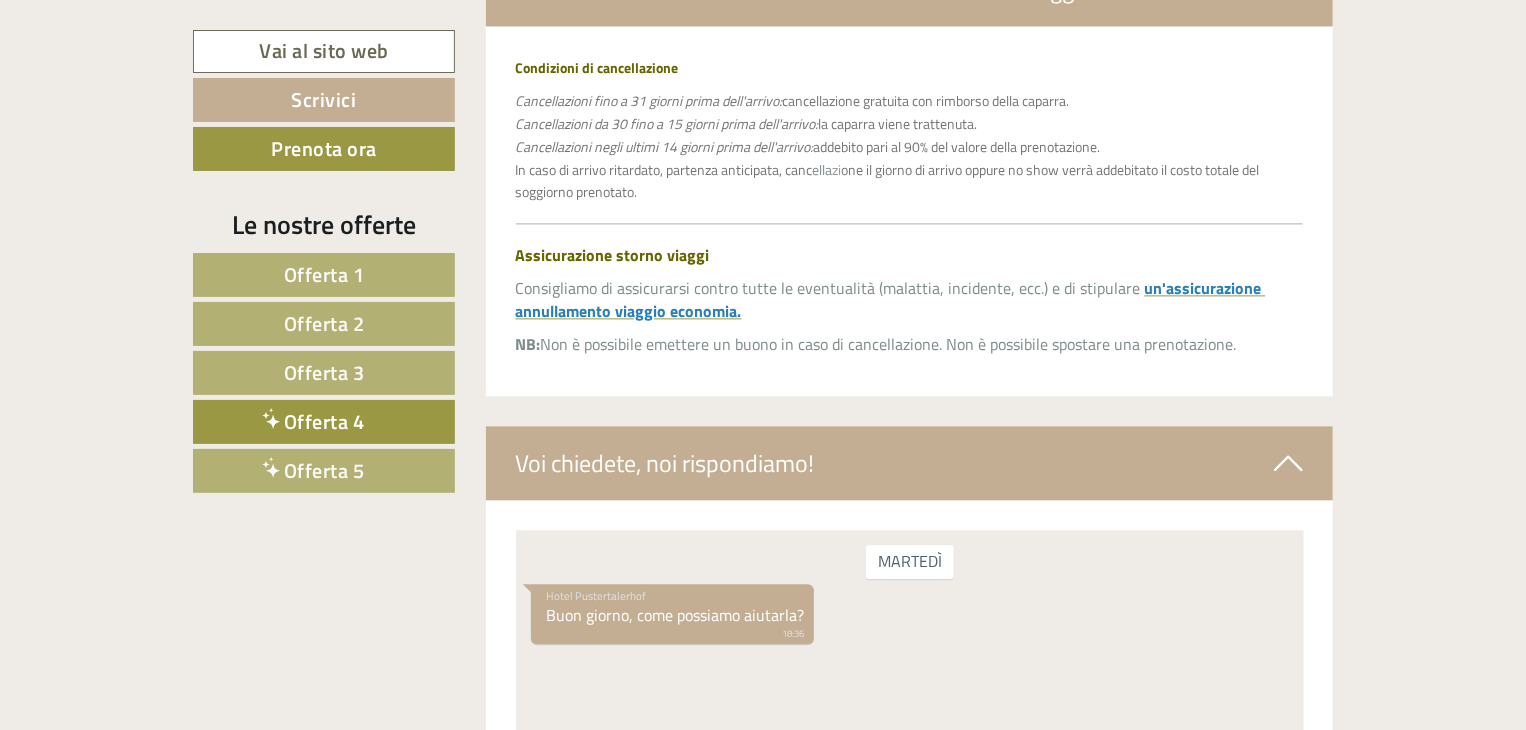 scroll, scrollTop: 5916, scrollLeft: 0, axis: vertical 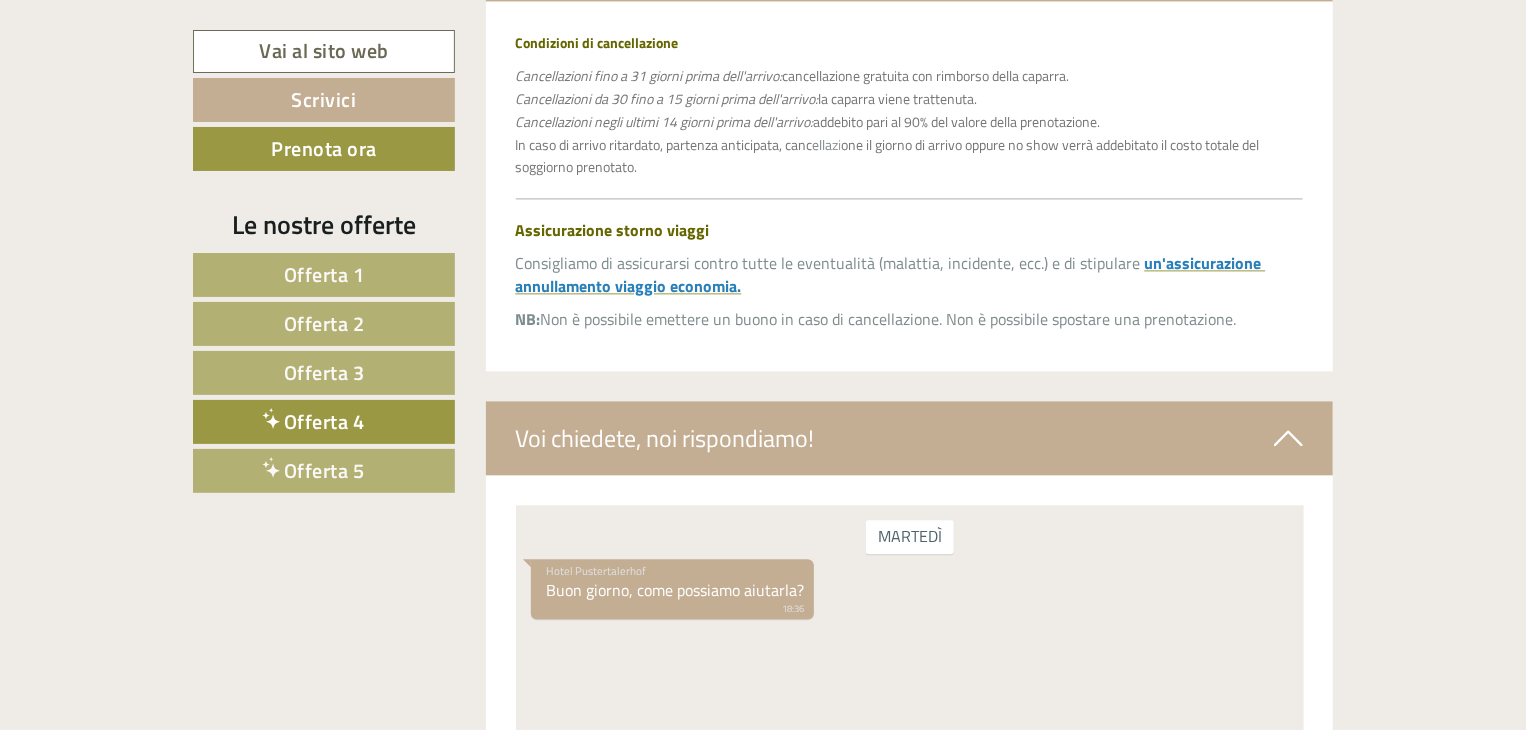 click on "Voi chiedete, noi rispondiamo!" at bounding box center (910, 438) 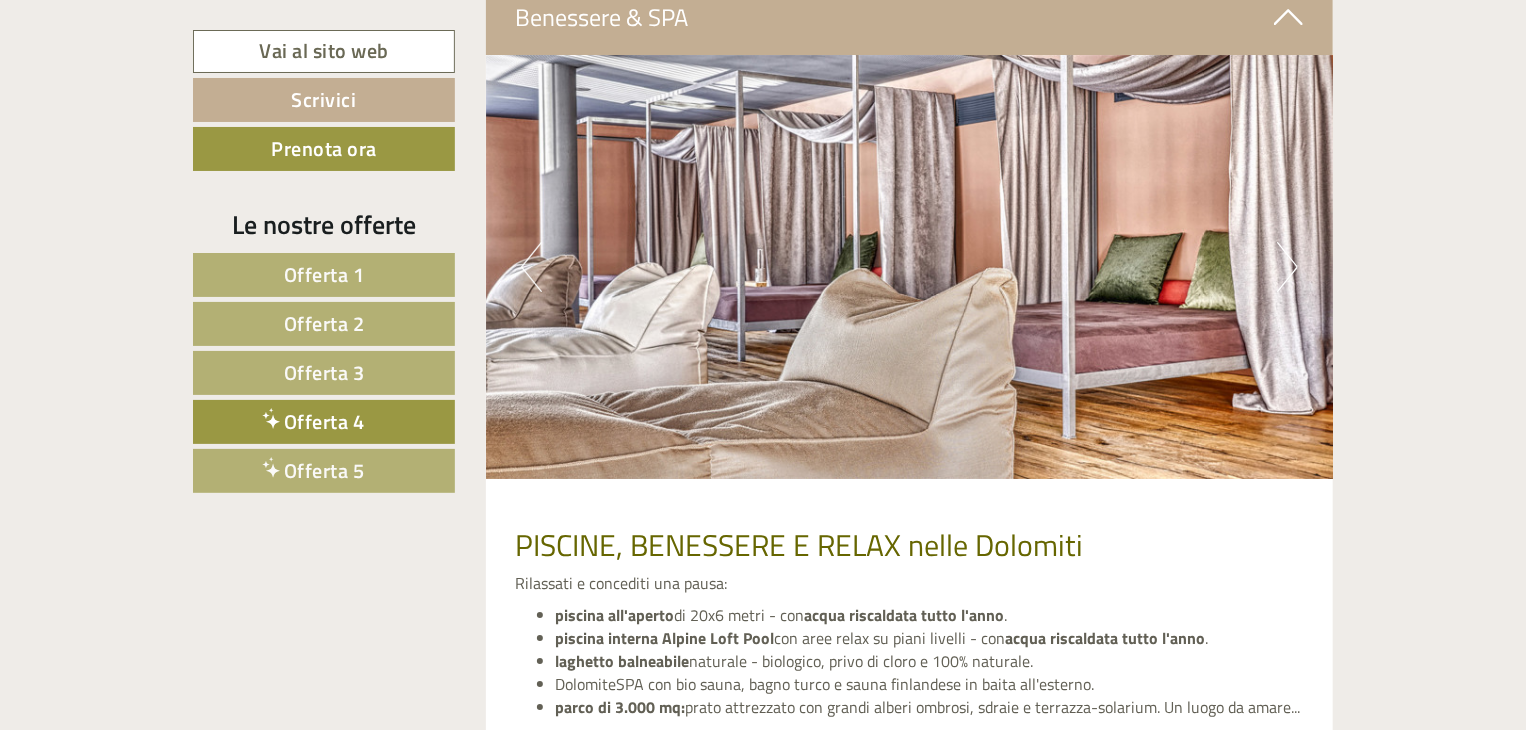 scroll, scrollTop: 3532, scrollLeft: 0, axis: vertical 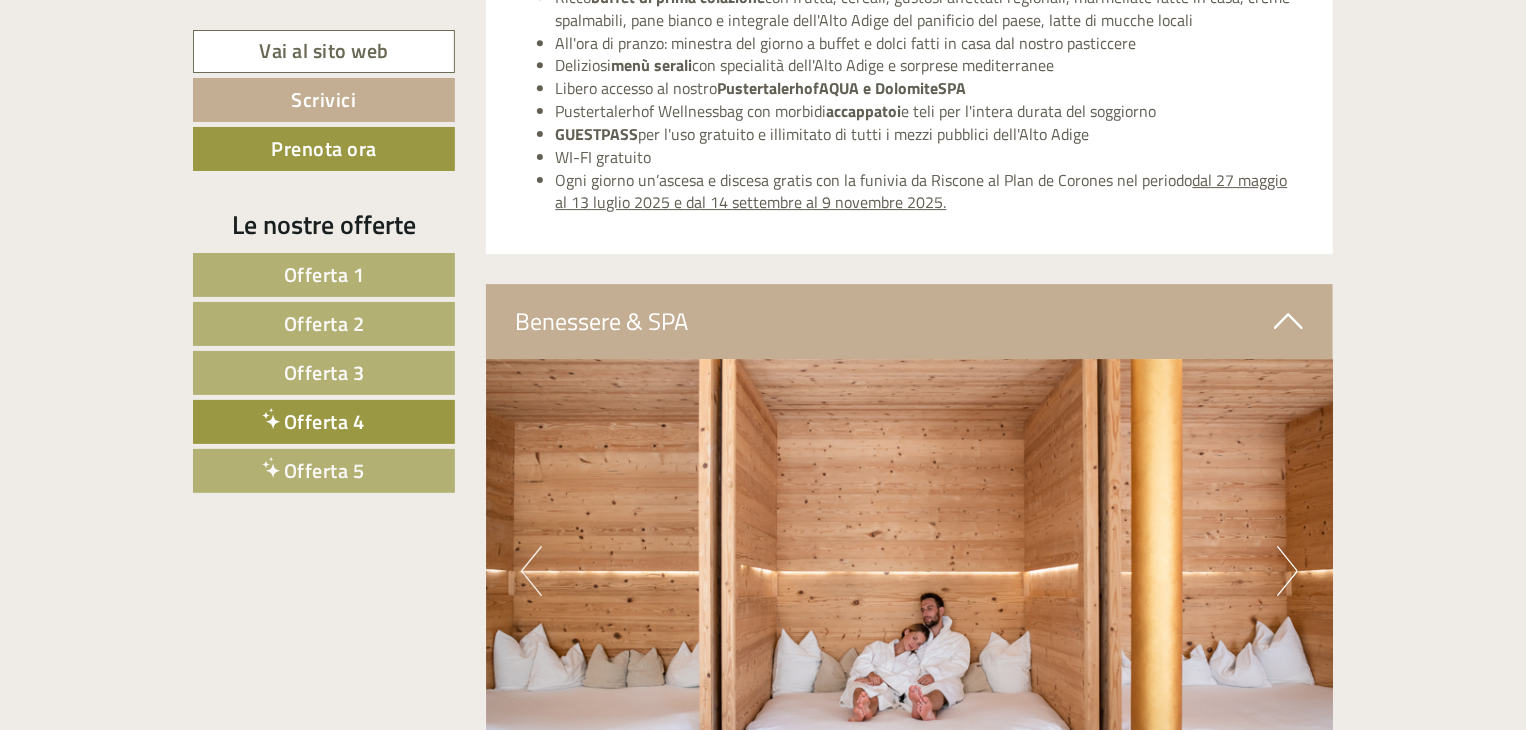 click on "Offerta 4" at bounding box center (324, 422) 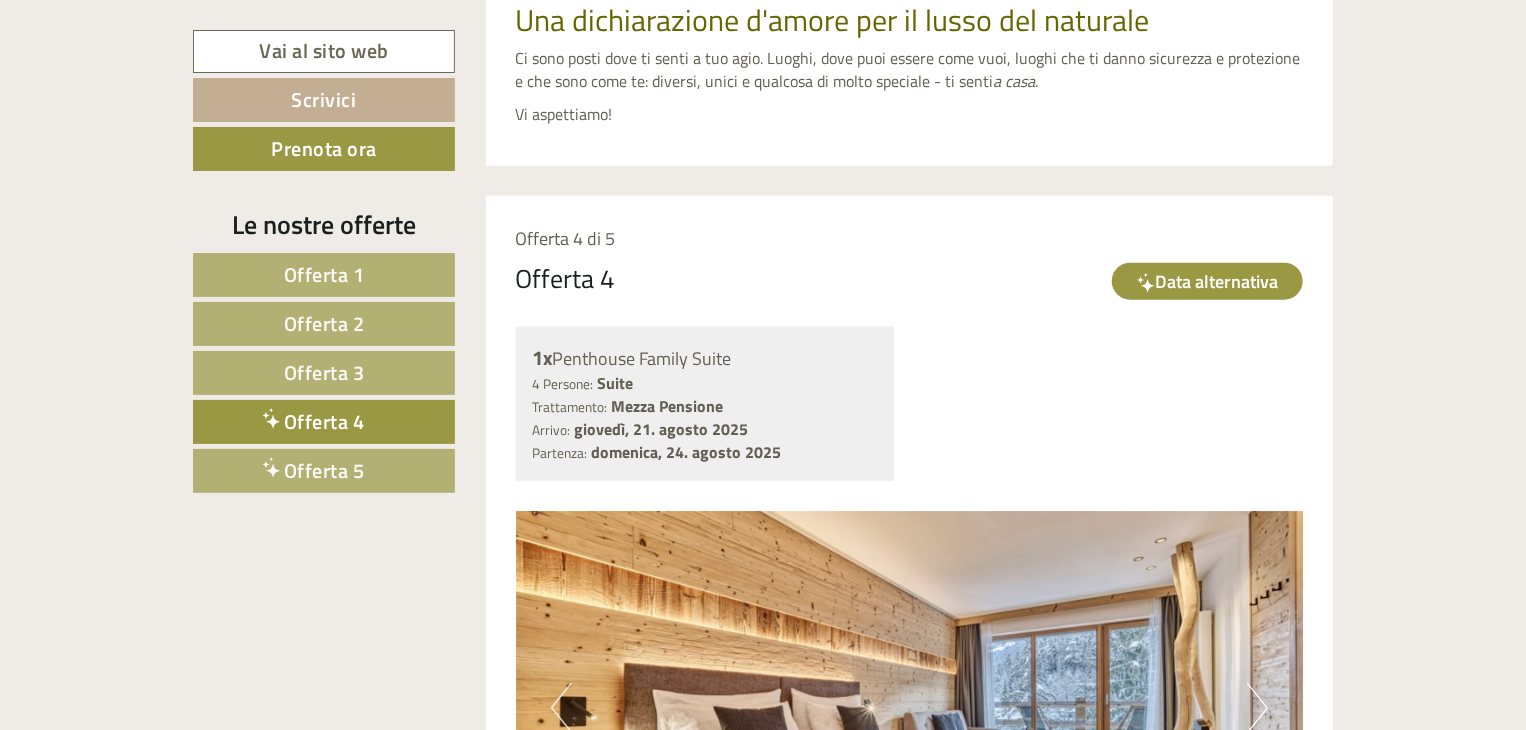 scroll, scrollTop: 916, scrollLeft: 0, axis: vertical 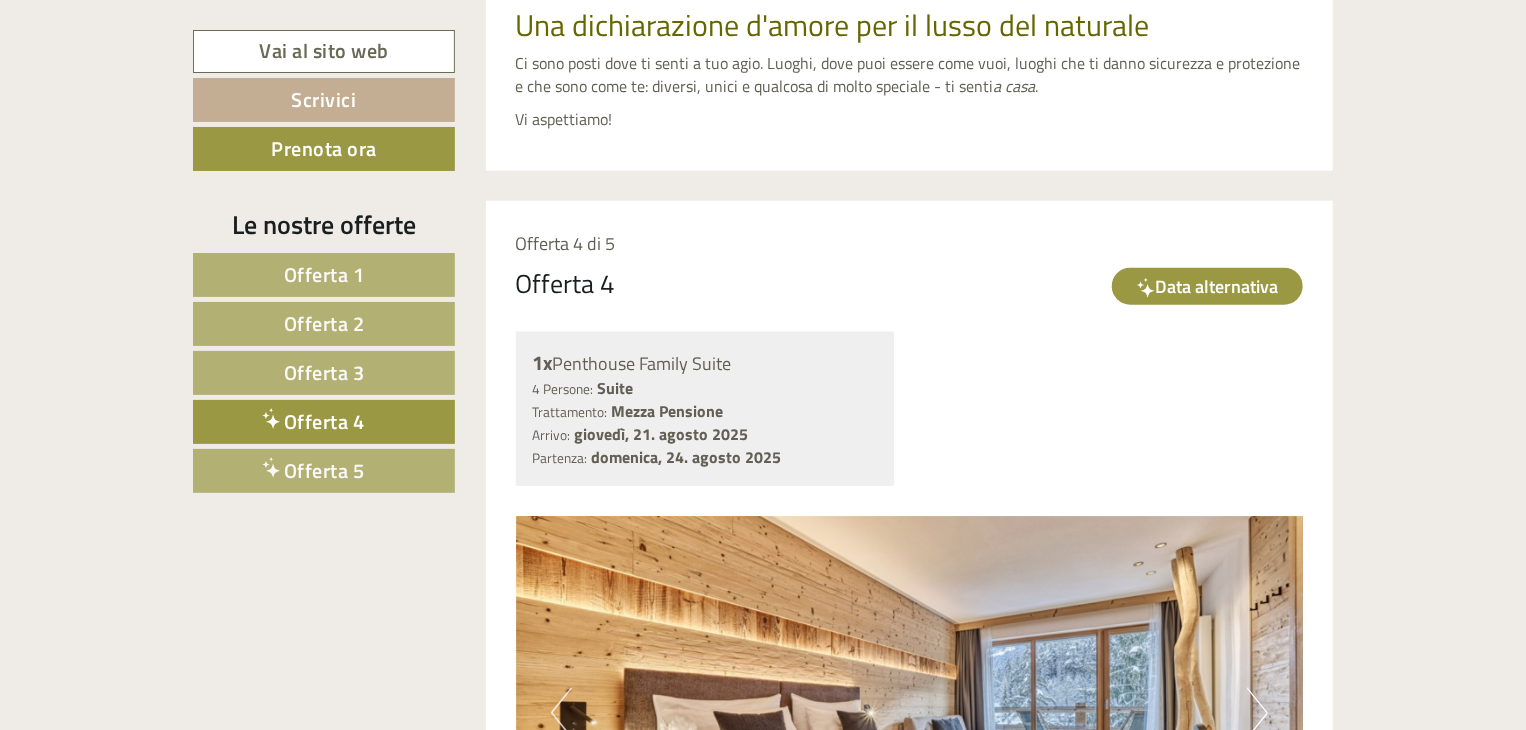 click on "Offerta 4" at bounding box center (324, 422) 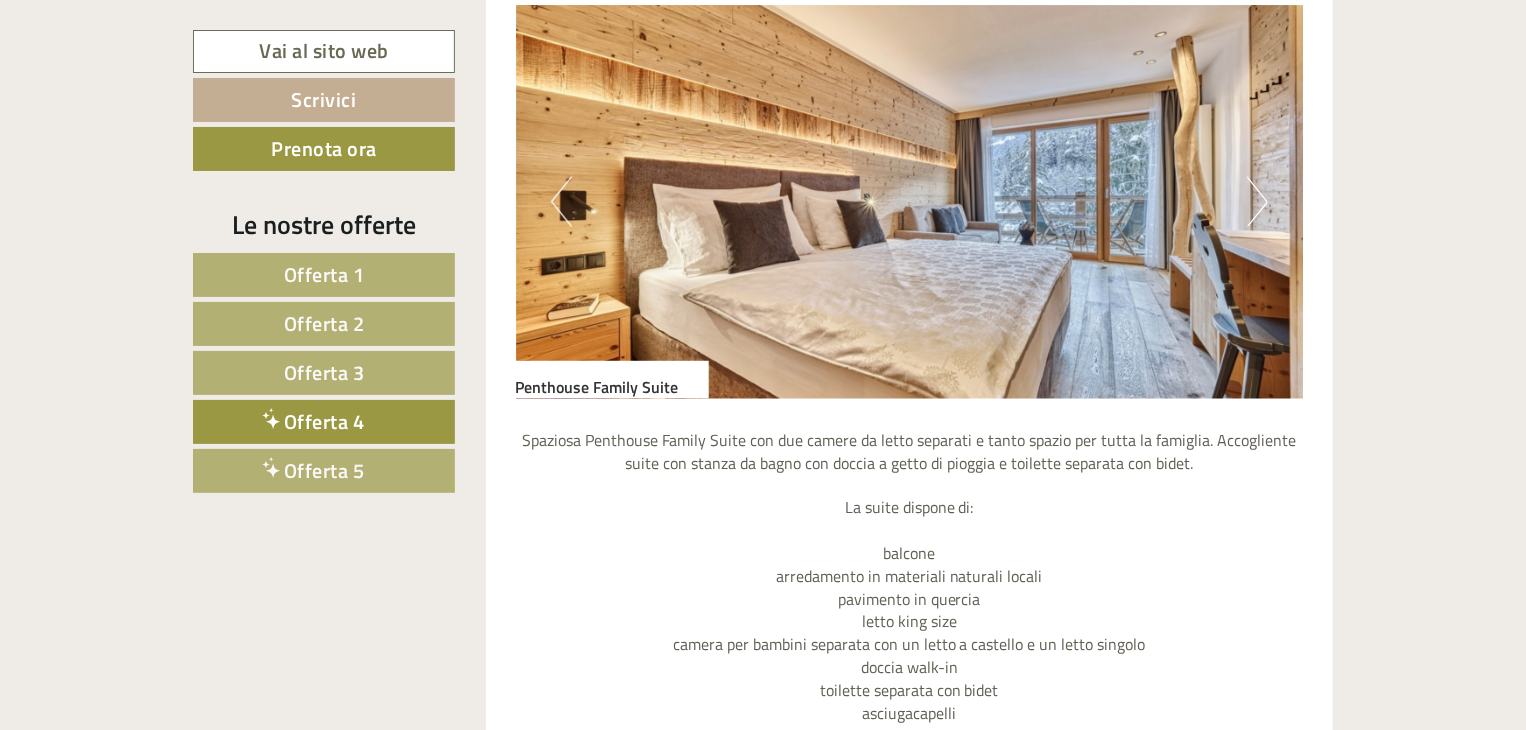 scroll, scrollTop: 1316, scrollLeft: 0, axis: vertical 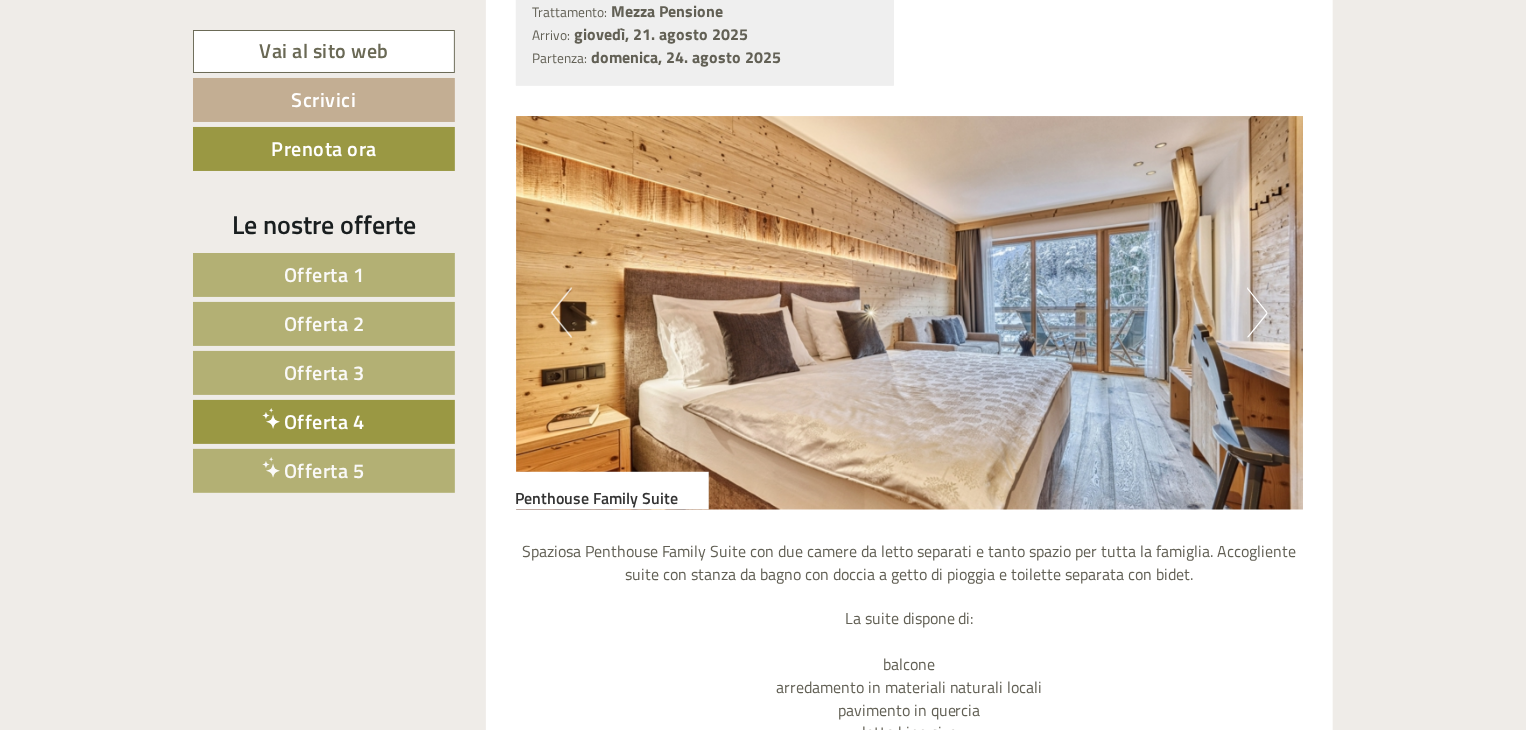 drag, startPoint x: 369, startPoint y: 427, endPoint x: 390, endPoint y: 425, distance: 21.095022 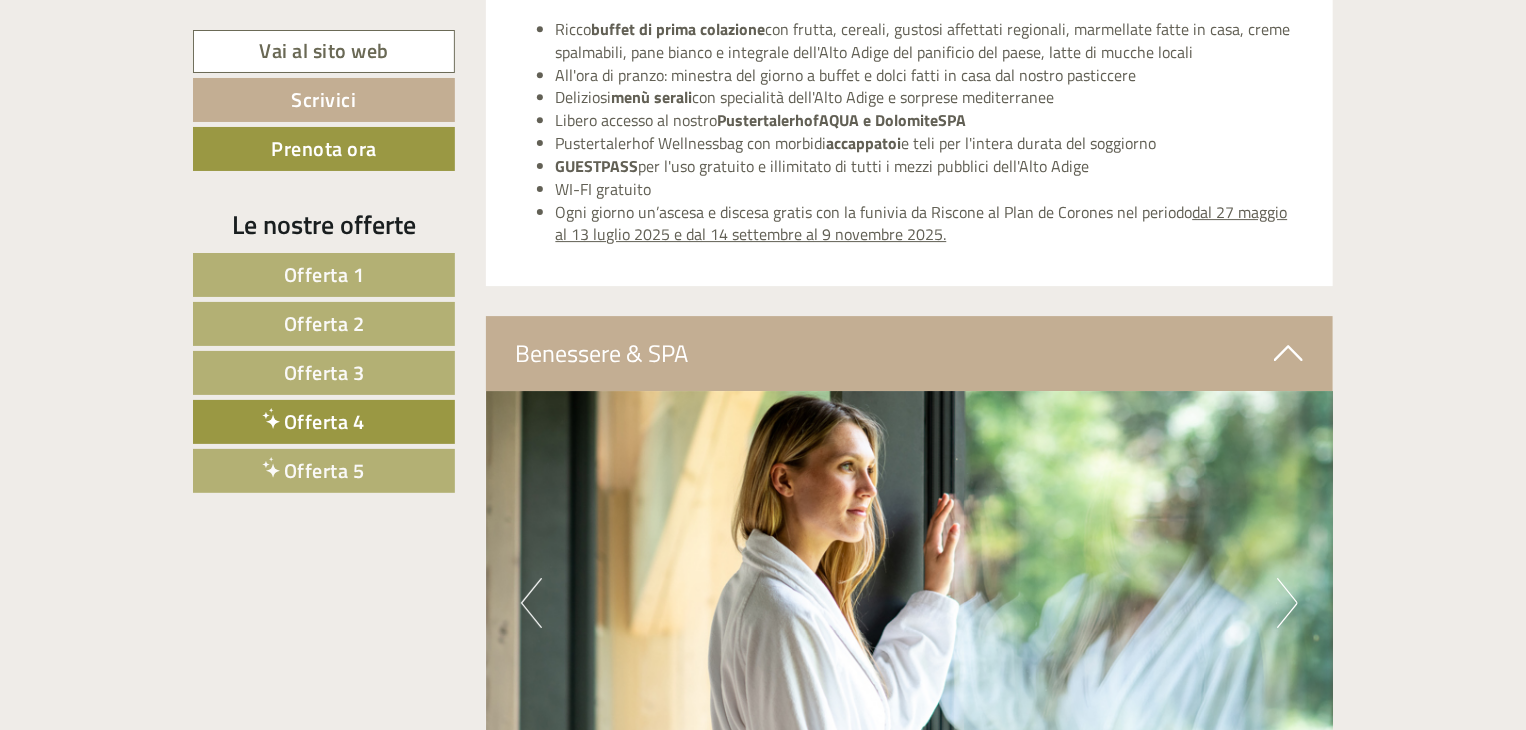 scroll, scrollTop: 3200, scrollLeft: 0, axis: vertical 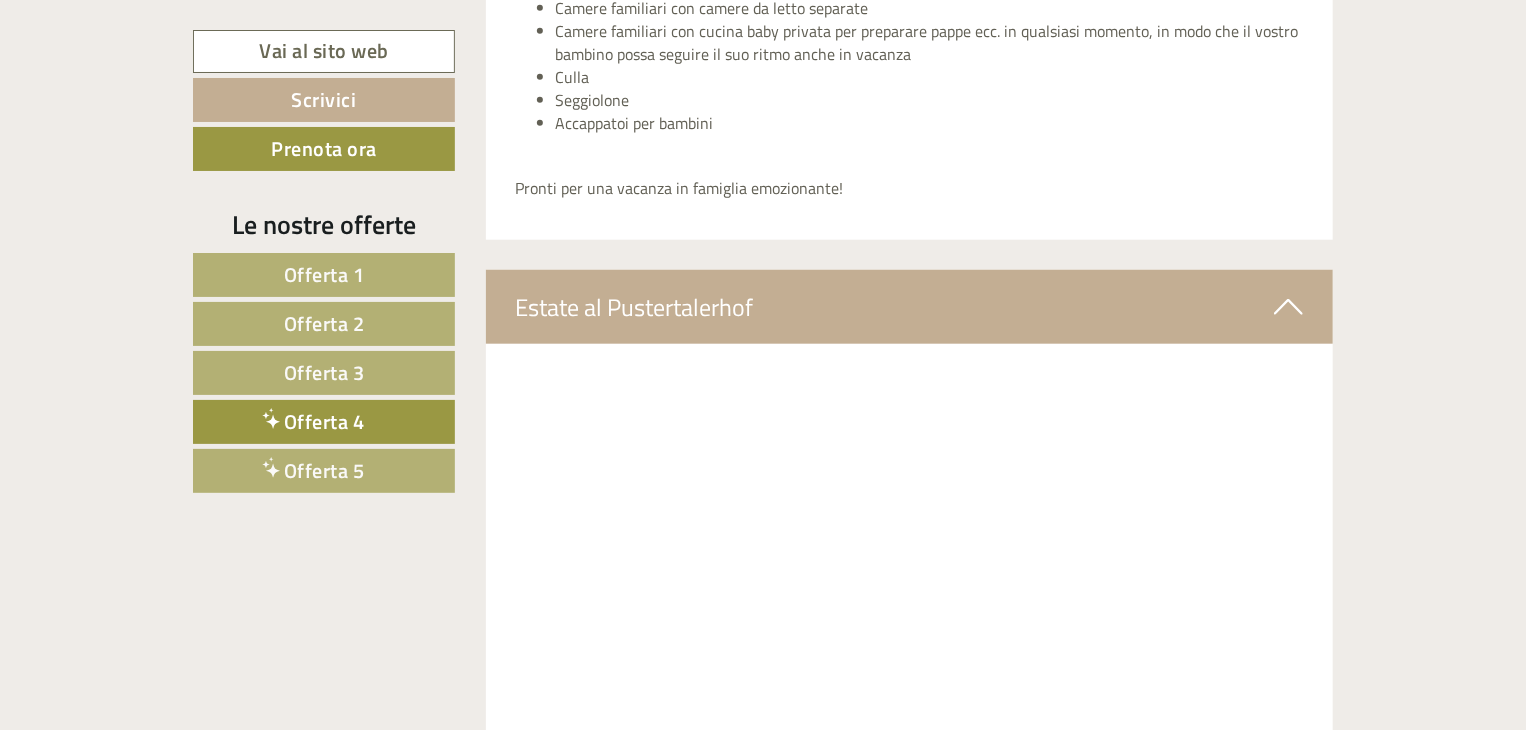 click on "Offerta 4" at bounding box center [324, 421] 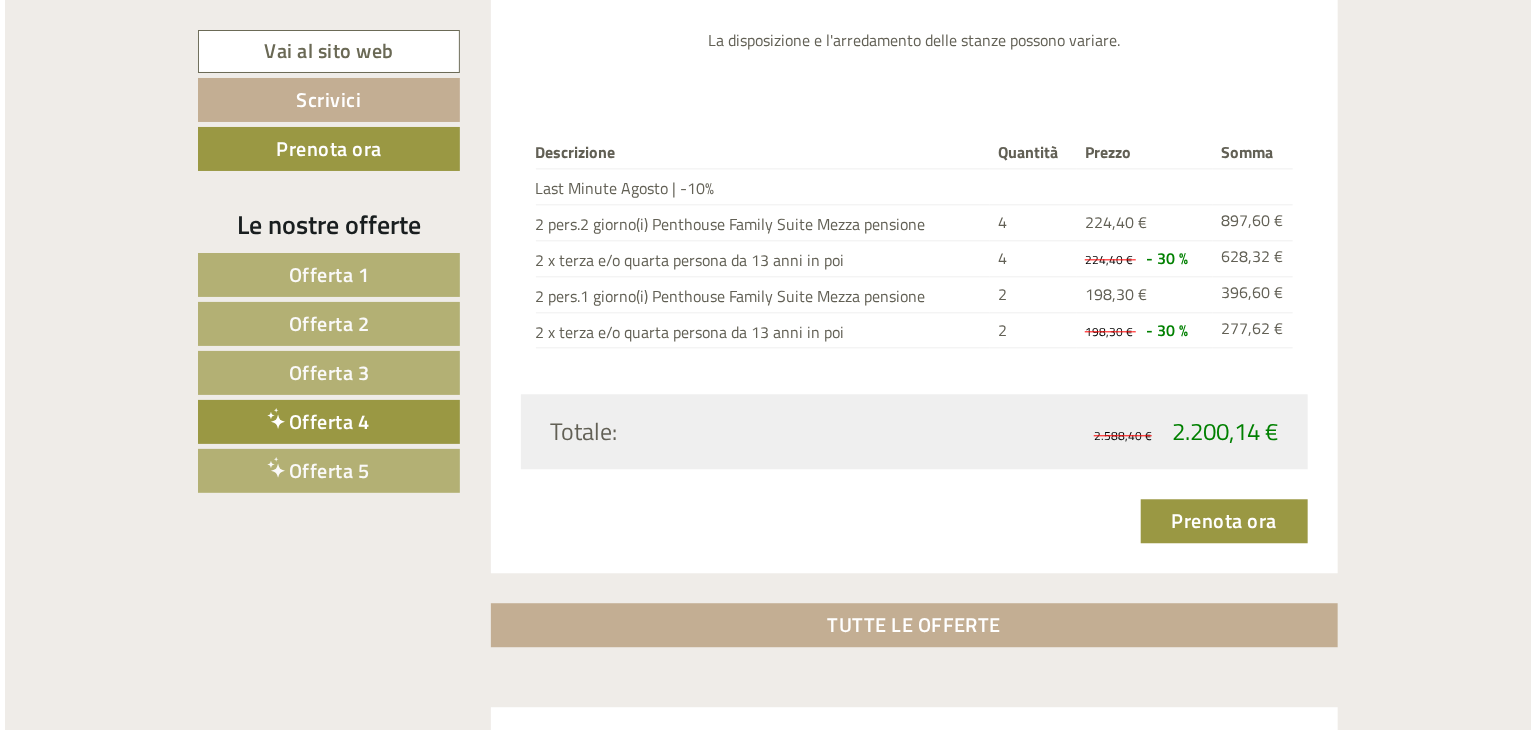 scroll, scrollTop: 2316, scrollLeft: 0, axis: vertical 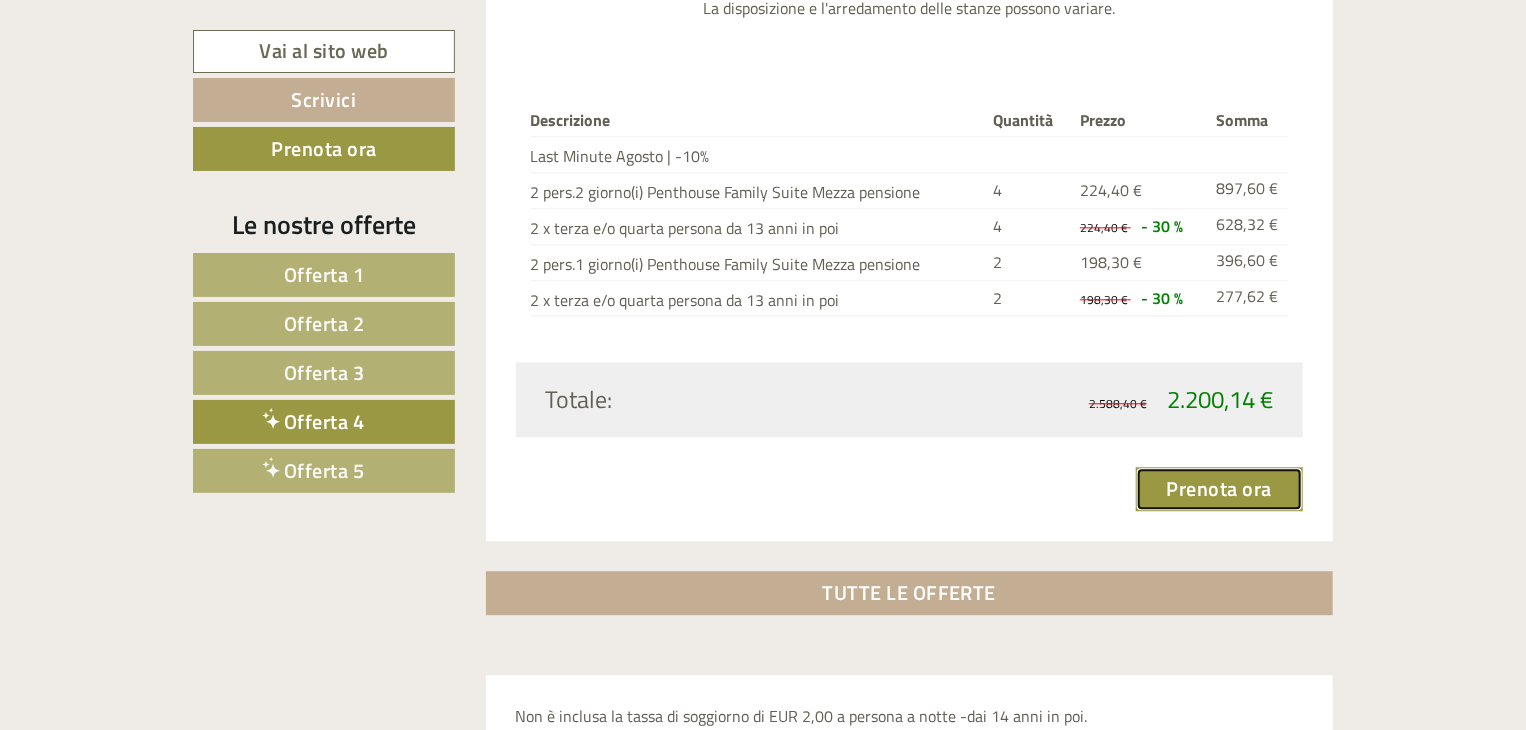 click on "Prenota ora" at bounding box center (1220, 489) 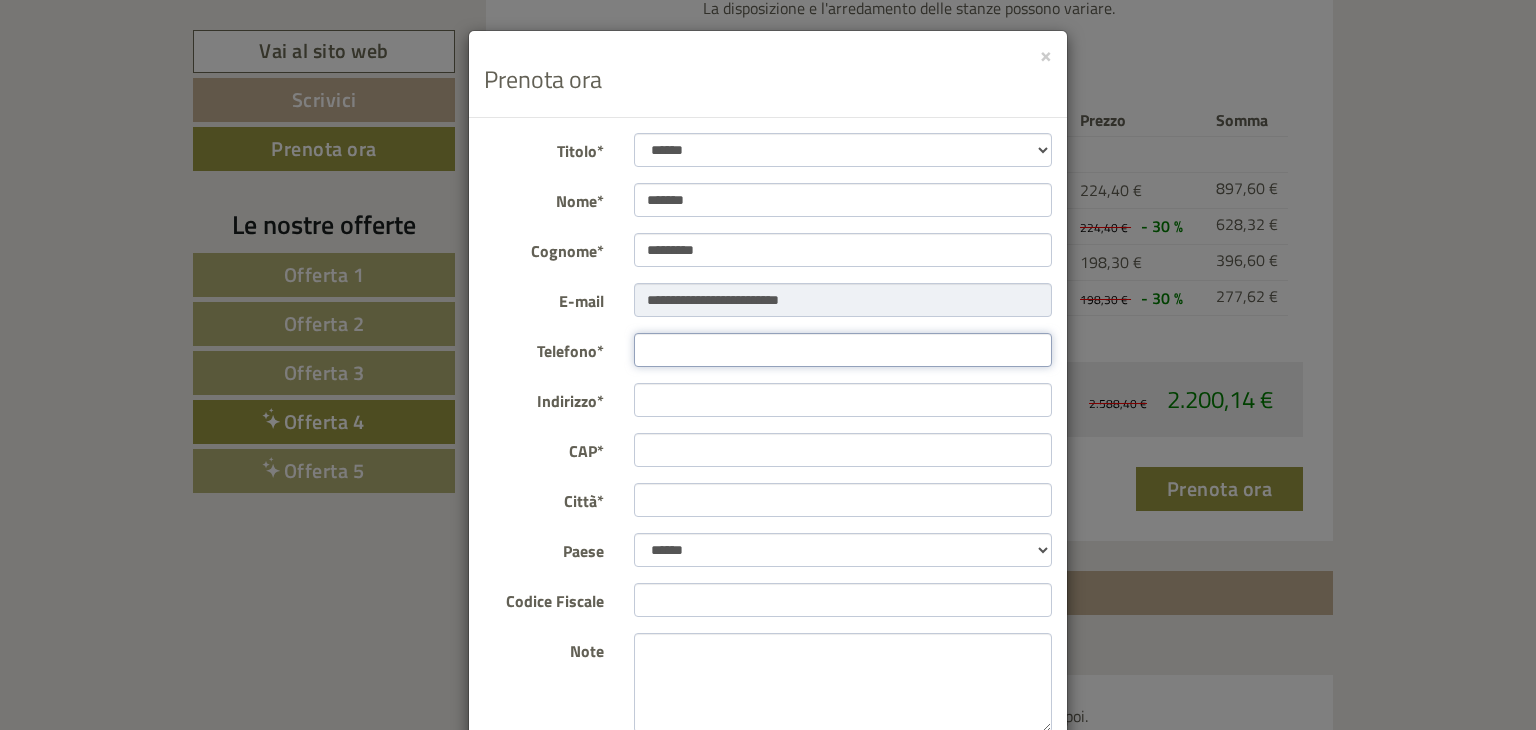click on "Telefono*" at bounding box center [843, 350] 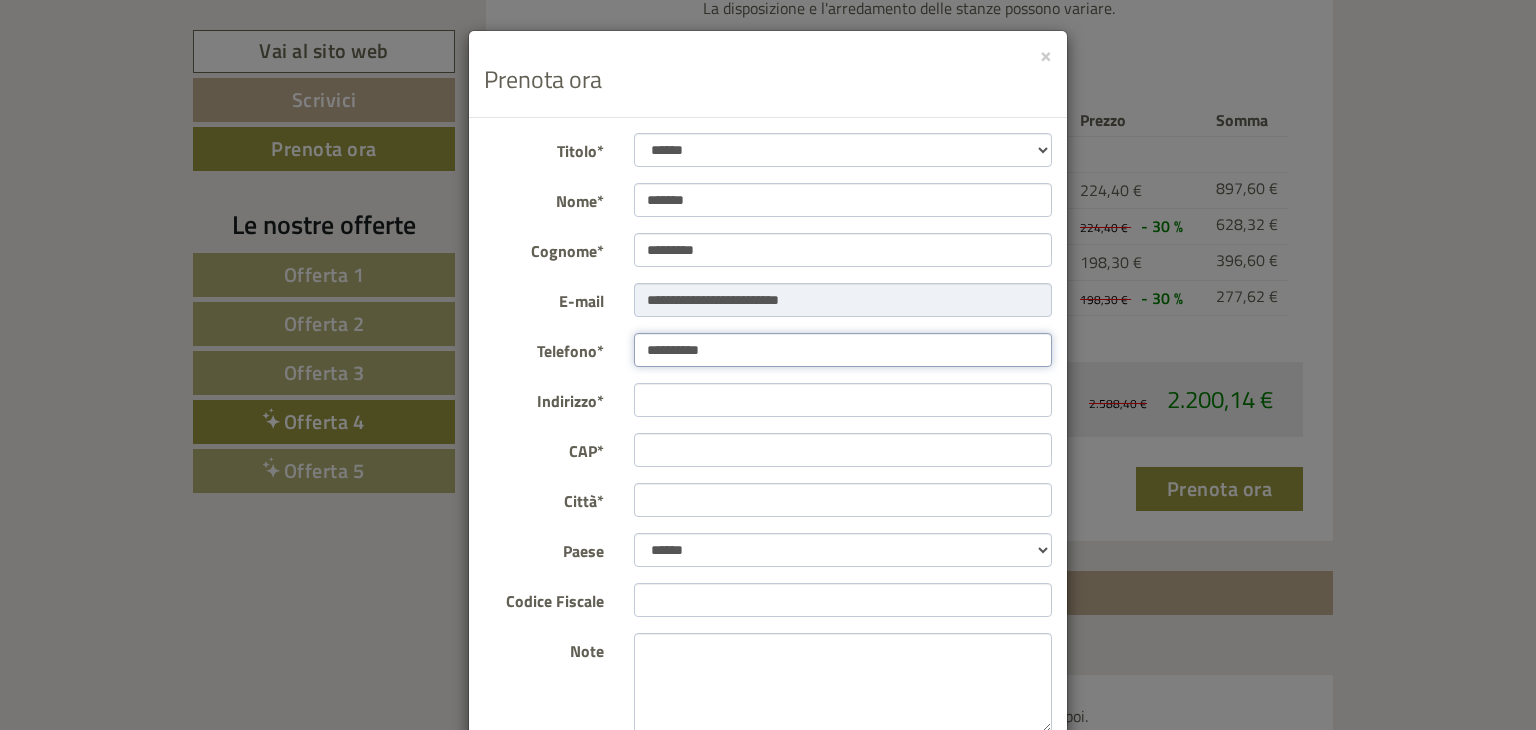 type on "**********" 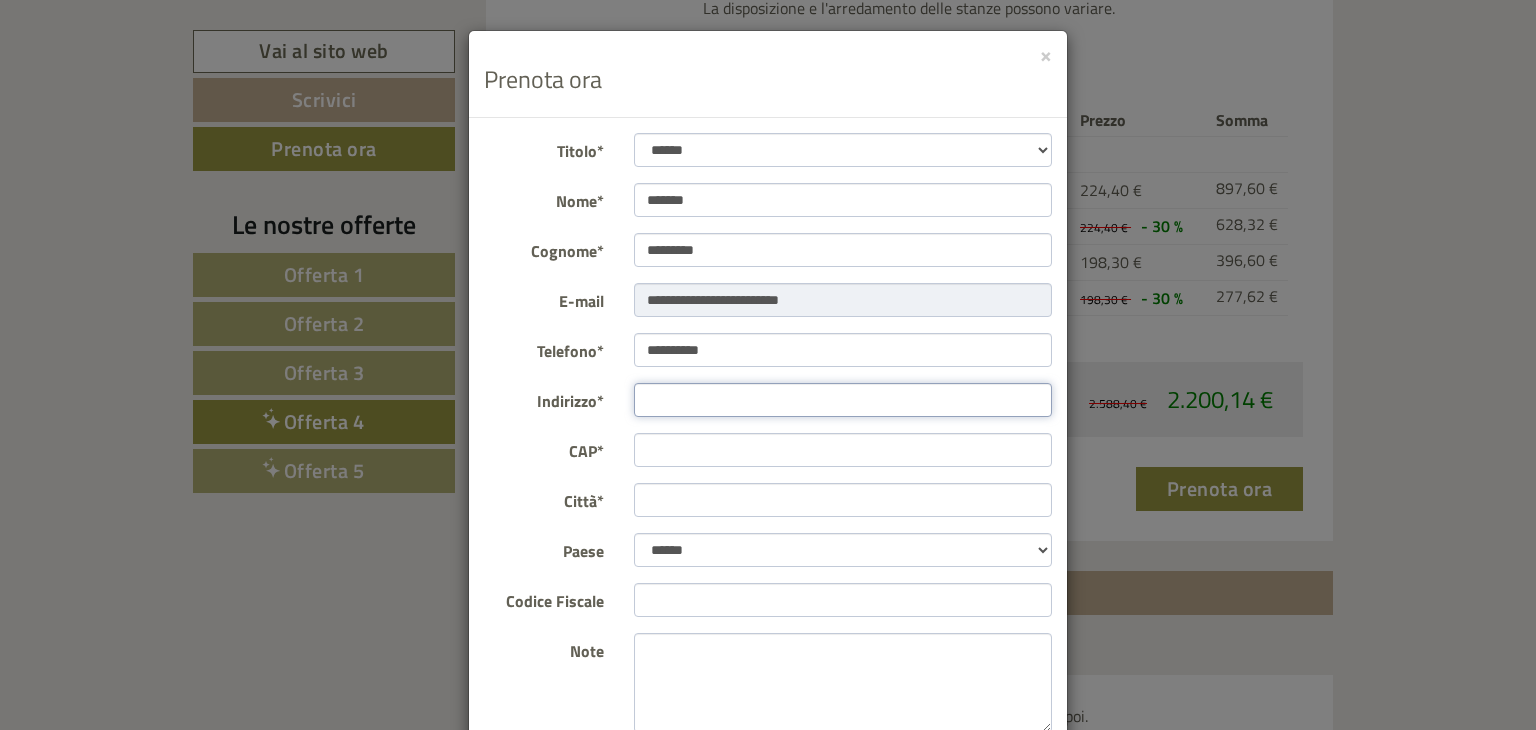 click on "Indirizzo*" at bounding box center (843, 400) 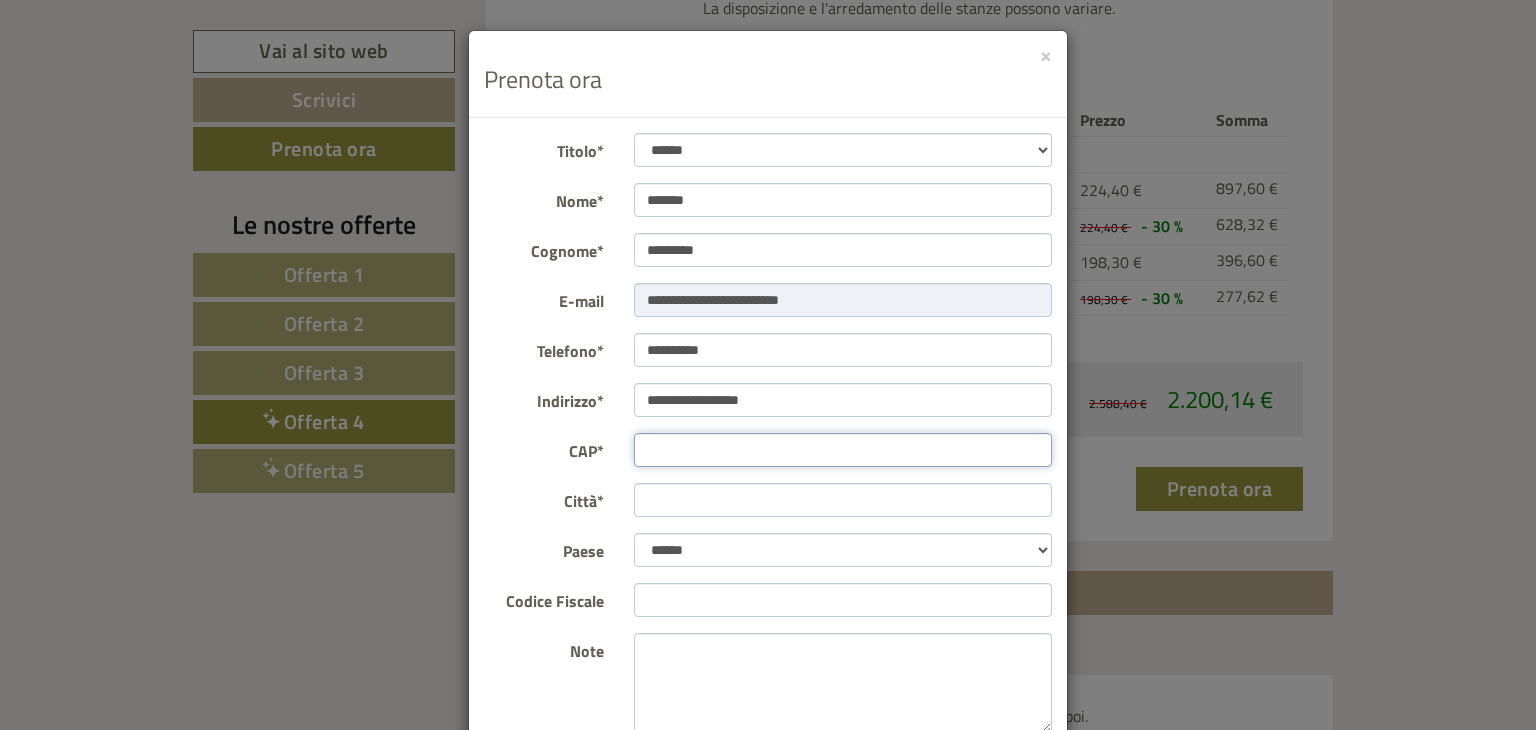 type on "*****" 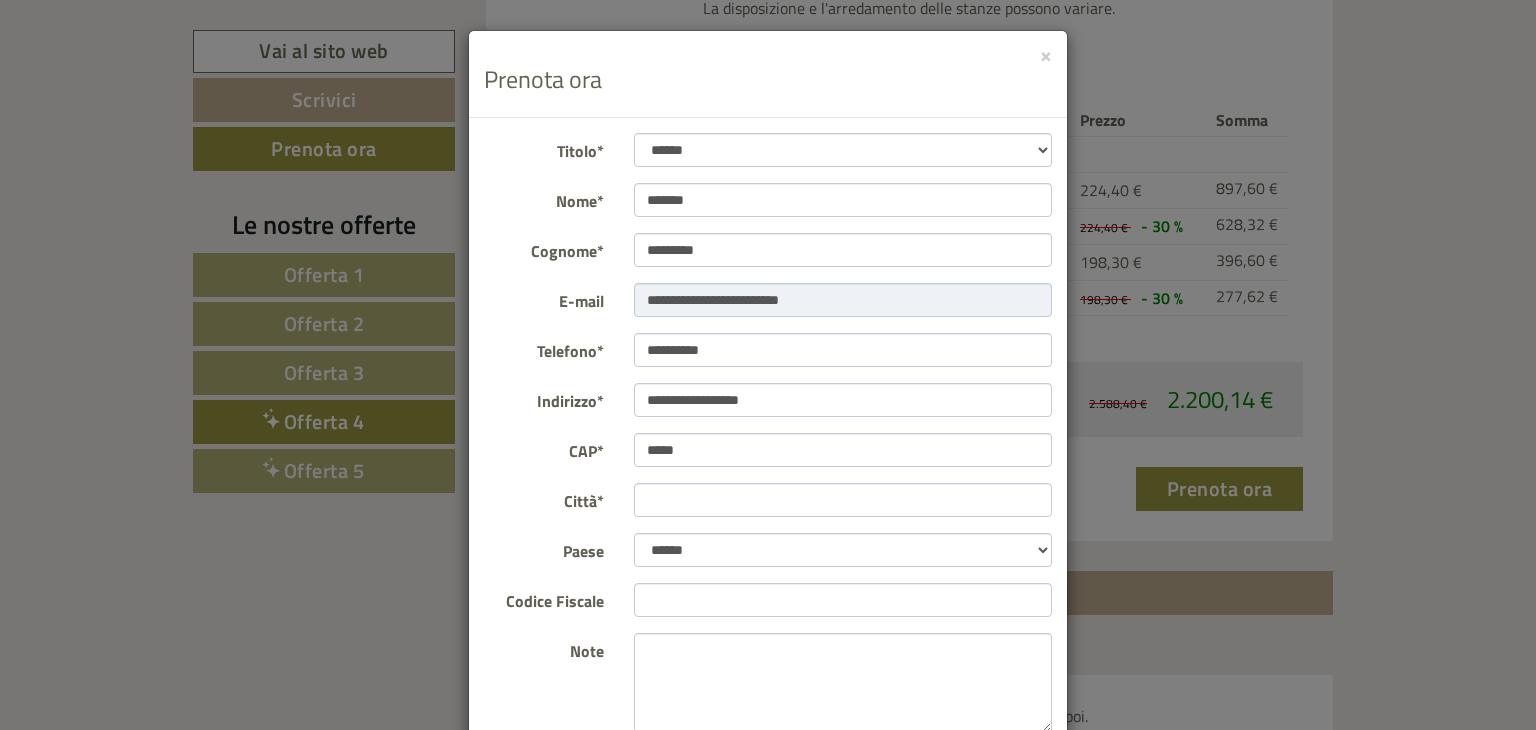 type on "**********" 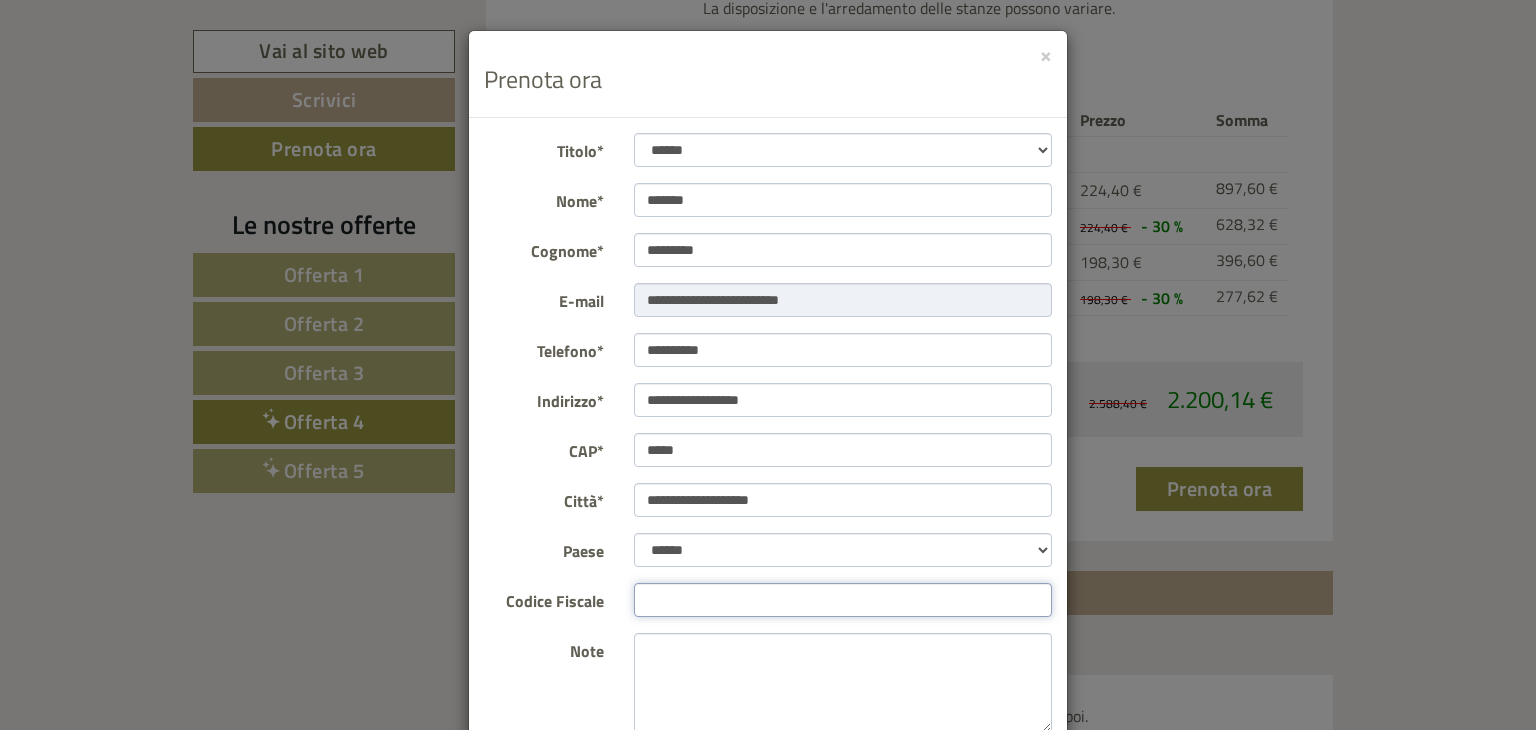 click on "Codice Fiscale" at bounding box center (843, 600) 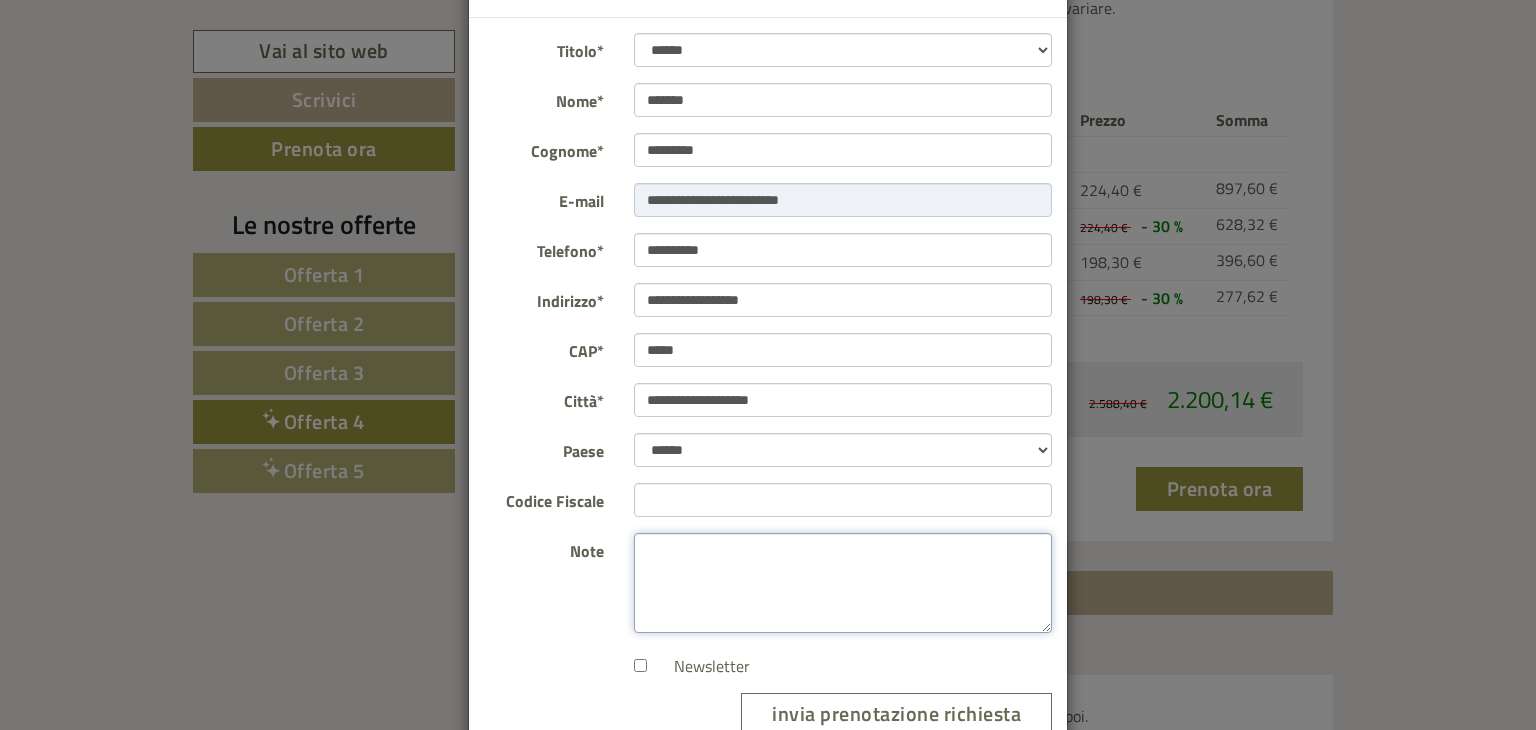 click on "Note" at bounding box center (843, 583) 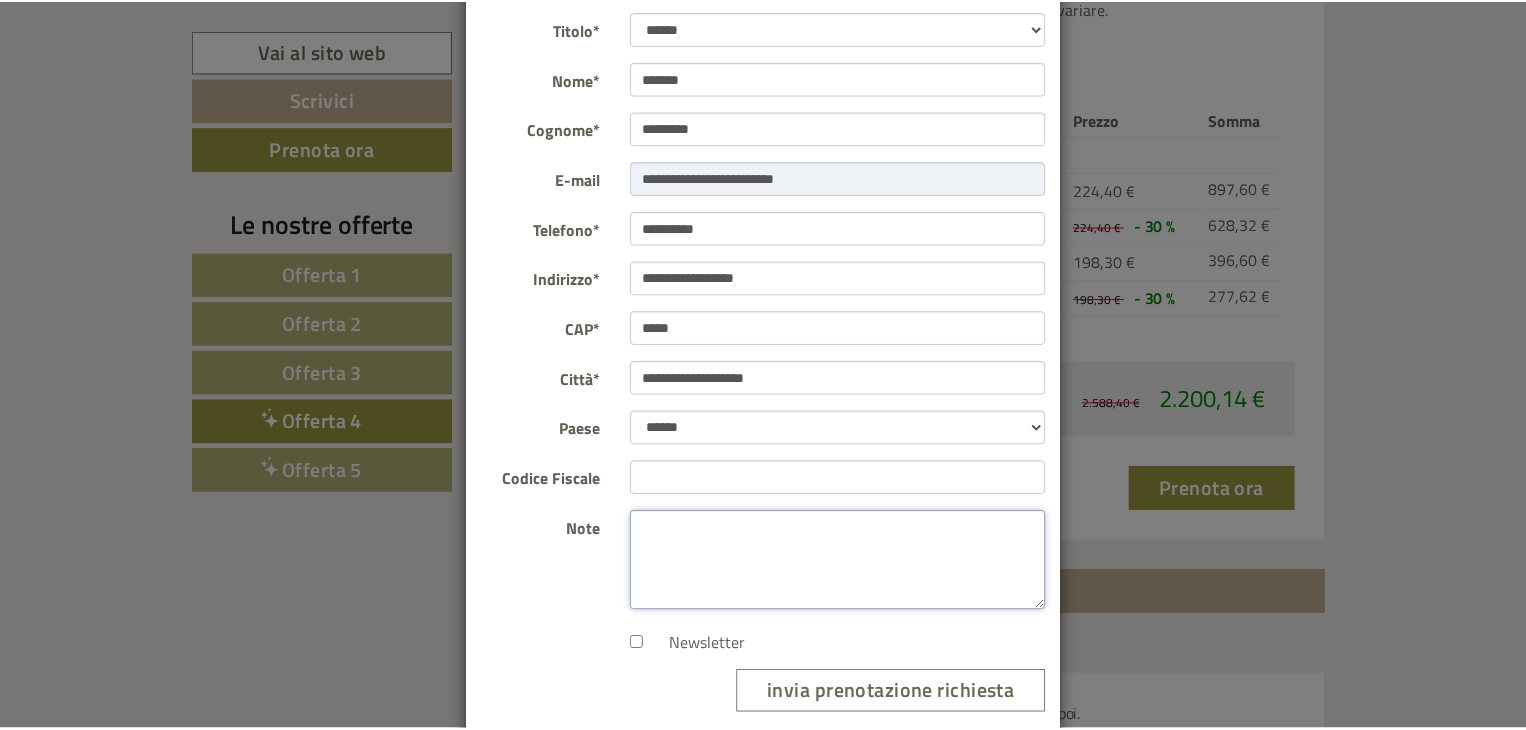 scroll, scrollTop: 0, scrollLeft: 0, axis: both 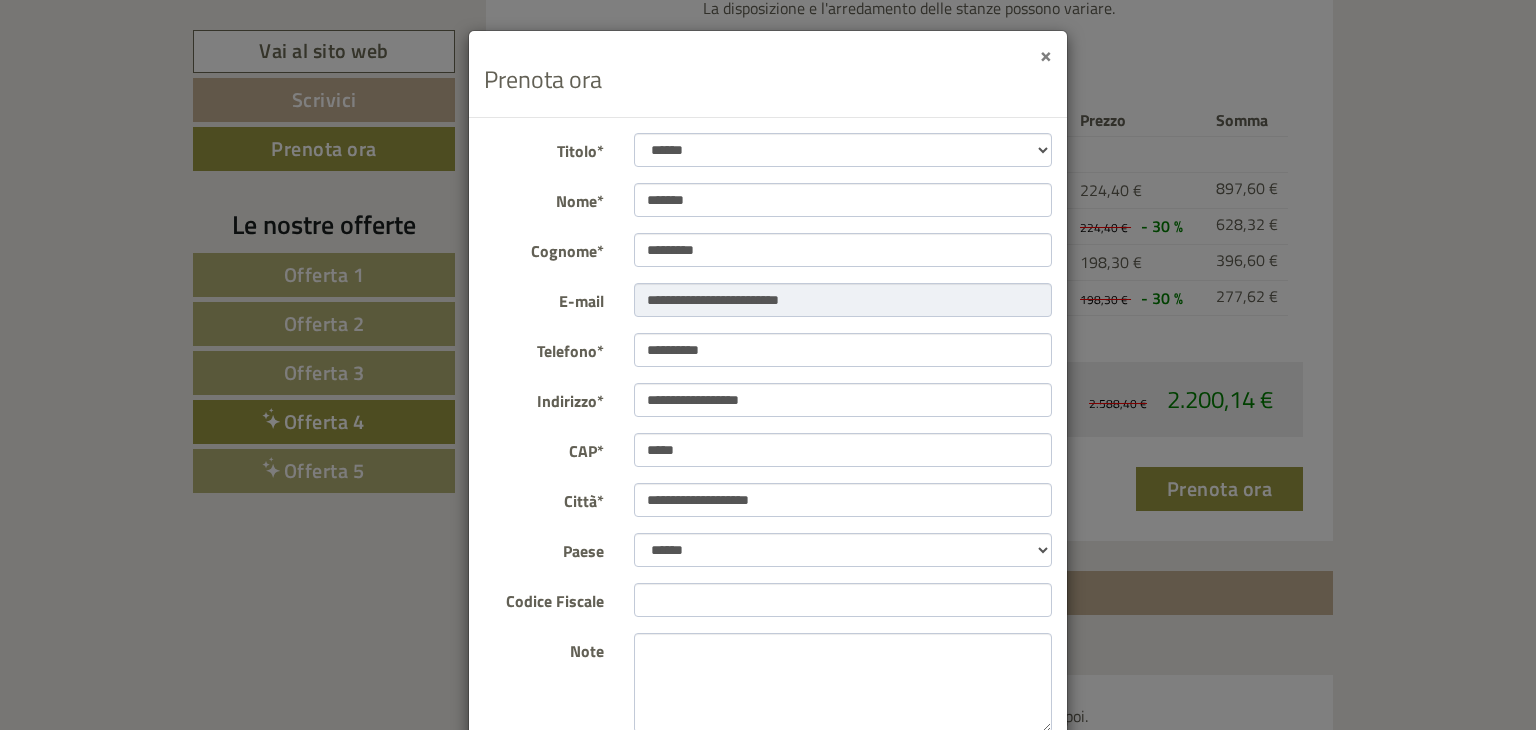 click on "×" at bounding box center (1046, 54) 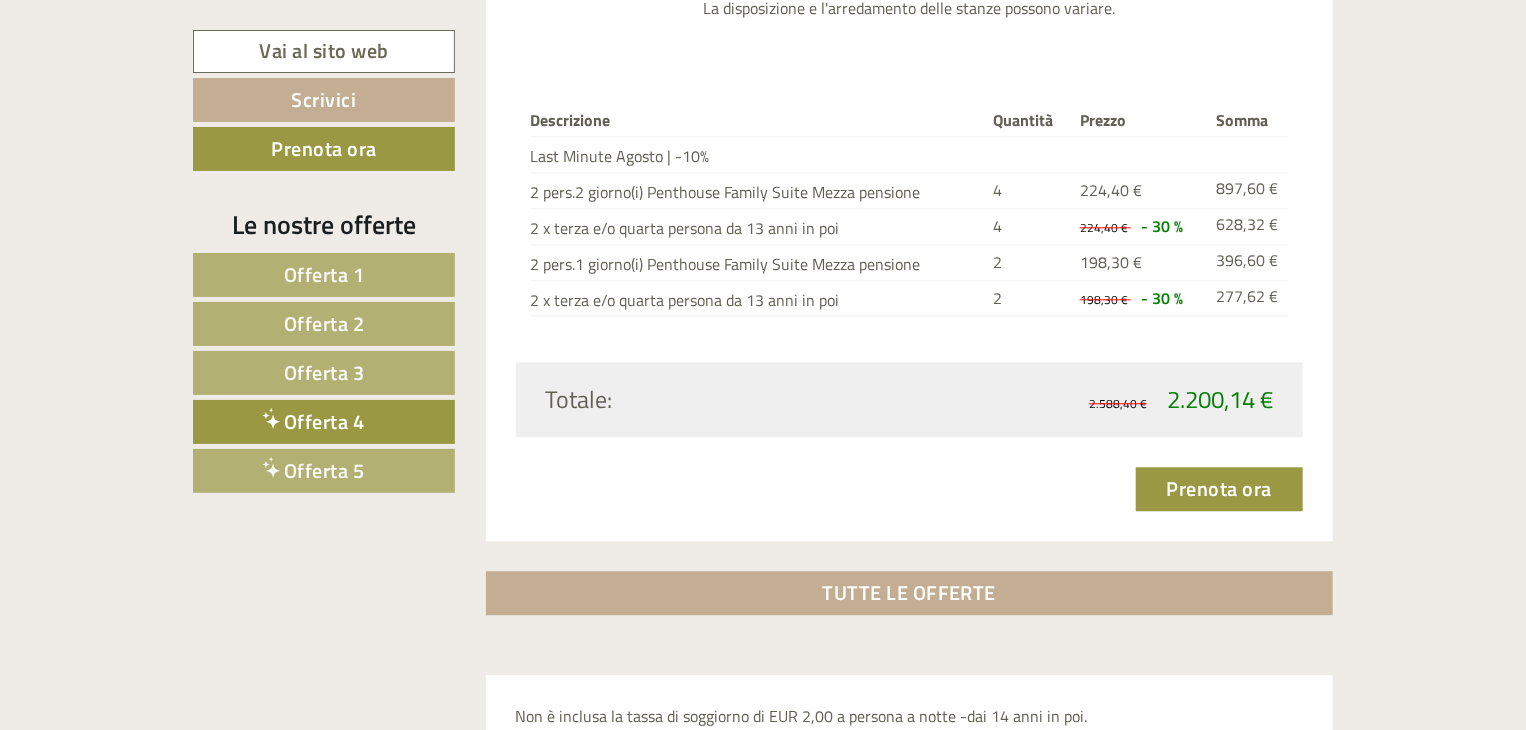 click on "Offerta 4" at bounding box center (324, 421) 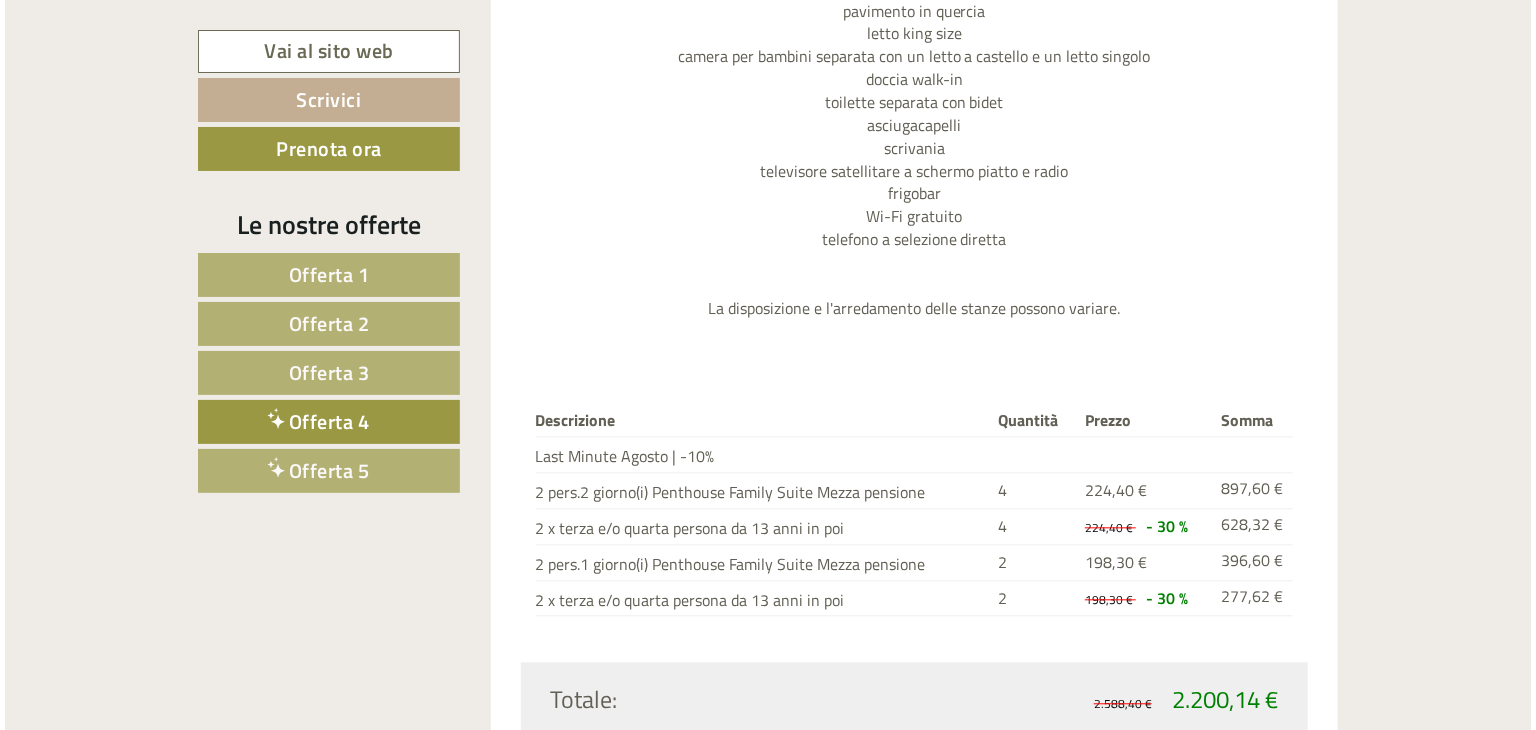 scroll, scrollTop: 2316, scrollLeft: 0, axis: vertical 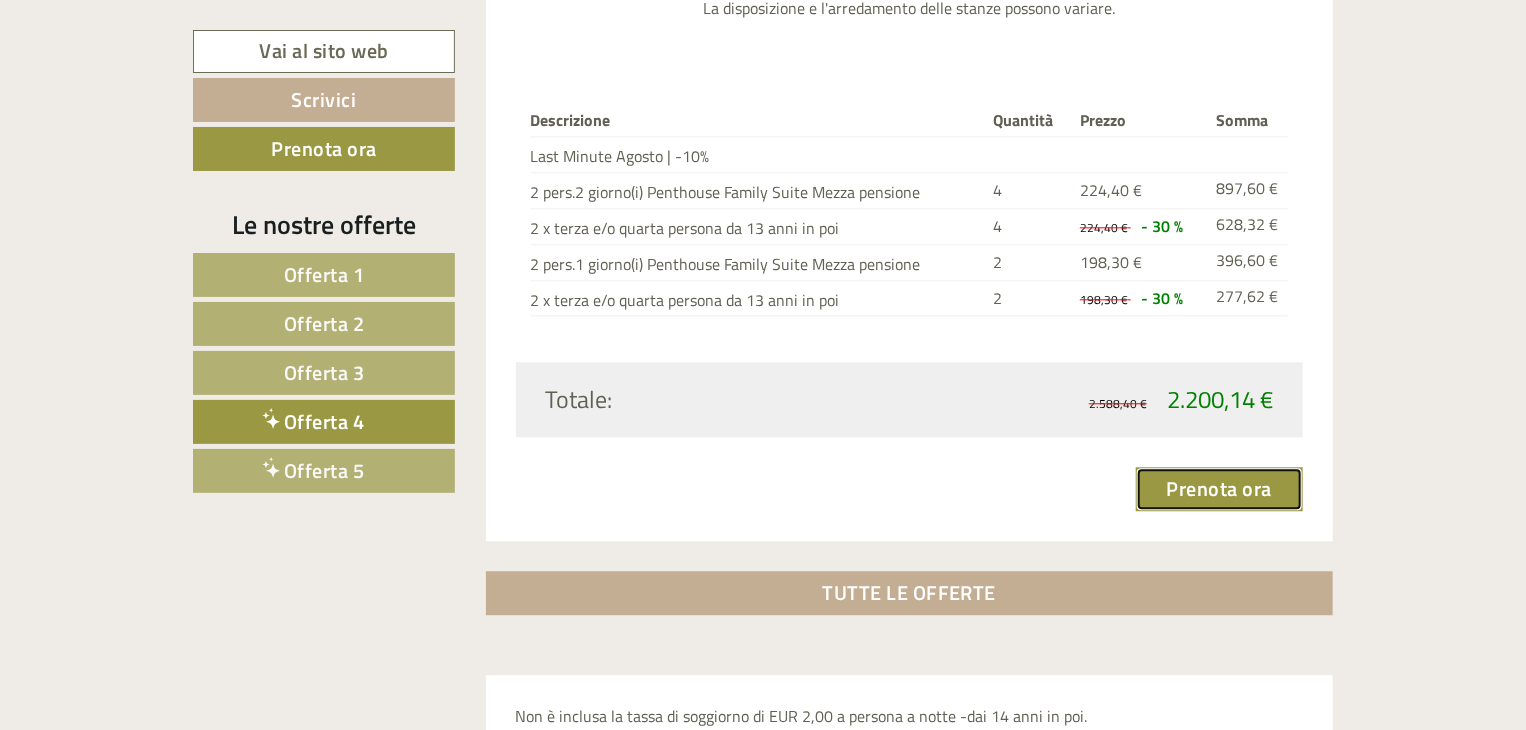 click on "Prenota ora" at bounding box center [1220, 489] 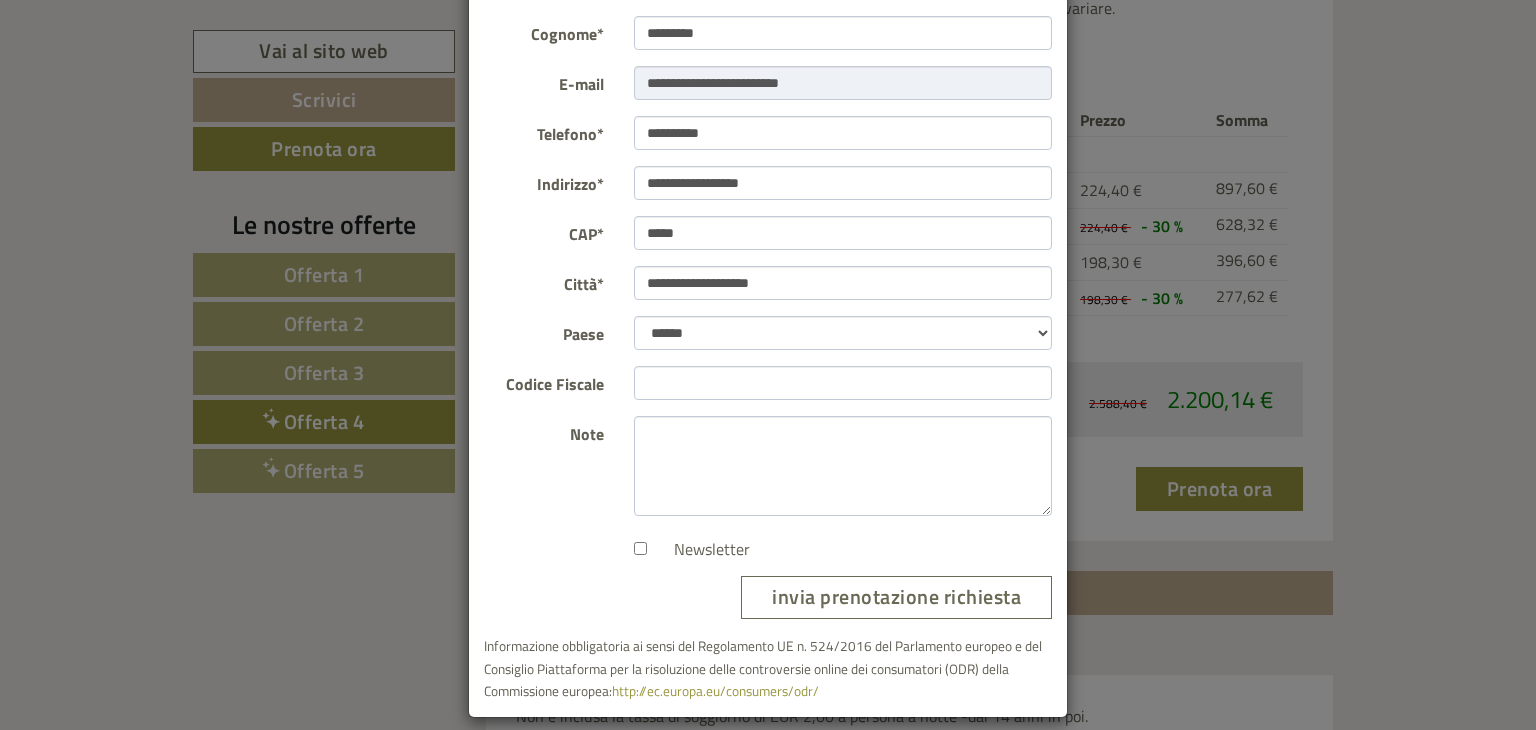 scroll, scrollTop: 234, scrollLeft: 0, axis: vertical 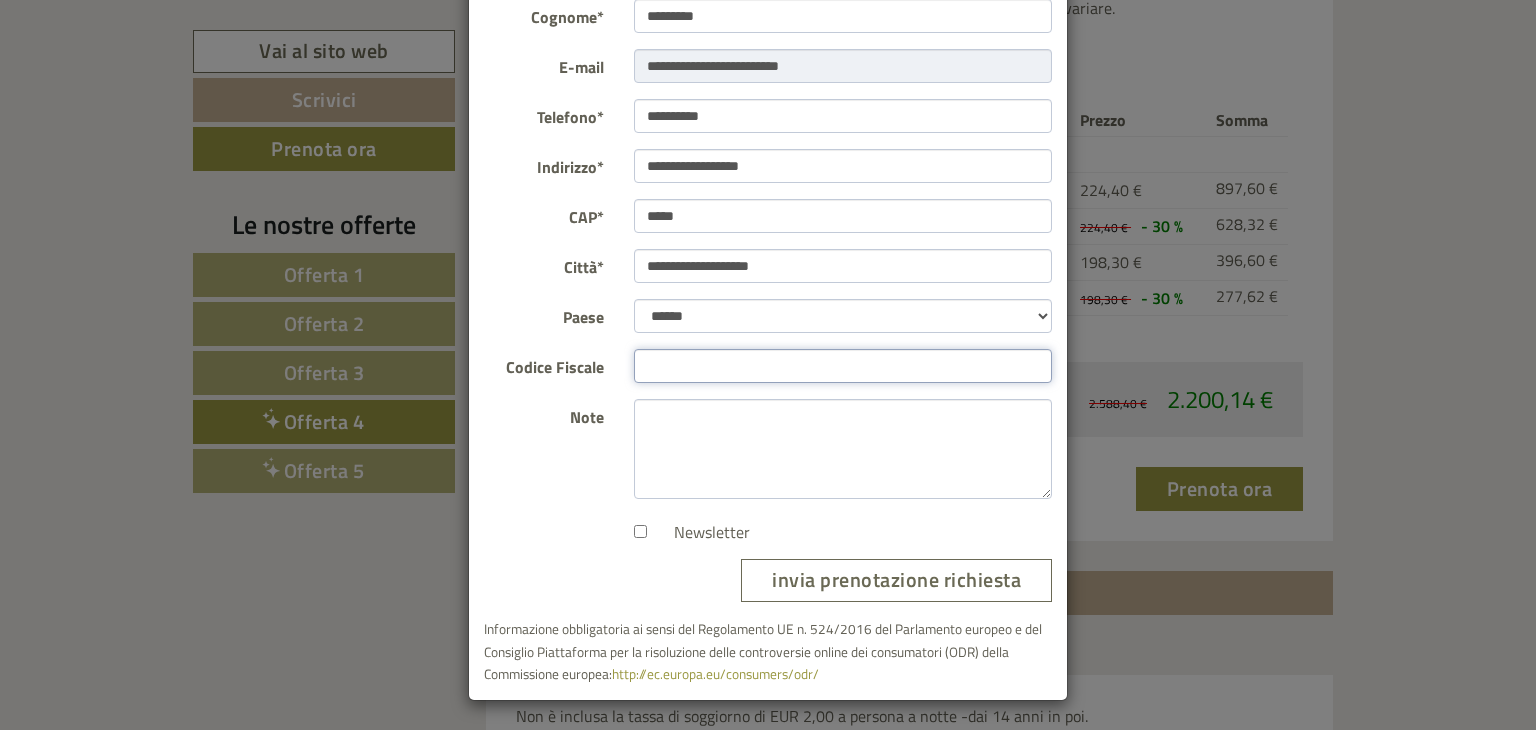 click on "Codice Fiscale" at bounding box center (843, 366) 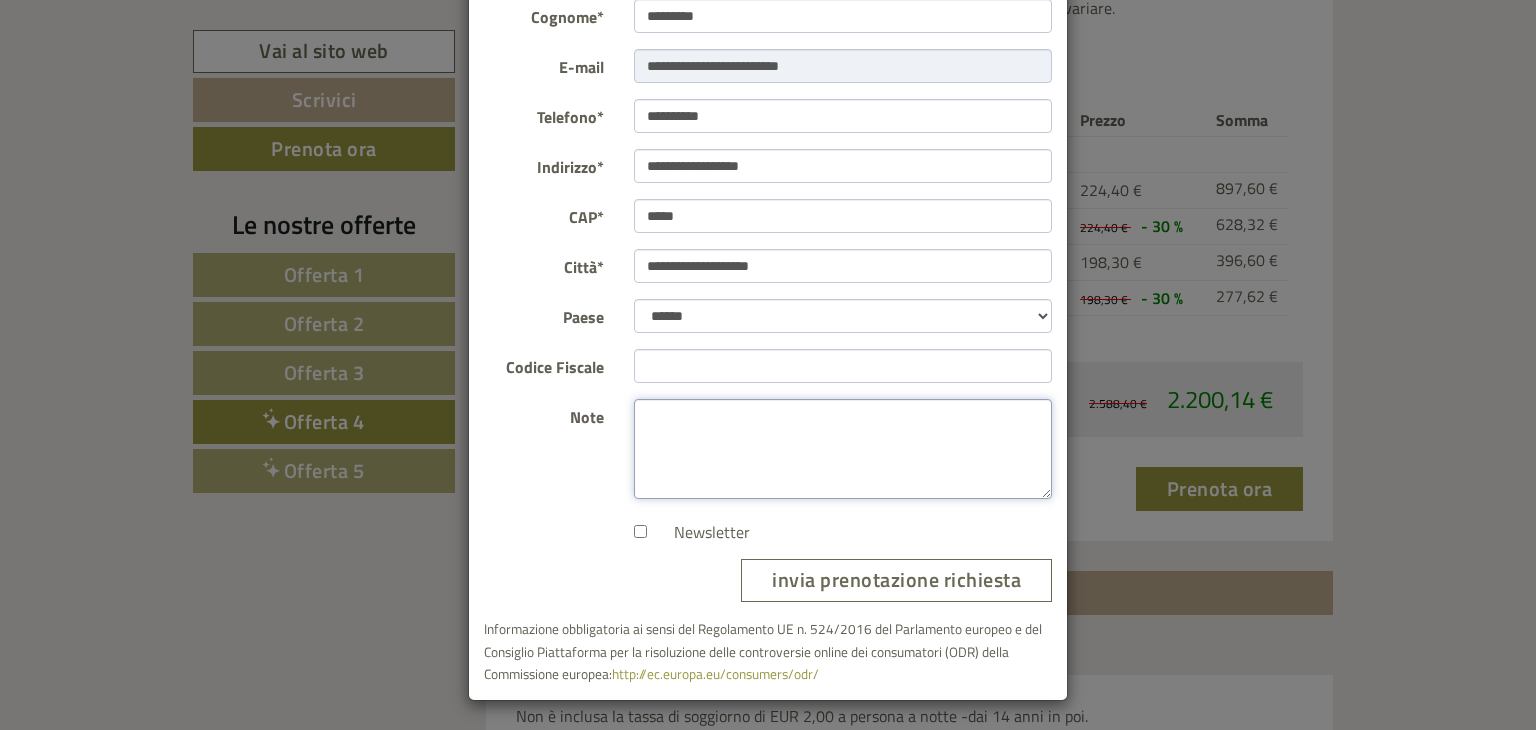 click on "Note" at bounding box center [843, 449] 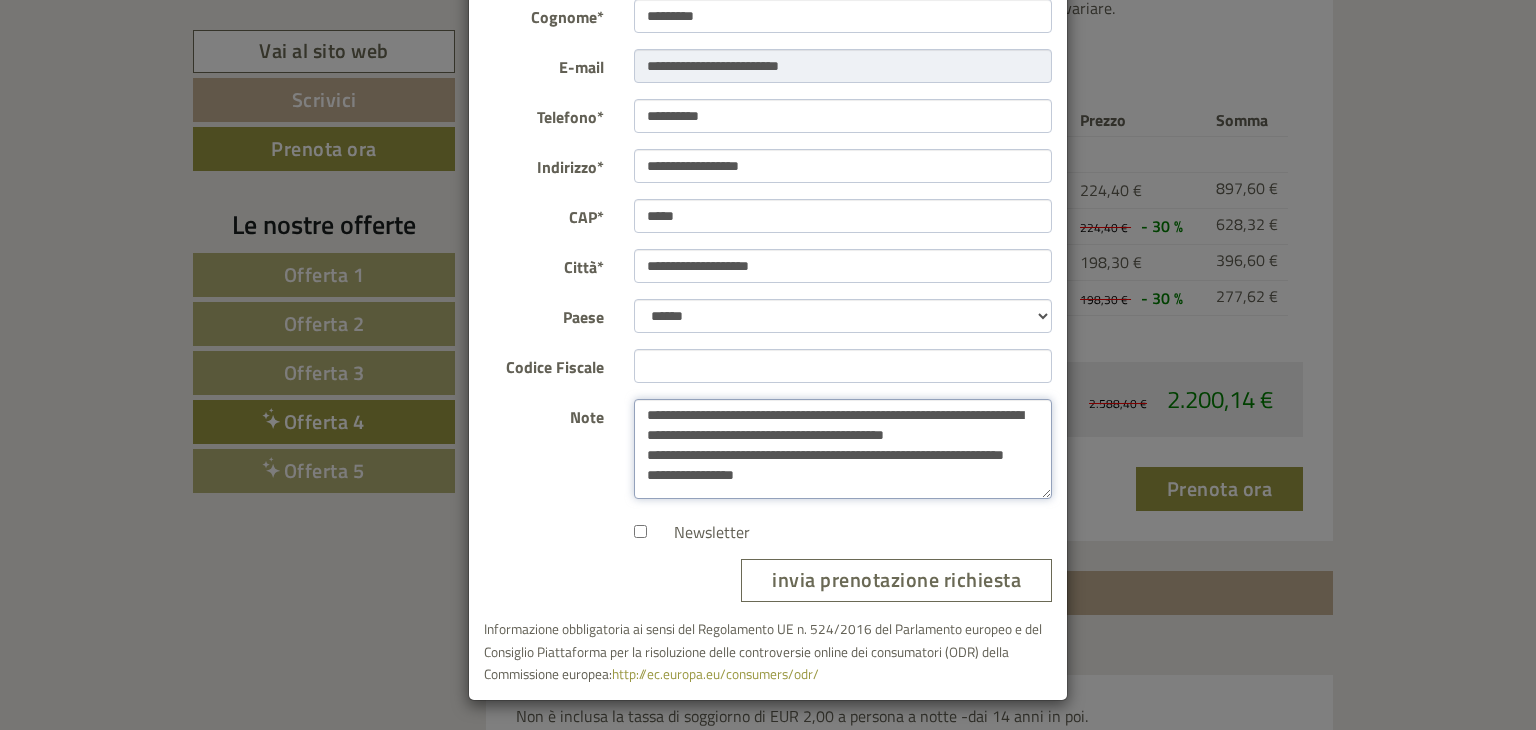 scroll, scrollTop: 13, scrollLeft: 0, axis: vertical 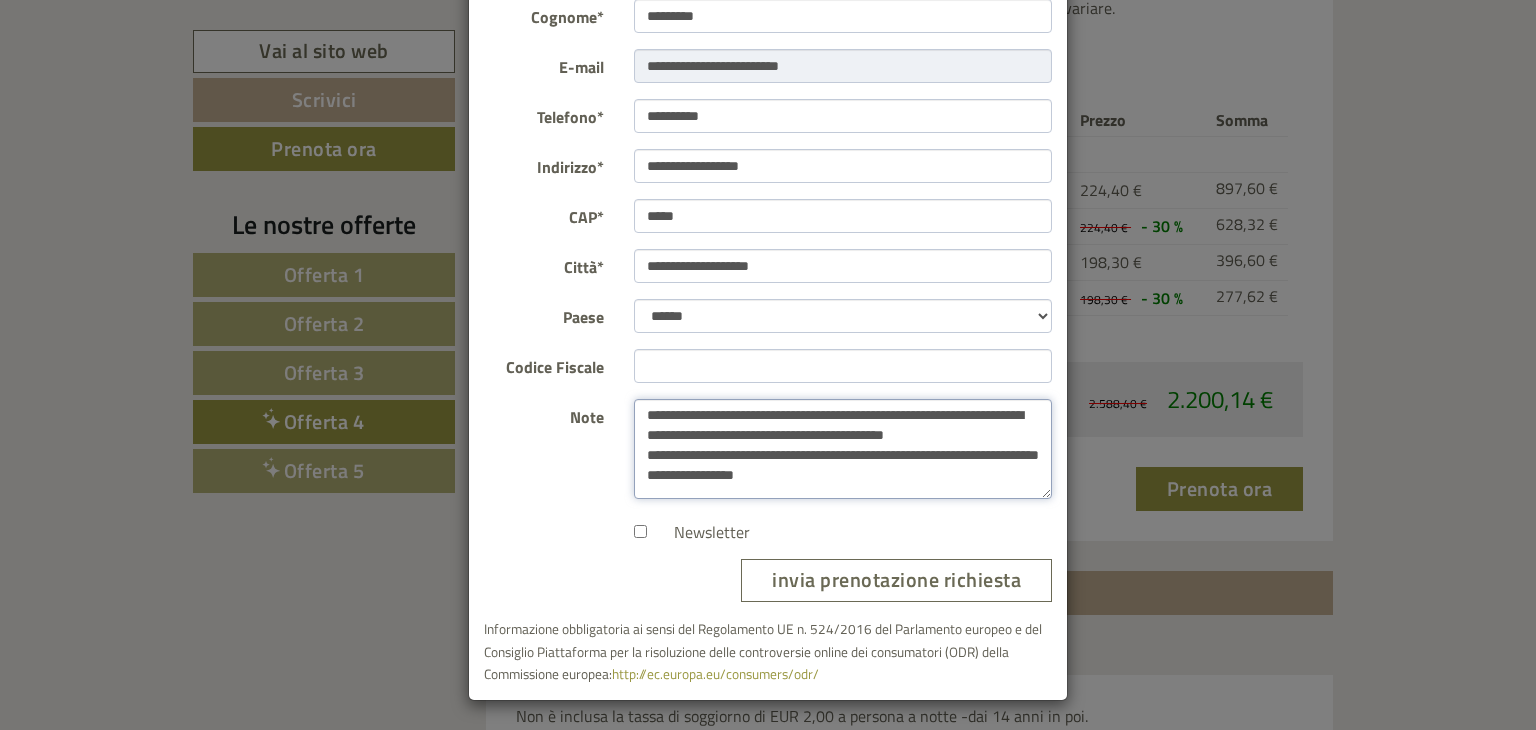 type on "**********" 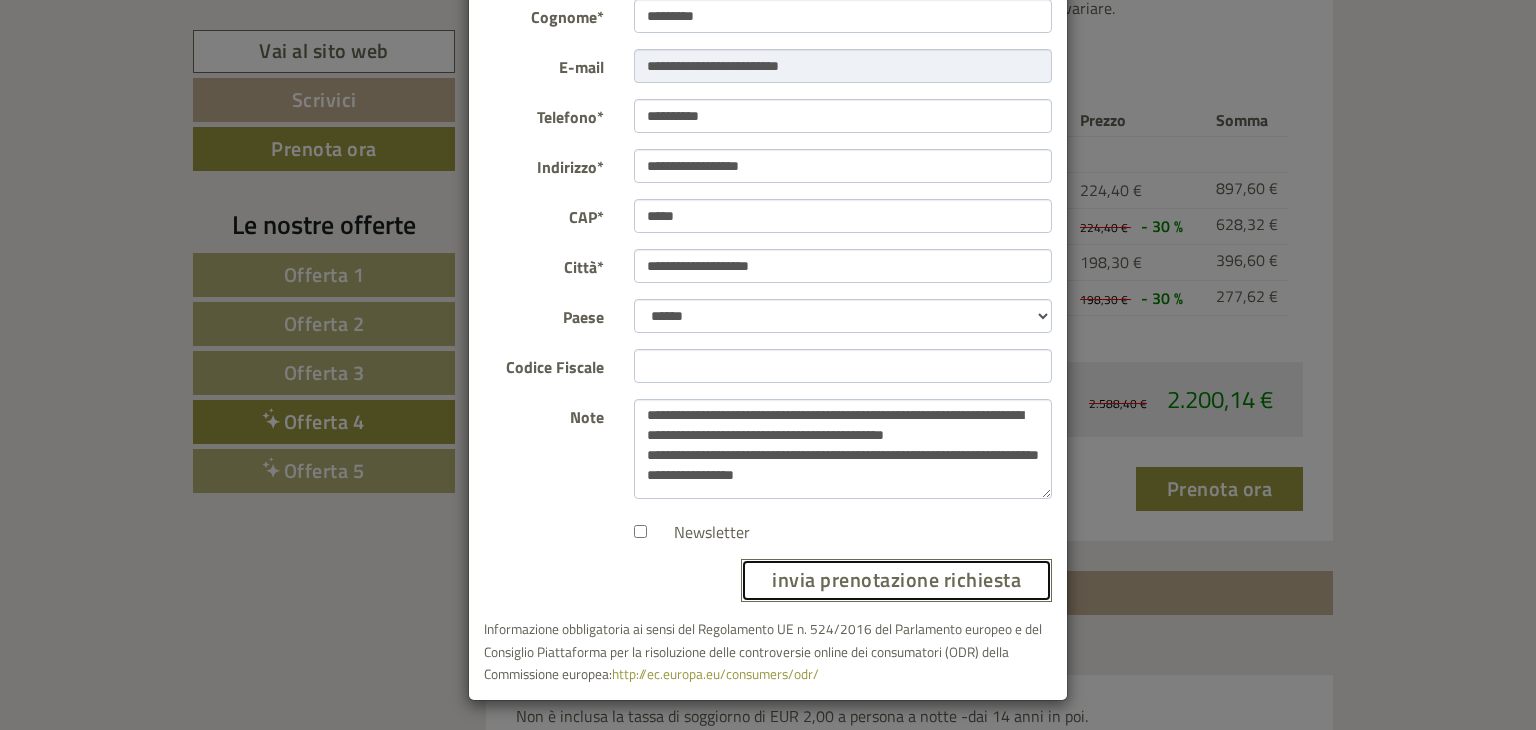 click on "invia prenotazione richiesta" at bounding box center (896, 580) 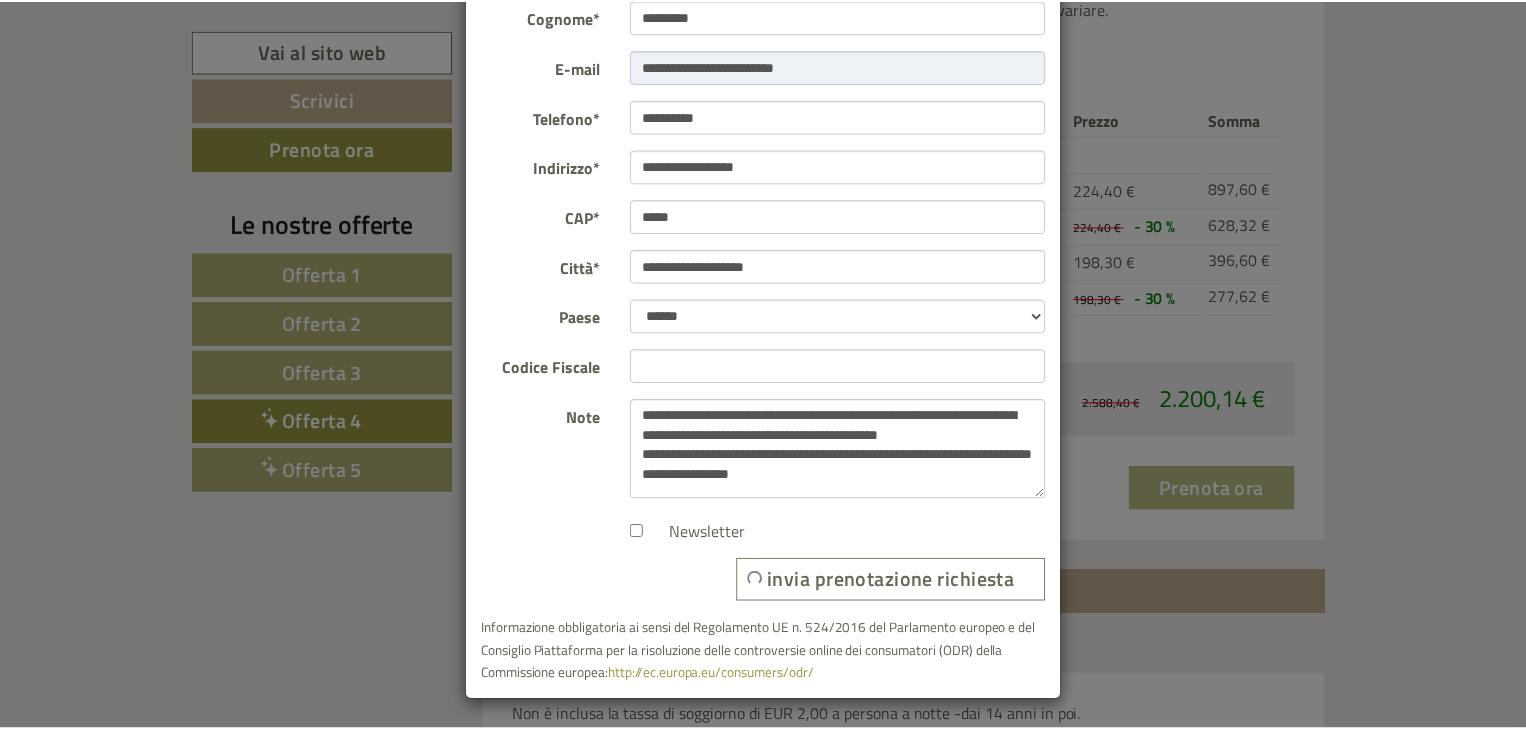 scroll, scrollTop: 0, scrollLeft: 0, axis: both 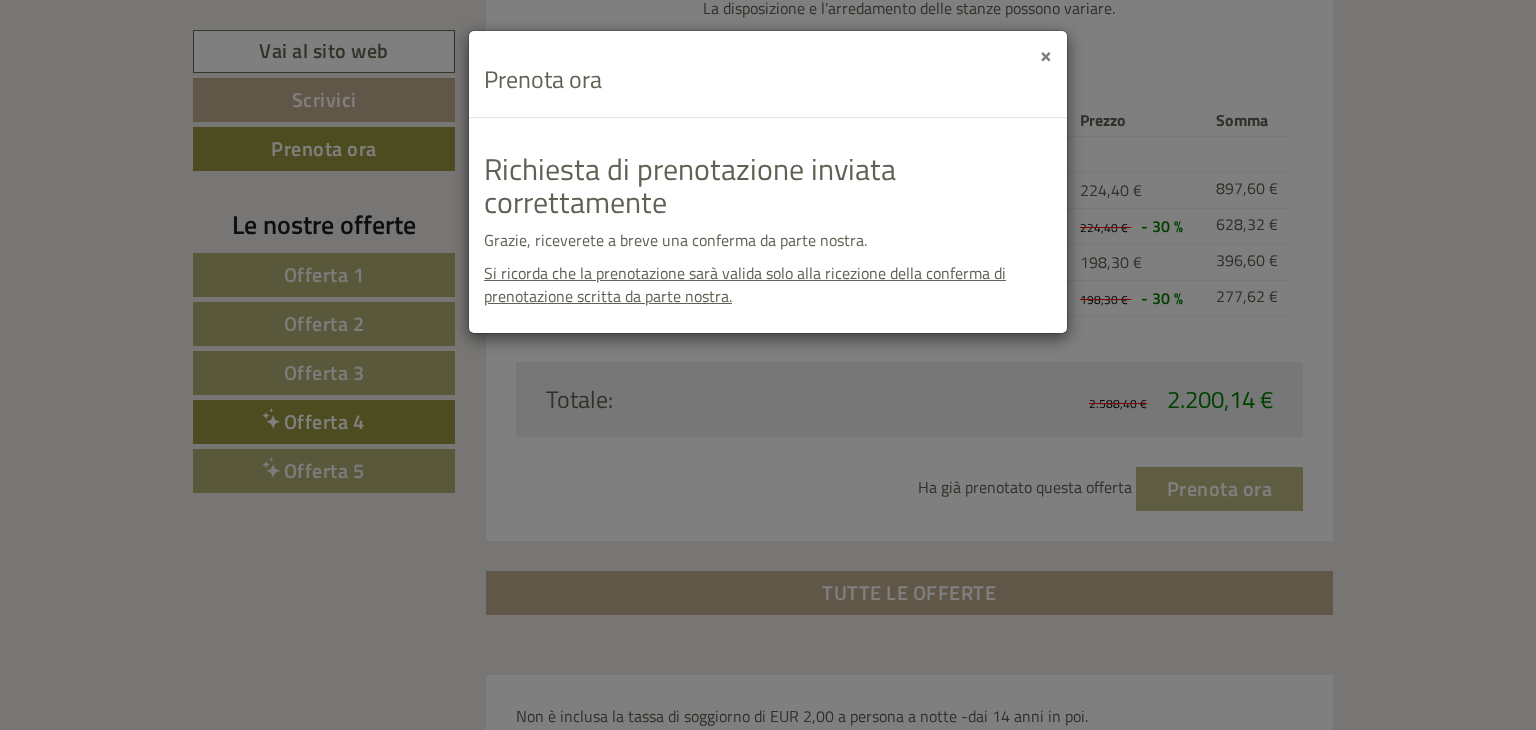 click on "×" at bounding box center (1046, 54) 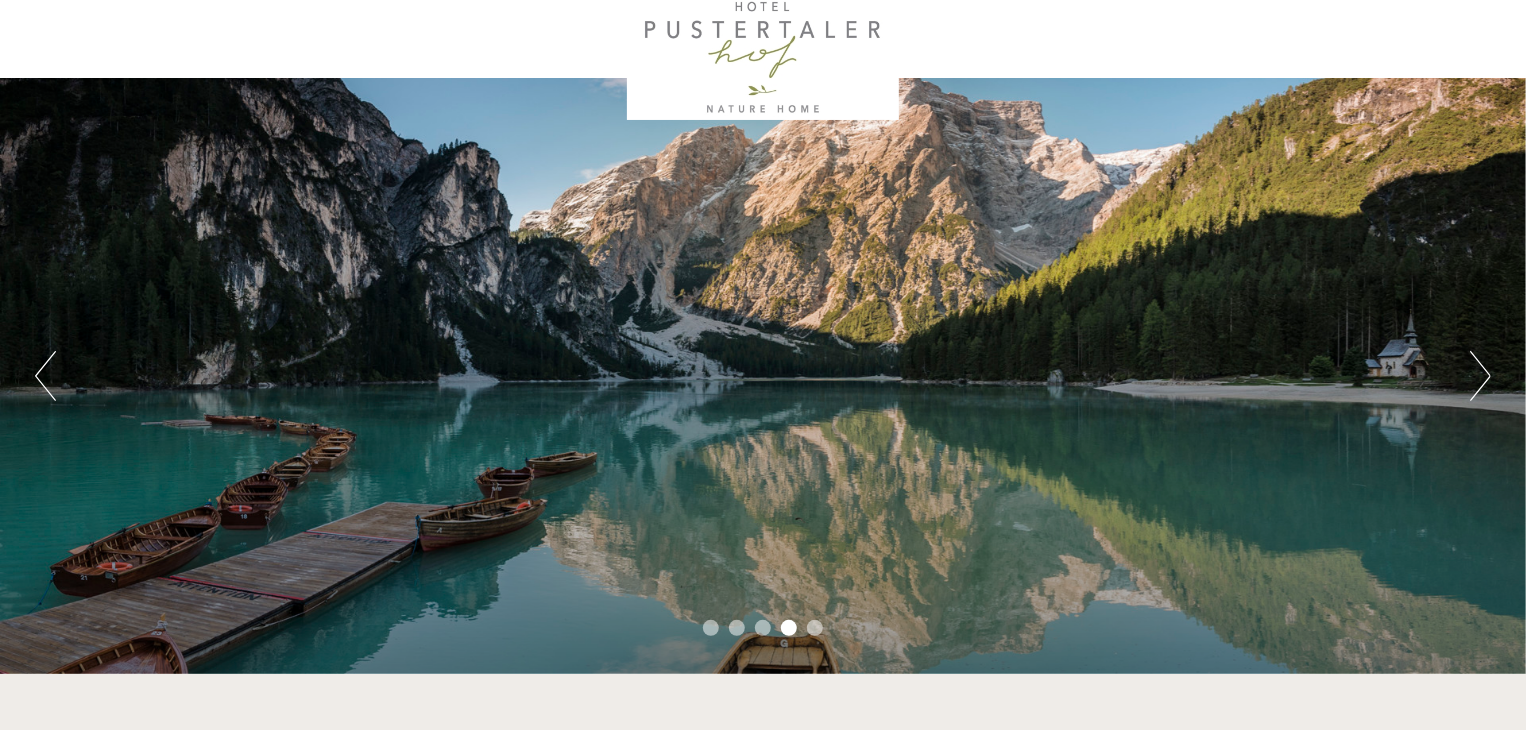 scroll, scrollTop: 0, scrollLeft: 0, axis: both 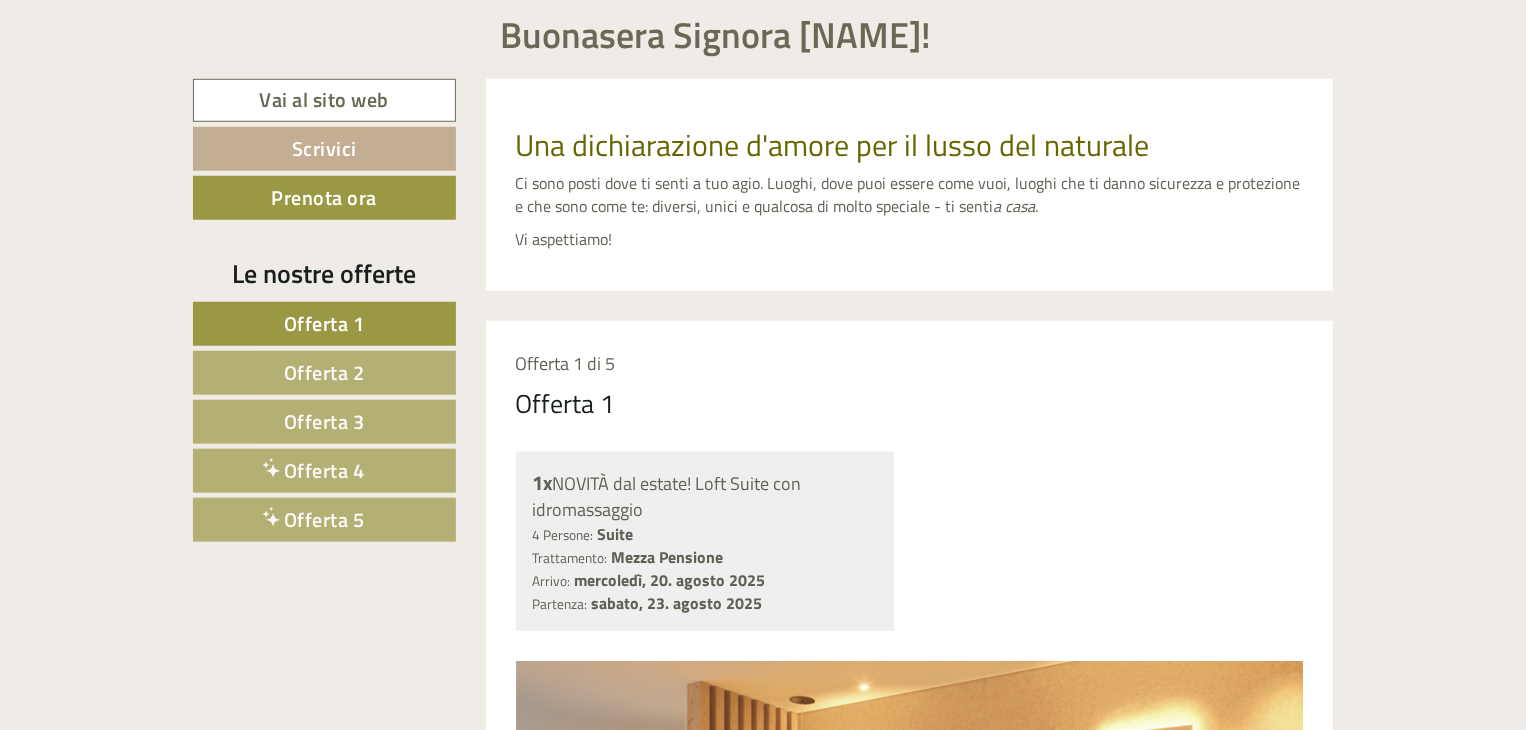 click on "Offerta 1" at bounding box center [324, 324] 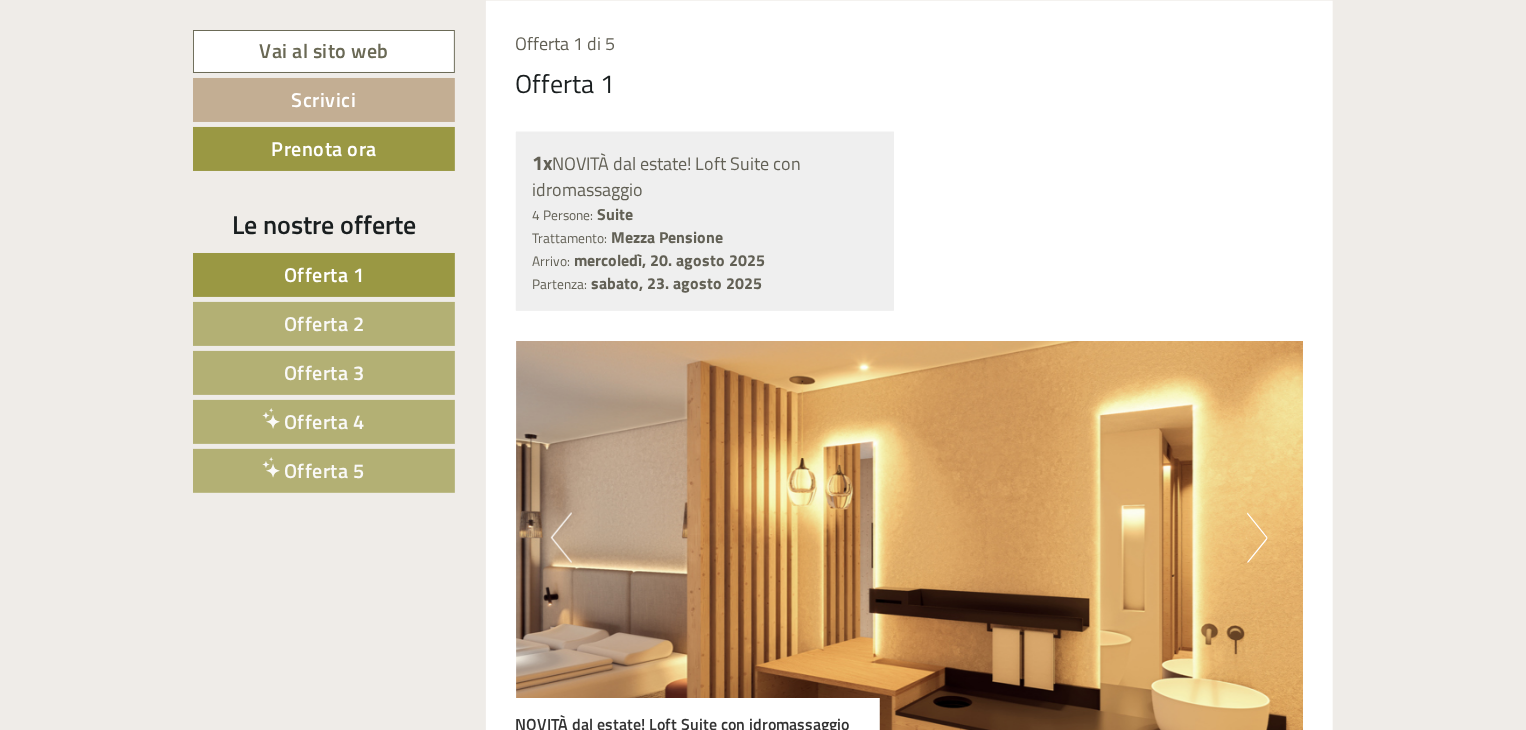 click on "Offerta 4" at bounding box center [324, 422] 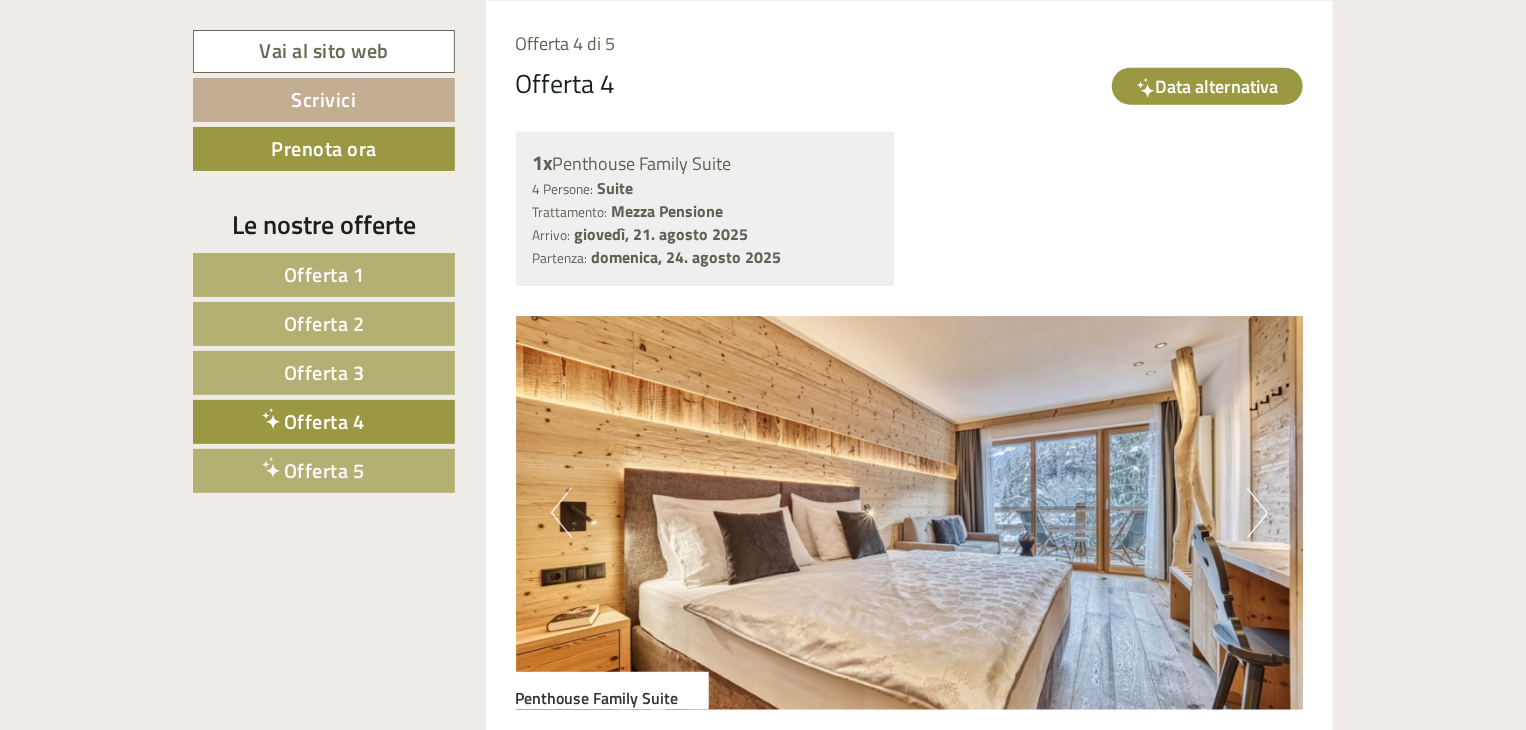 click on "Offerta 5" at bounding box center (324, 470) 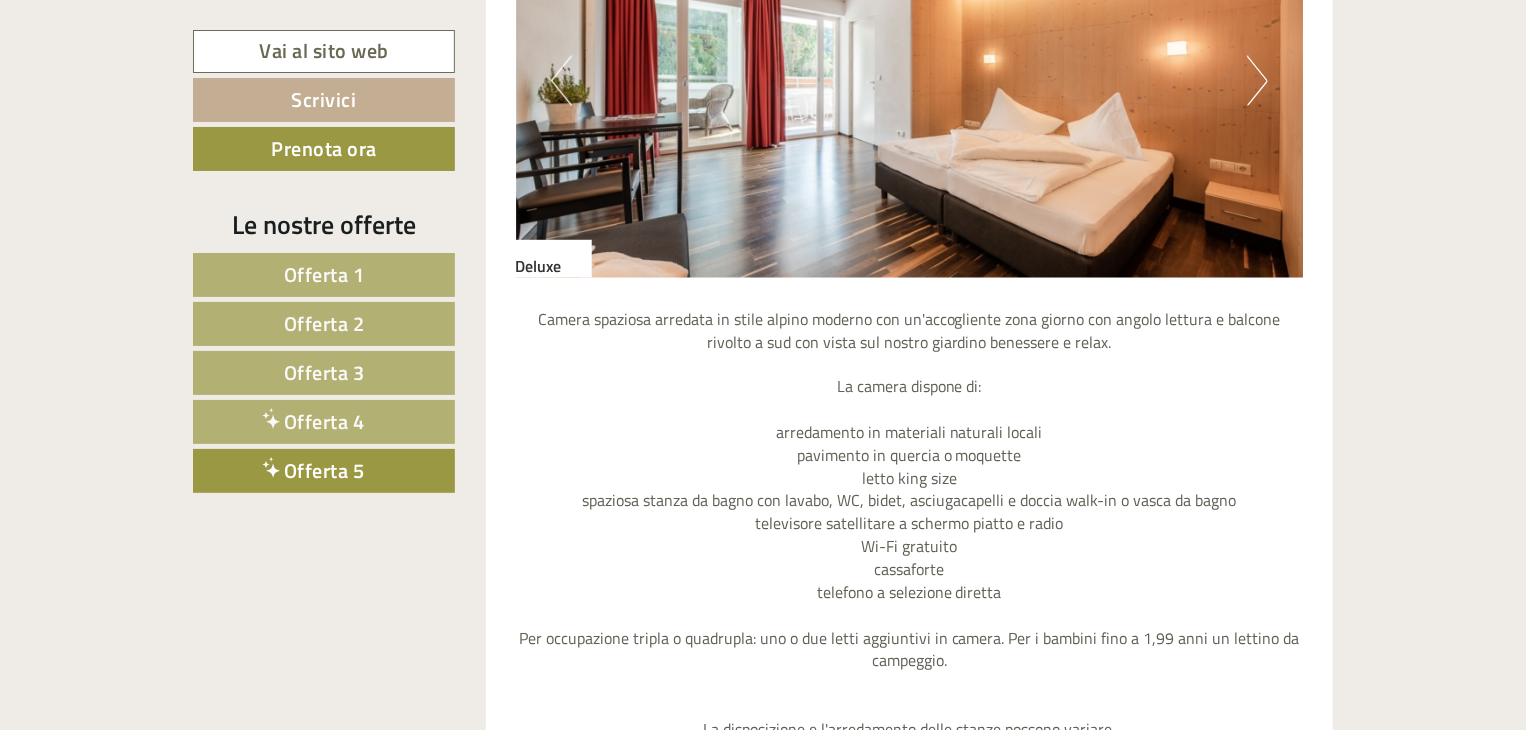 scroll, scrollTop: 1416, scrollLeft: 0, axis: vertical 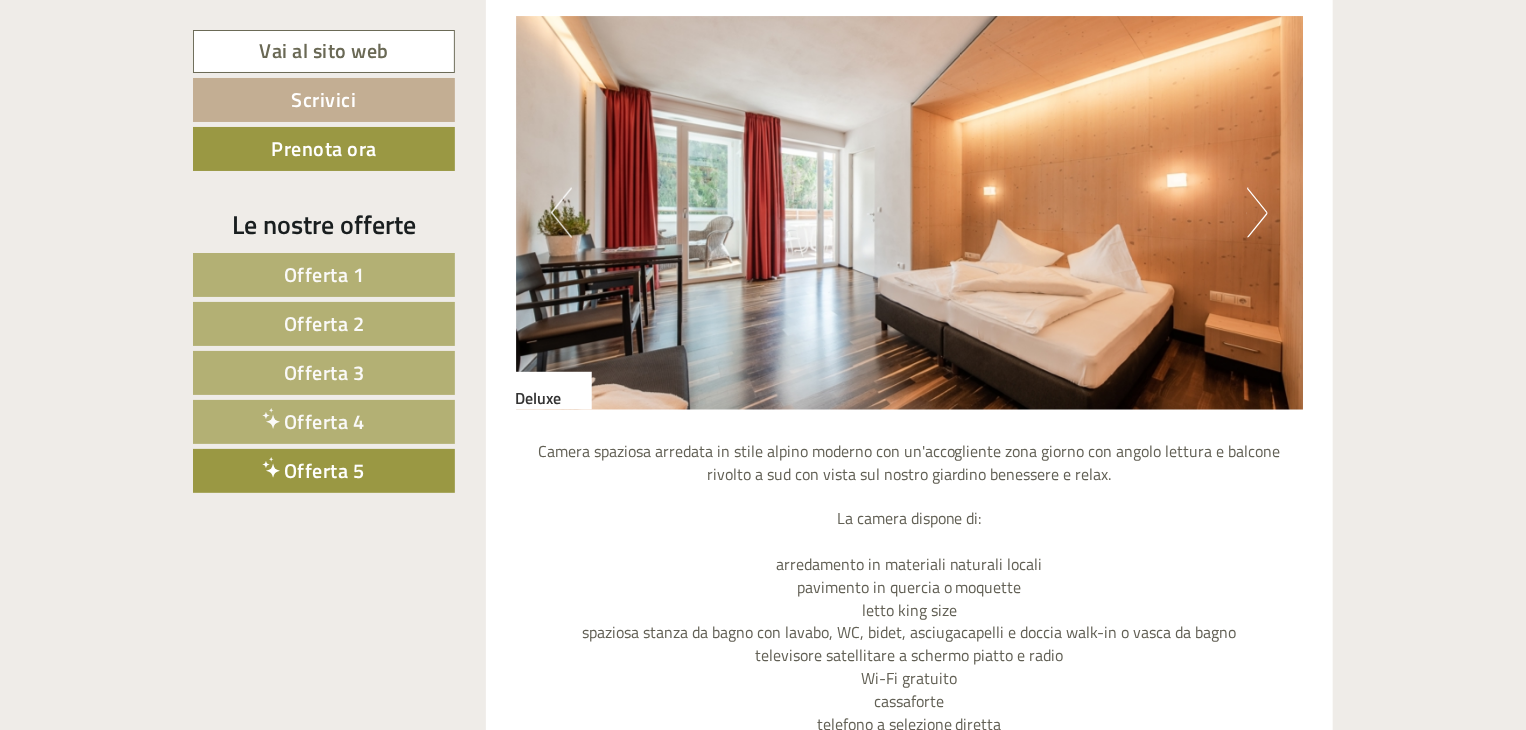 click on "Next" at bounding box center (1257, 213) 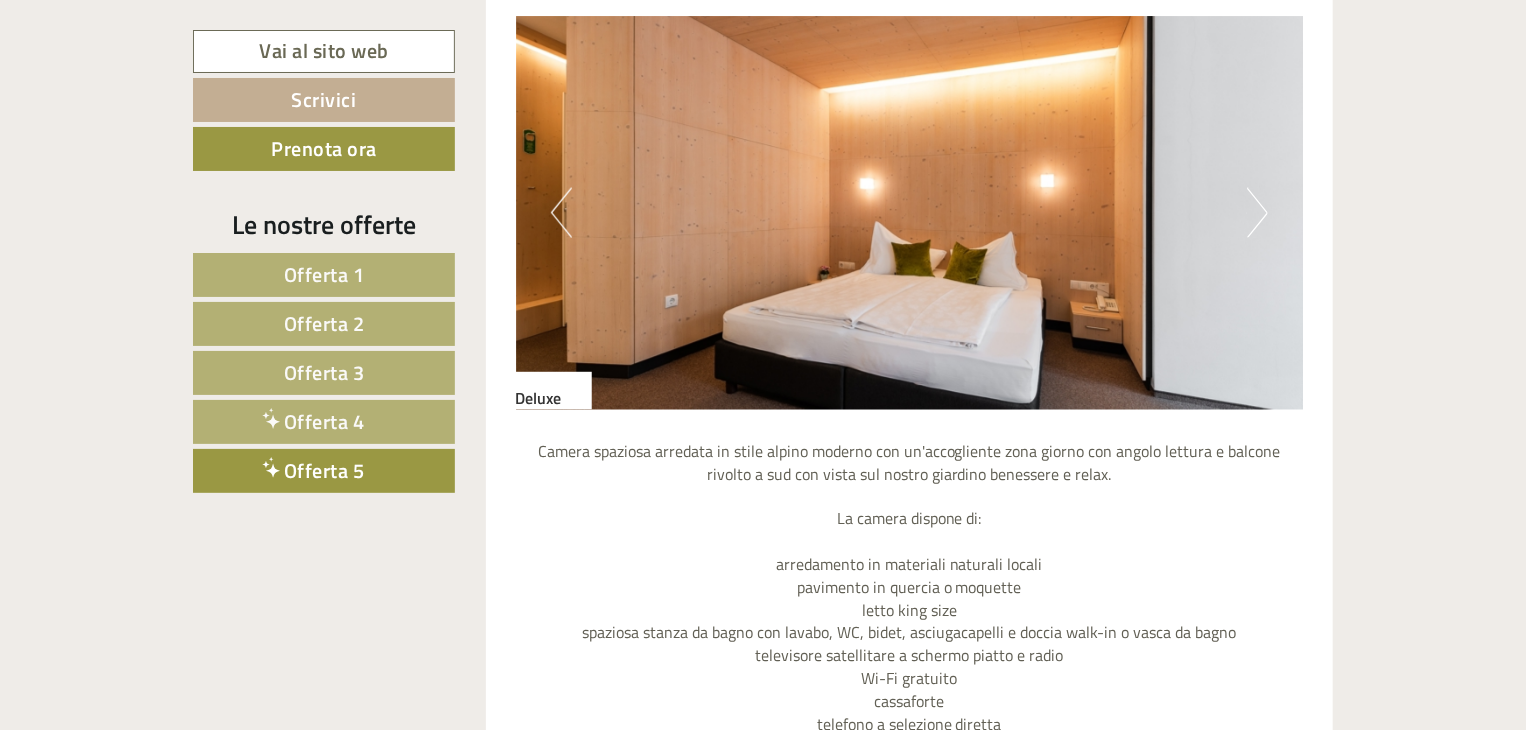 click on "Next" at bounding box center (1257, 213) 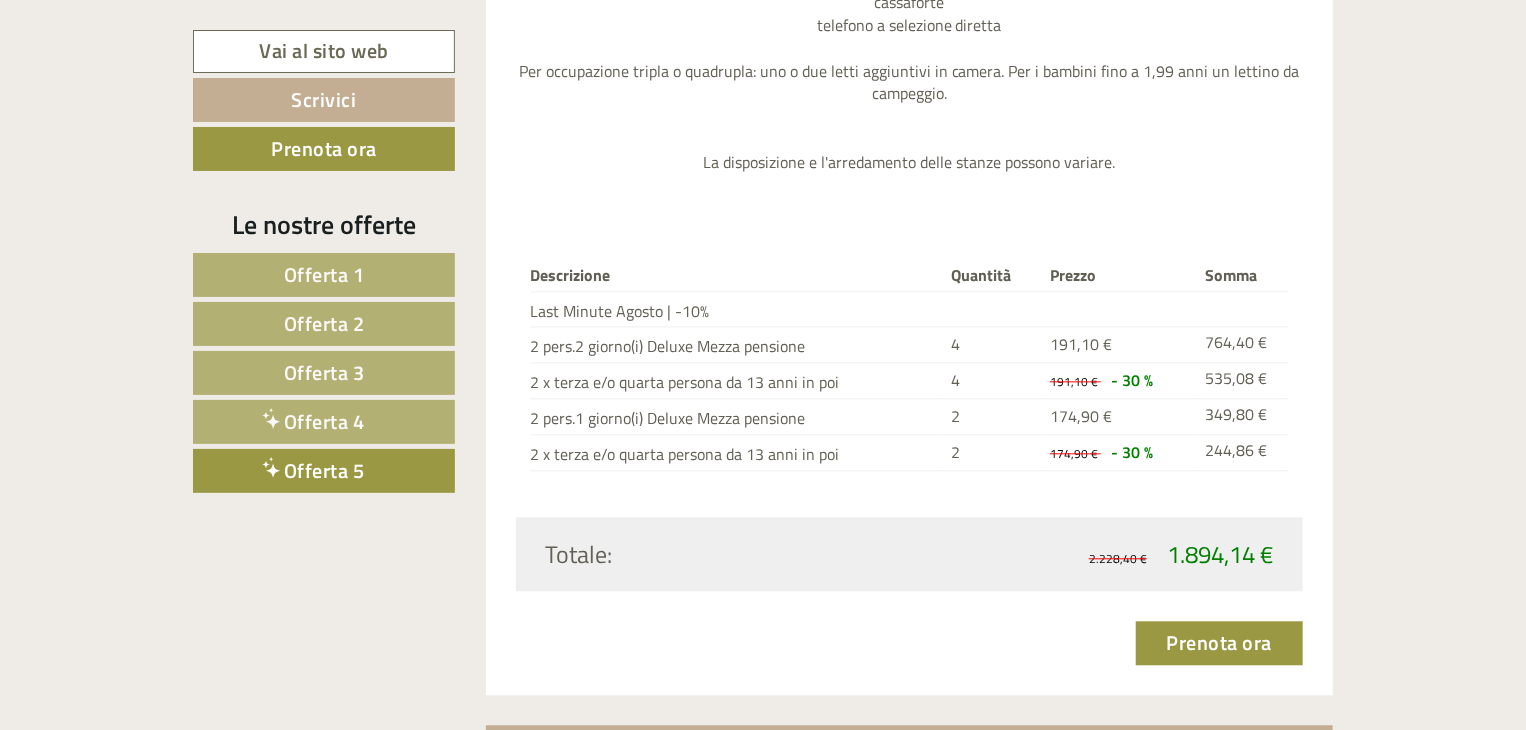 scroll, scrollTop: 2216, scrollLeft: 0, axis: vertical 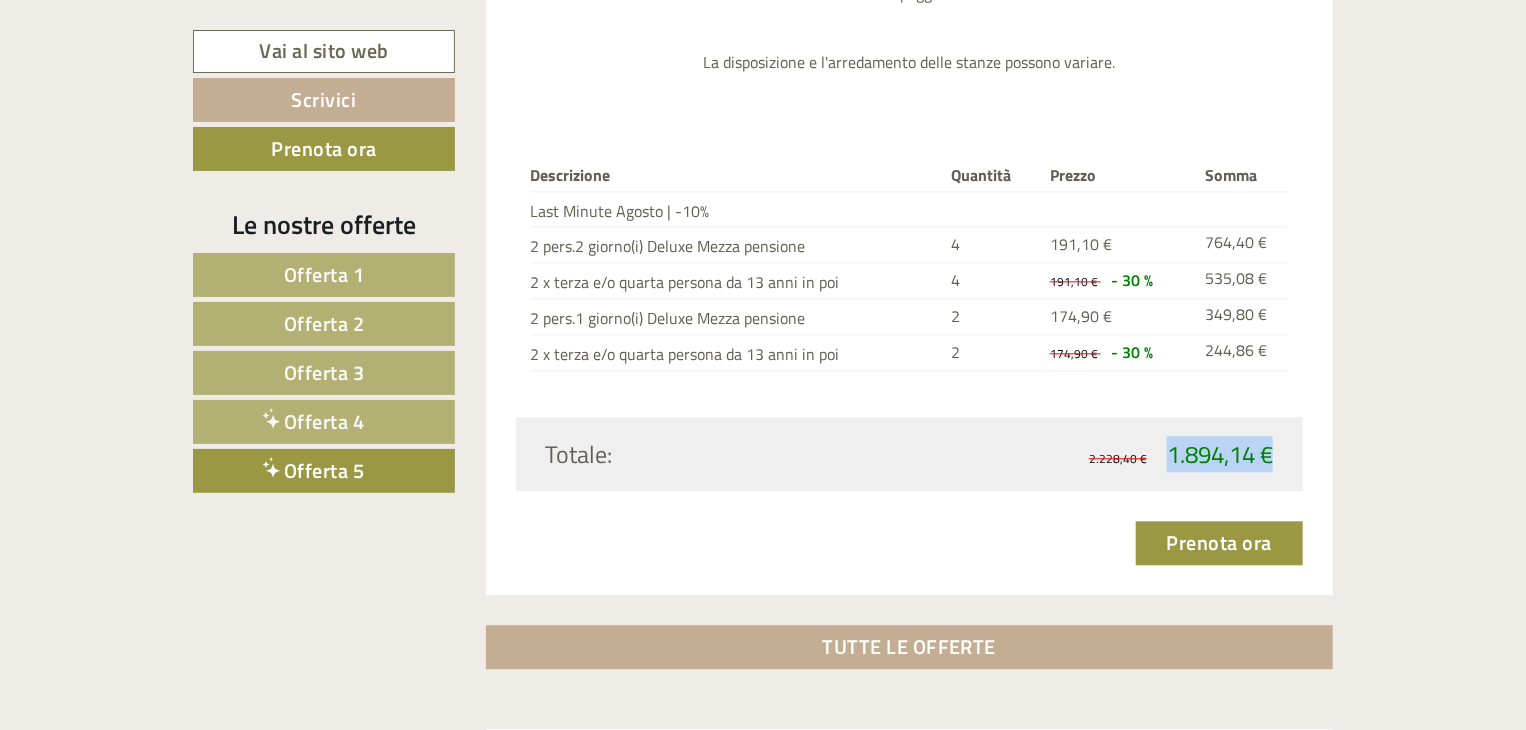 drag, startPoint x: 1164, startPoint y: 448, endPoint x: 1272, endPoint y: 446, distance: 108.01852 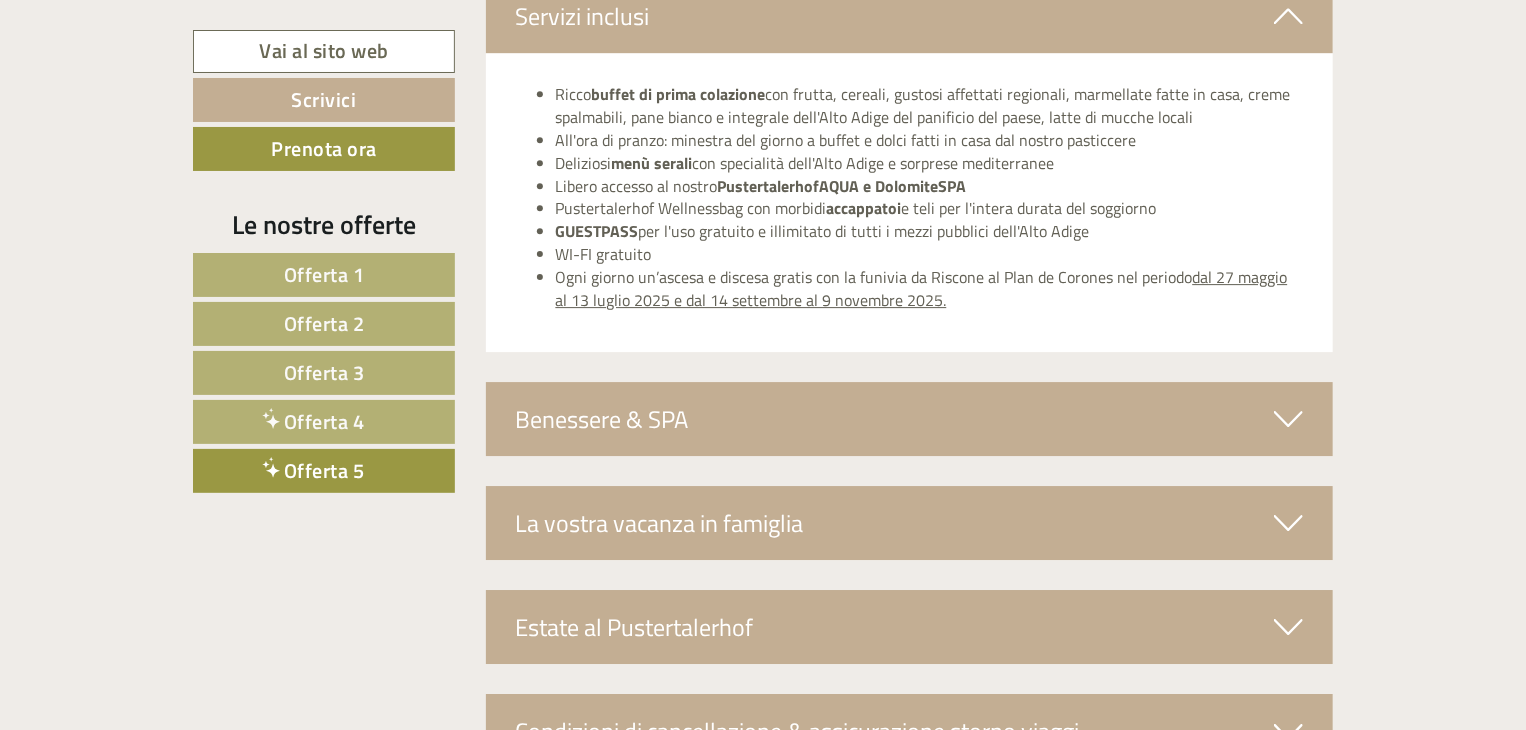 scroll, scrollTop: 3116, scrollLeft: 0, axis: vertical 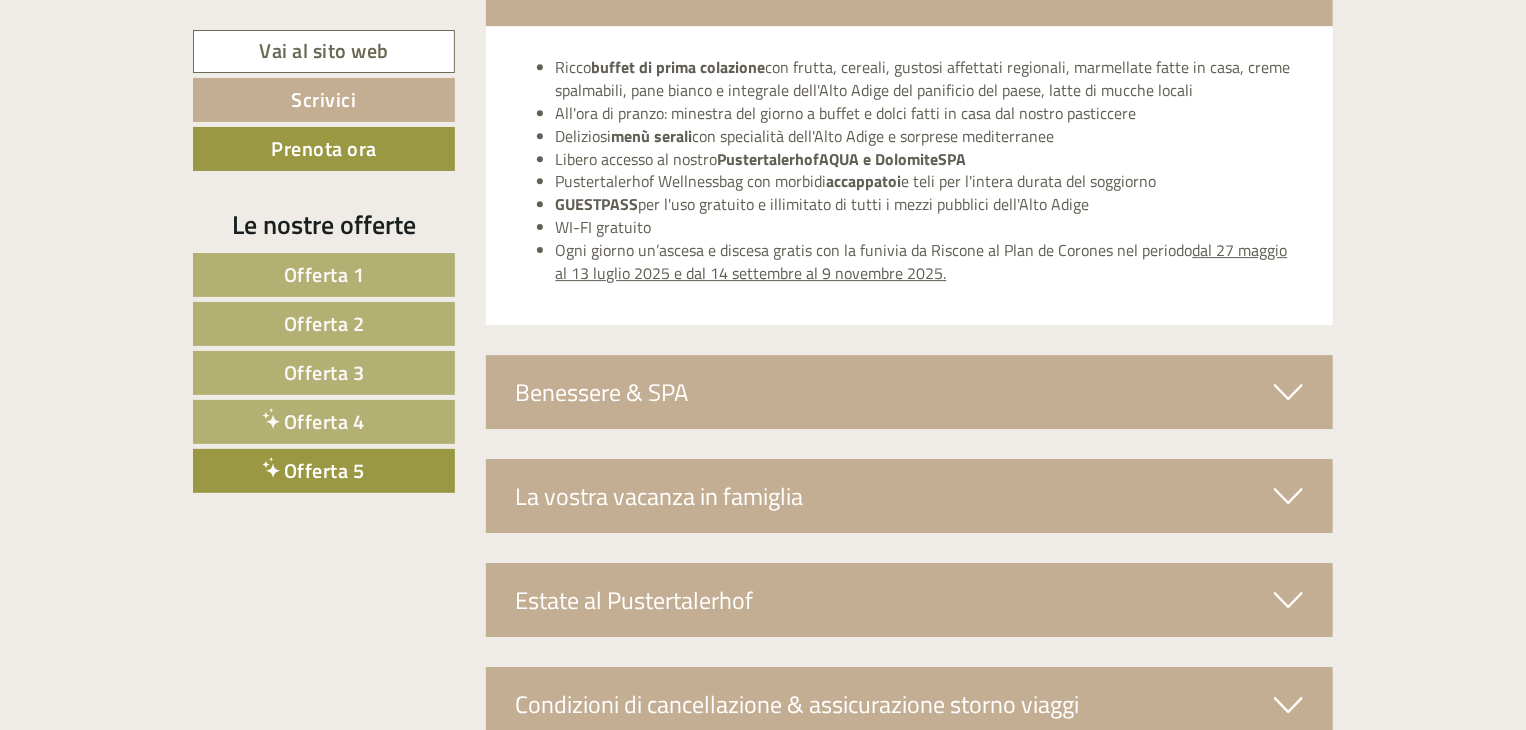 click on "Benessere & SPA" at bounding box center [910, 392] 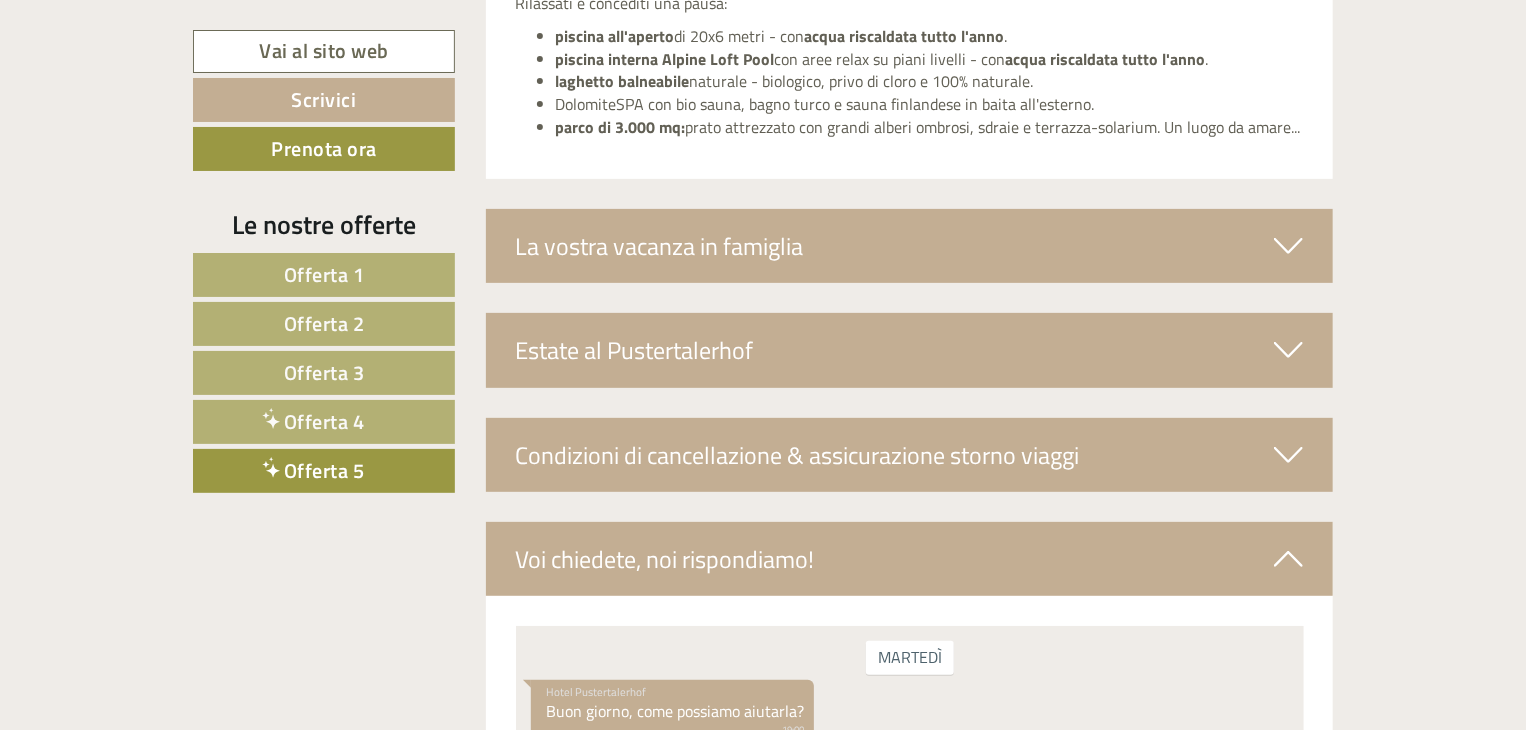 scroll, scrollTop: 4116, scrollLeft: 0, axis: vertical 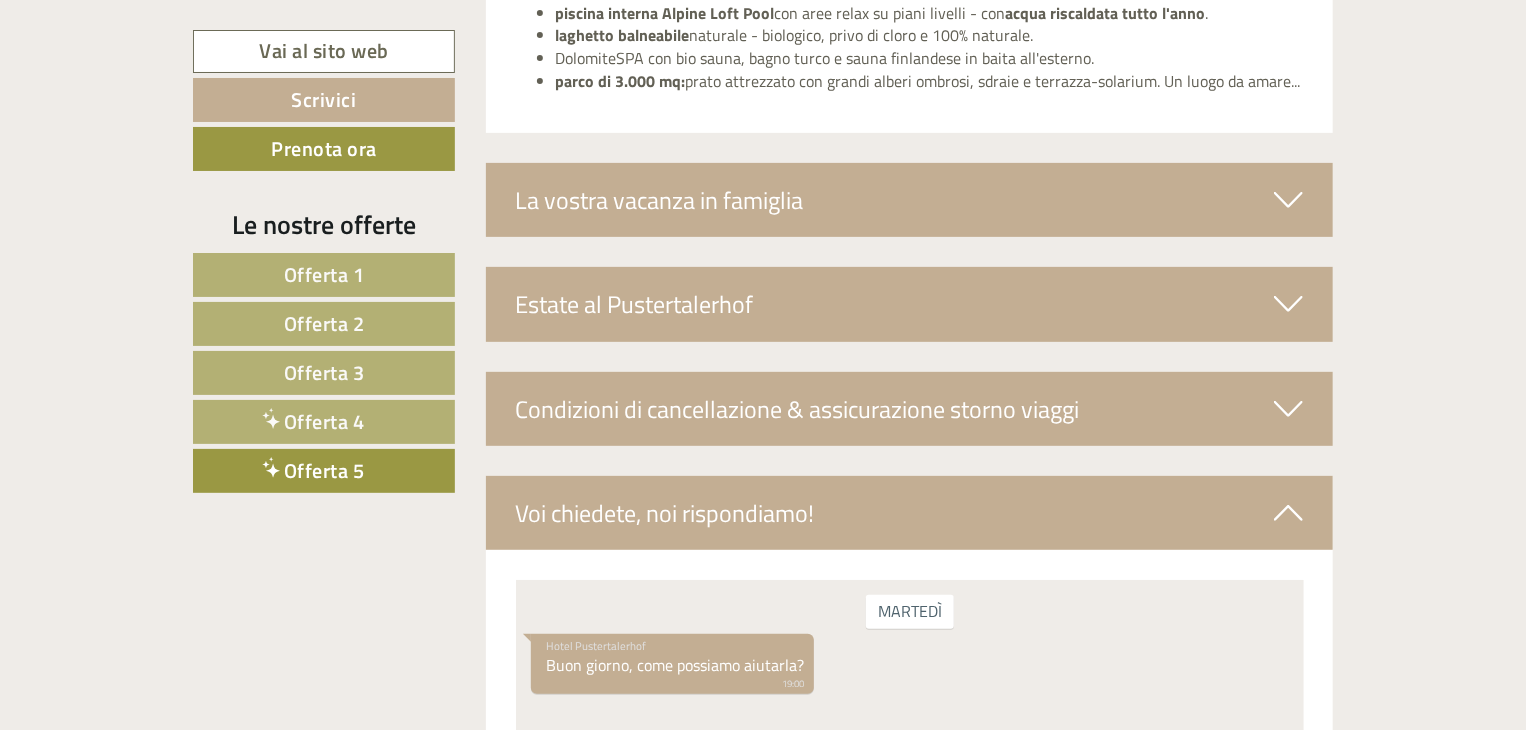 click on "La vostra vacanza in famiglia" at bounding box center (910, 200) 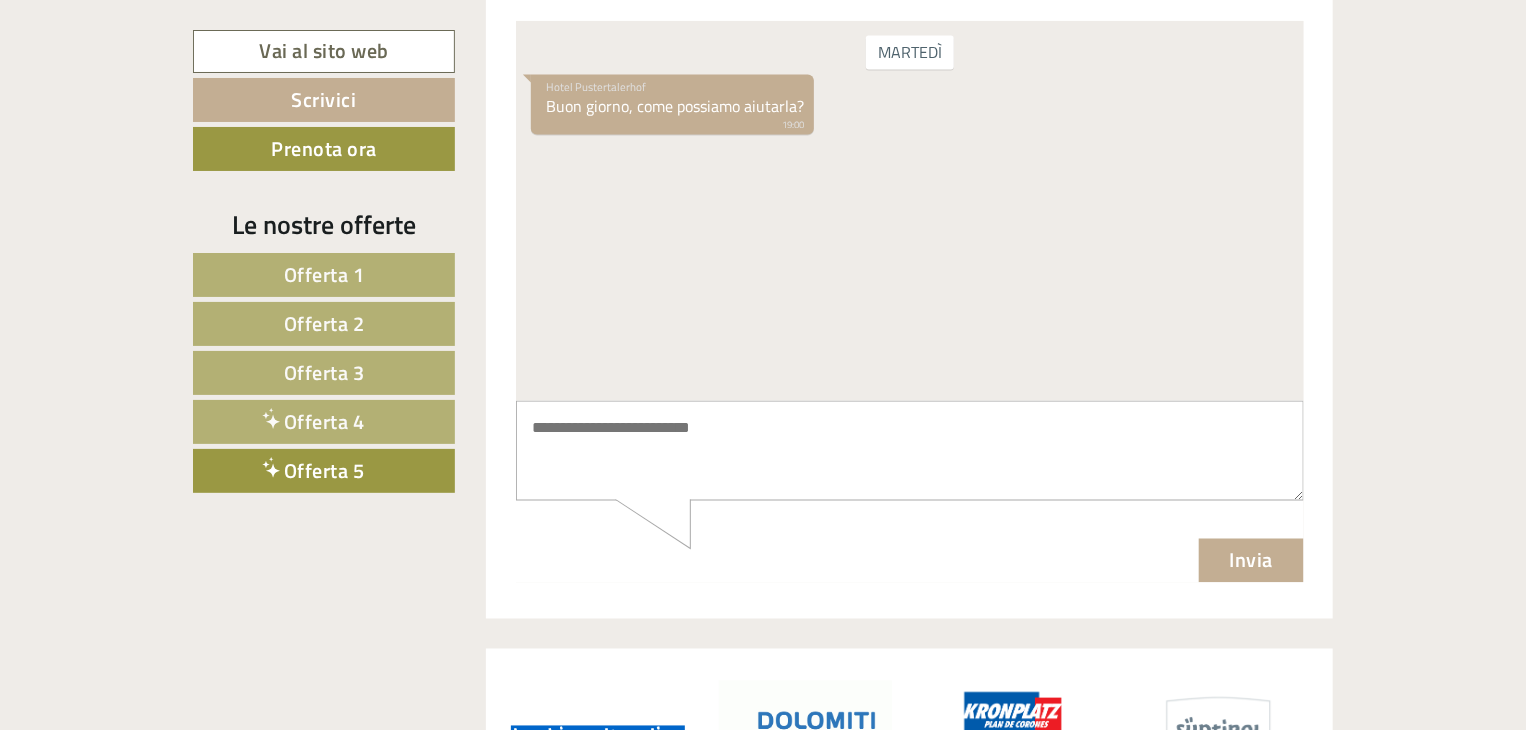 scroll, scrollTop: 5376, scrollLeft: 0, axis: vertical 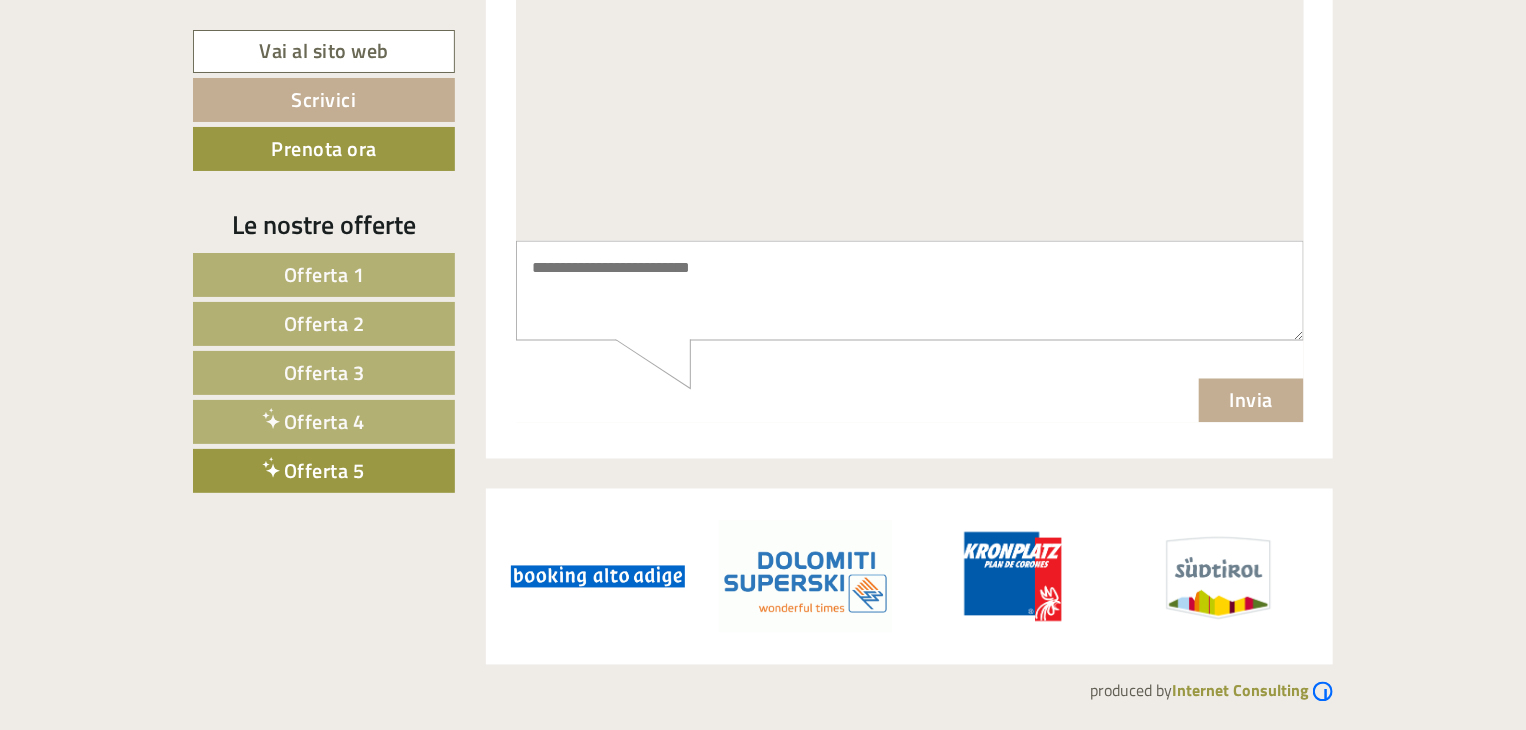click on "Offerta 5" at bounding box center [324, 471] 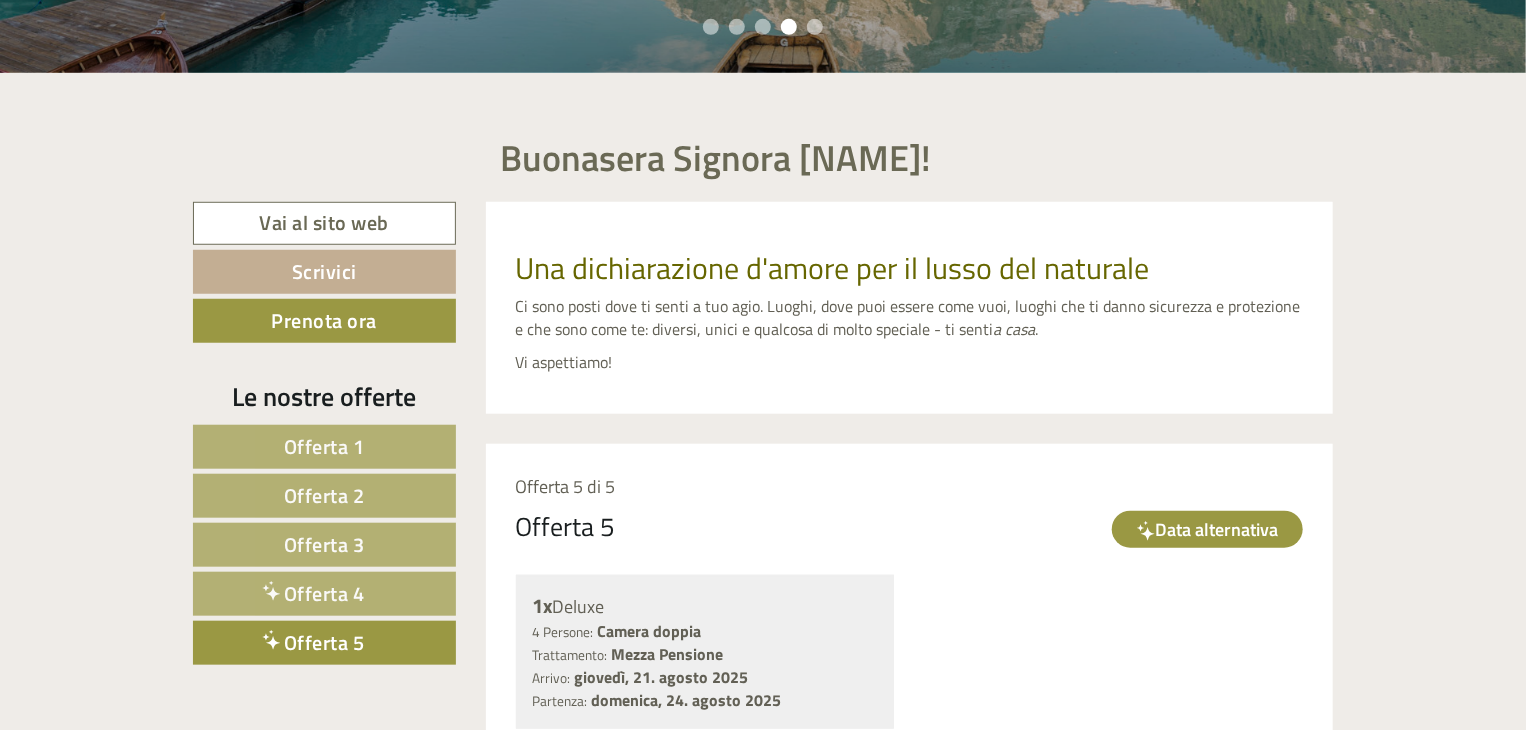 scroll, scrollTop: 716, scrollLeft: 0, axis: vertical 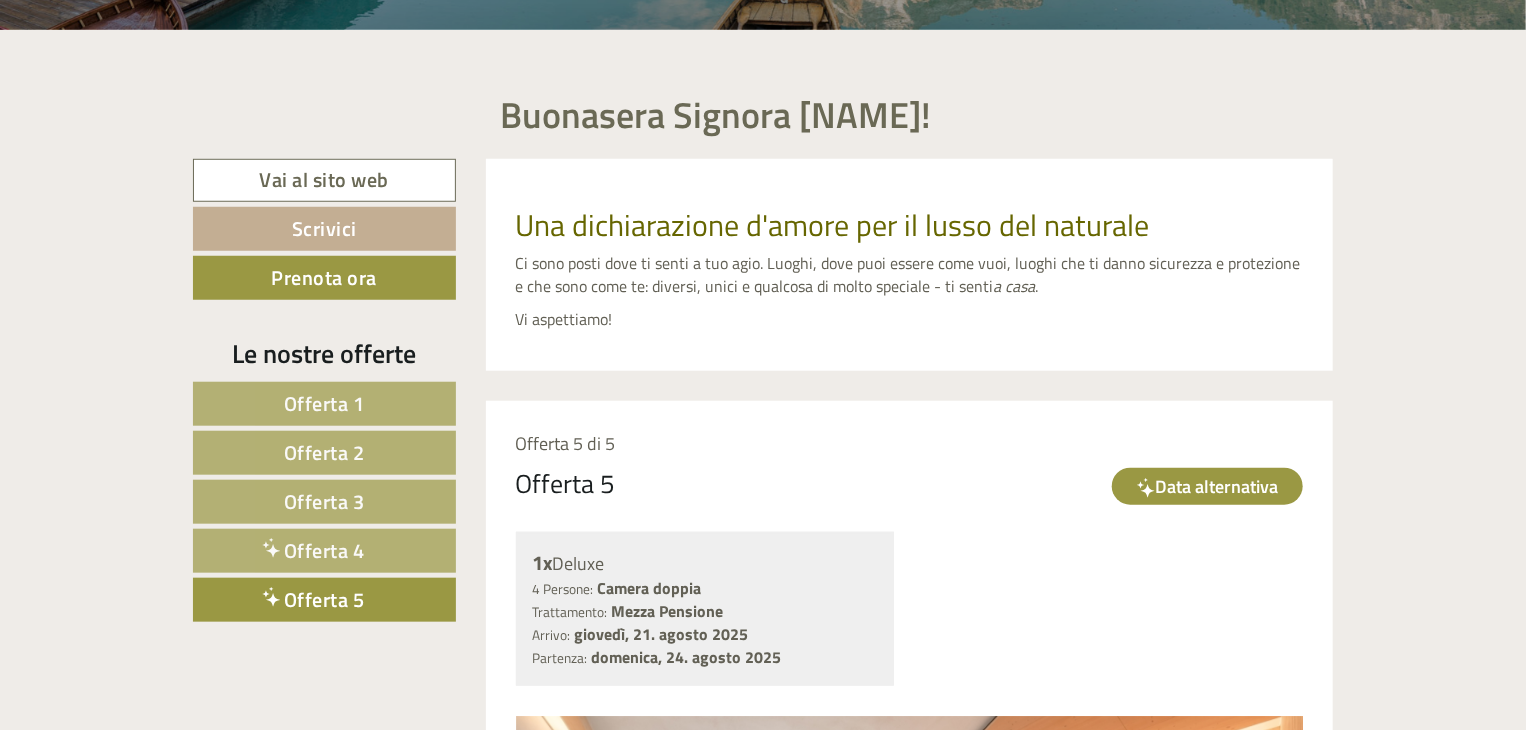 click on "Offerta 4" at bounding box center [324, 551] 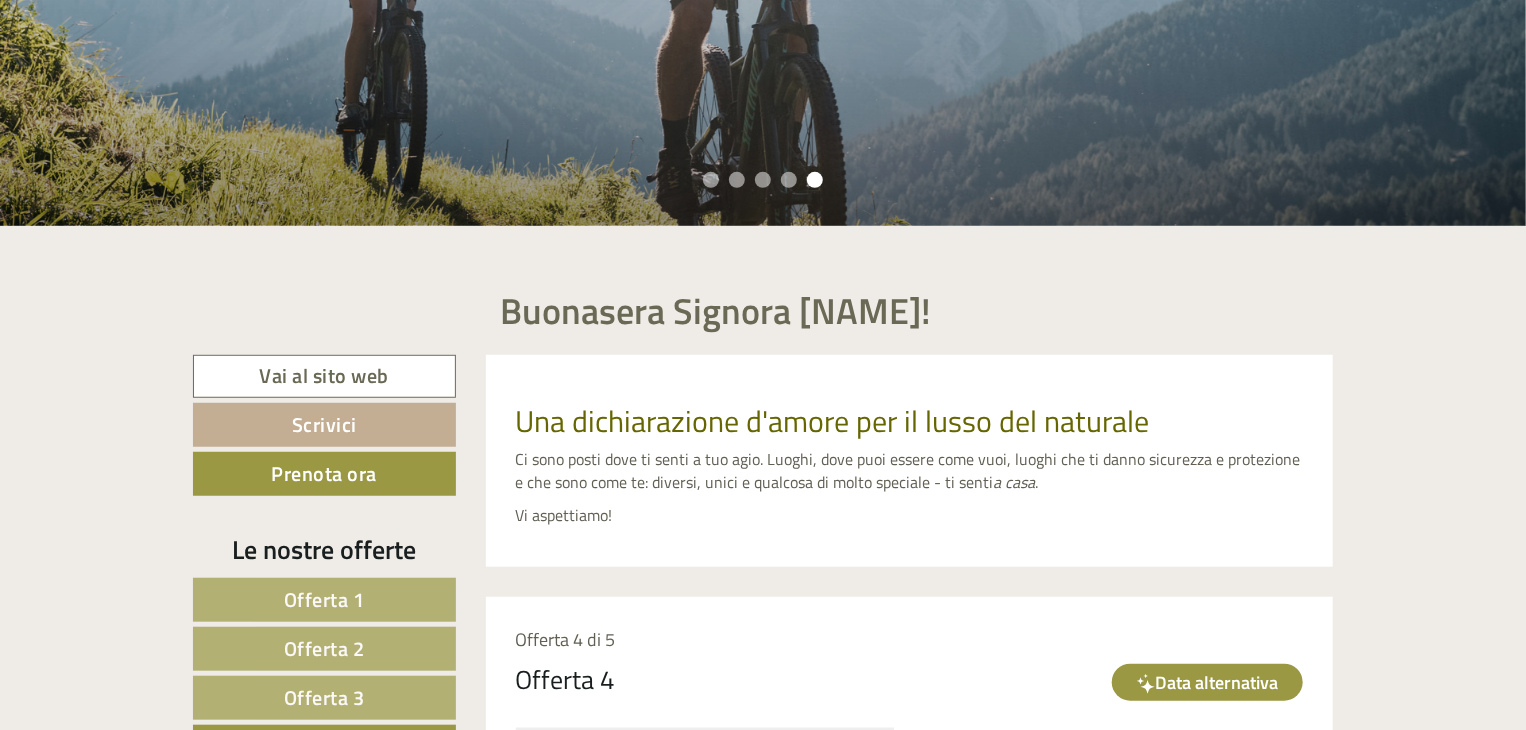 scroll, scrollTop: 416, scrollLeft: 0, axis: vertical 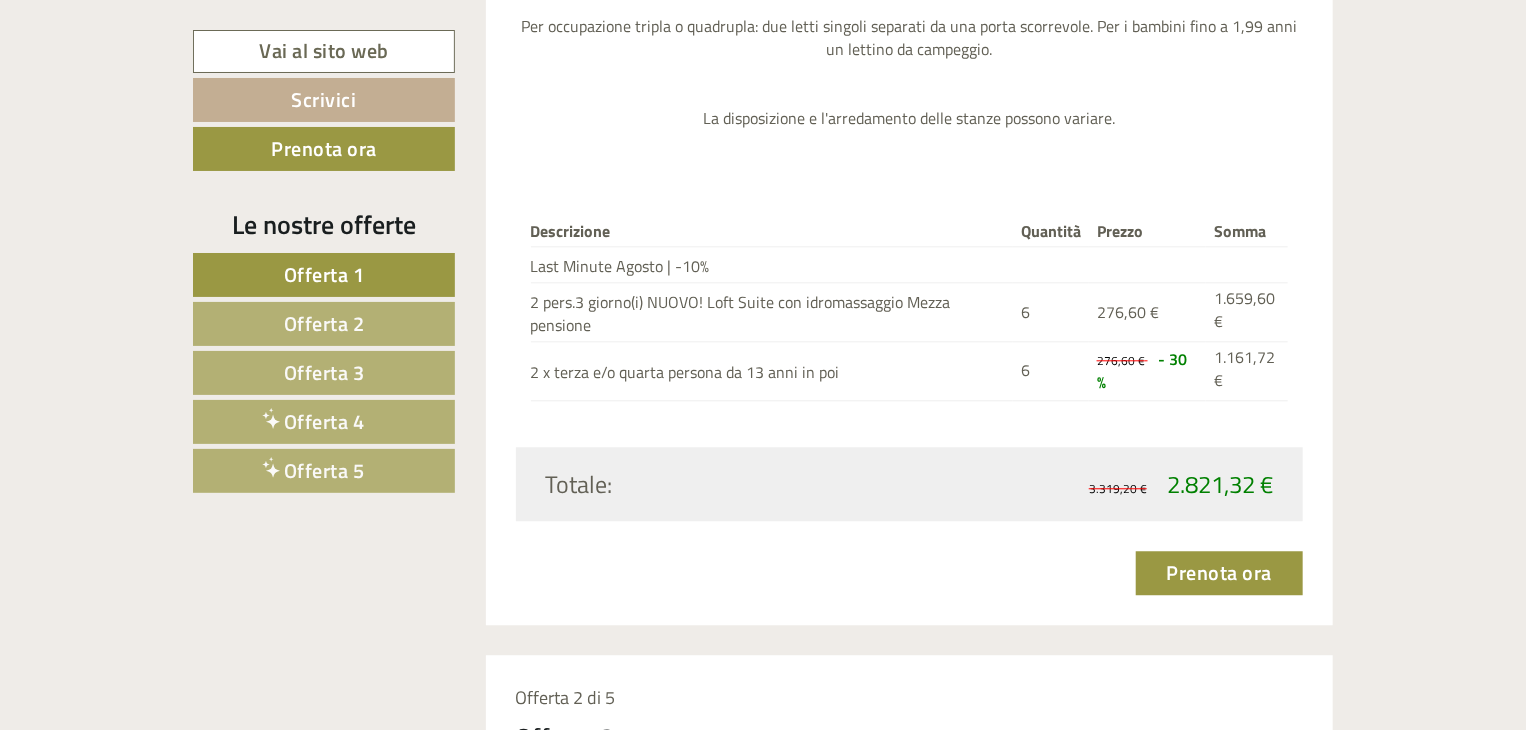 click on "Offerta 4" at bounding box center (324, 422) 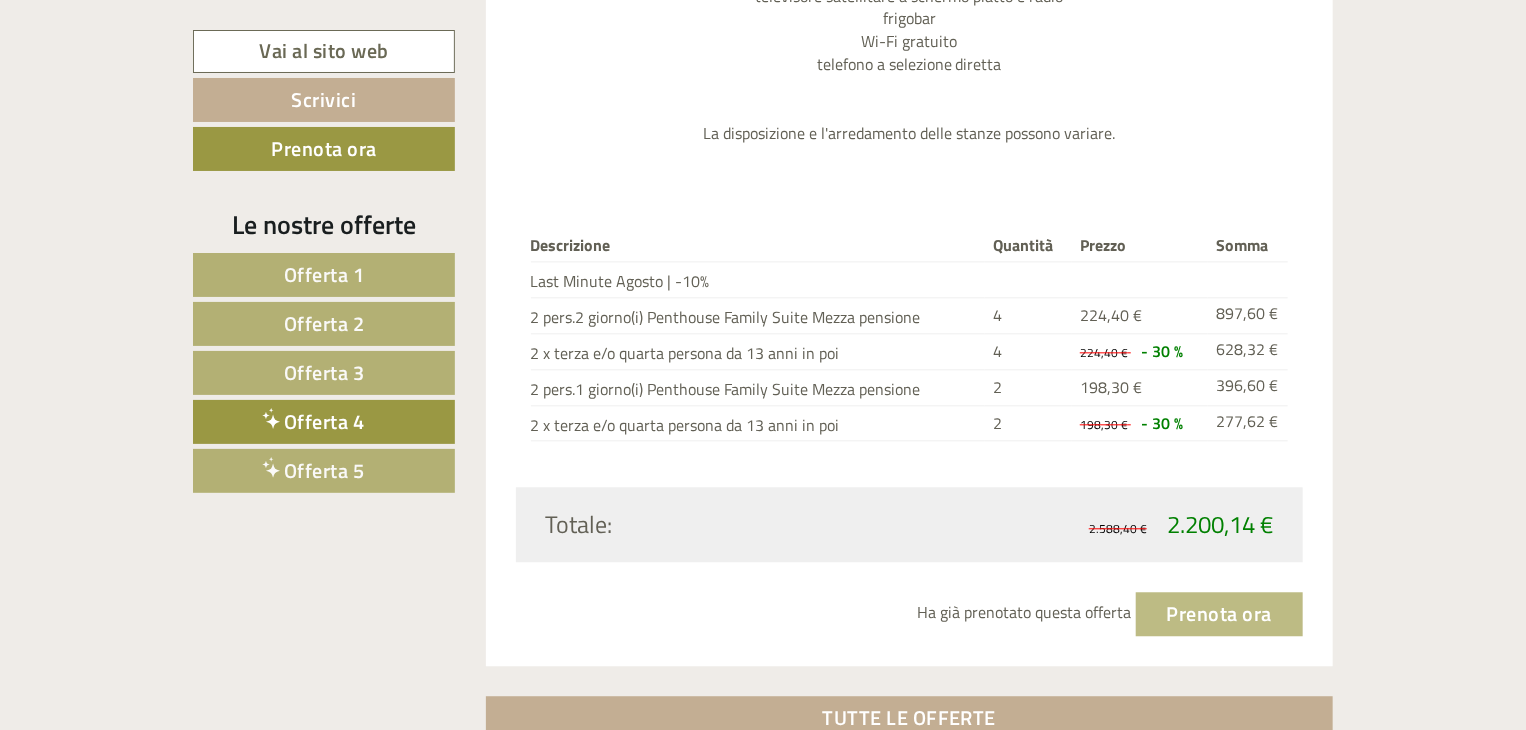 scroll, scrollTop: 2416, scrollLeft: 0, axis: vertical 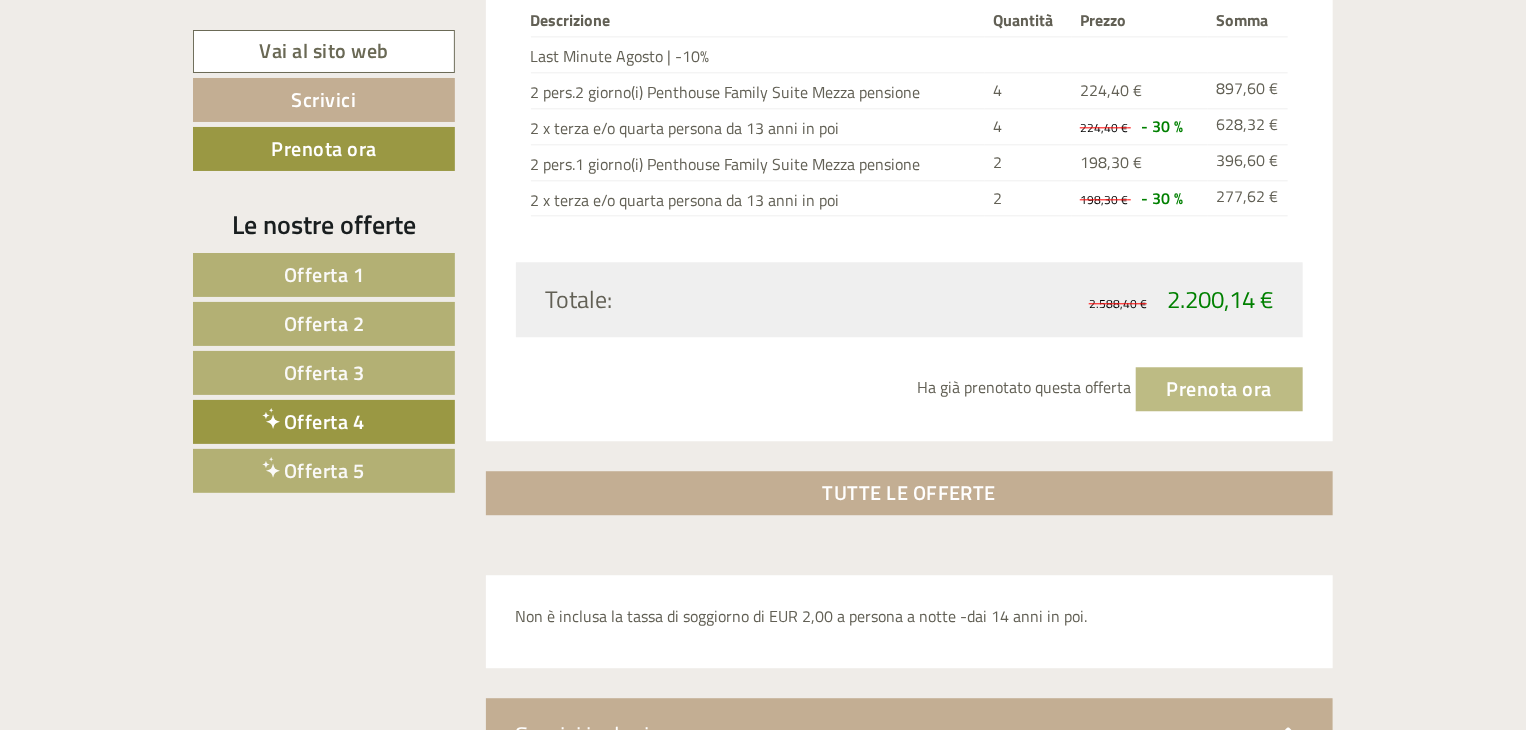 drag, startPoint x: 1200, startPoint y: 386, endPoint x: 1115, endPoint y: 513, distance: 152.82016 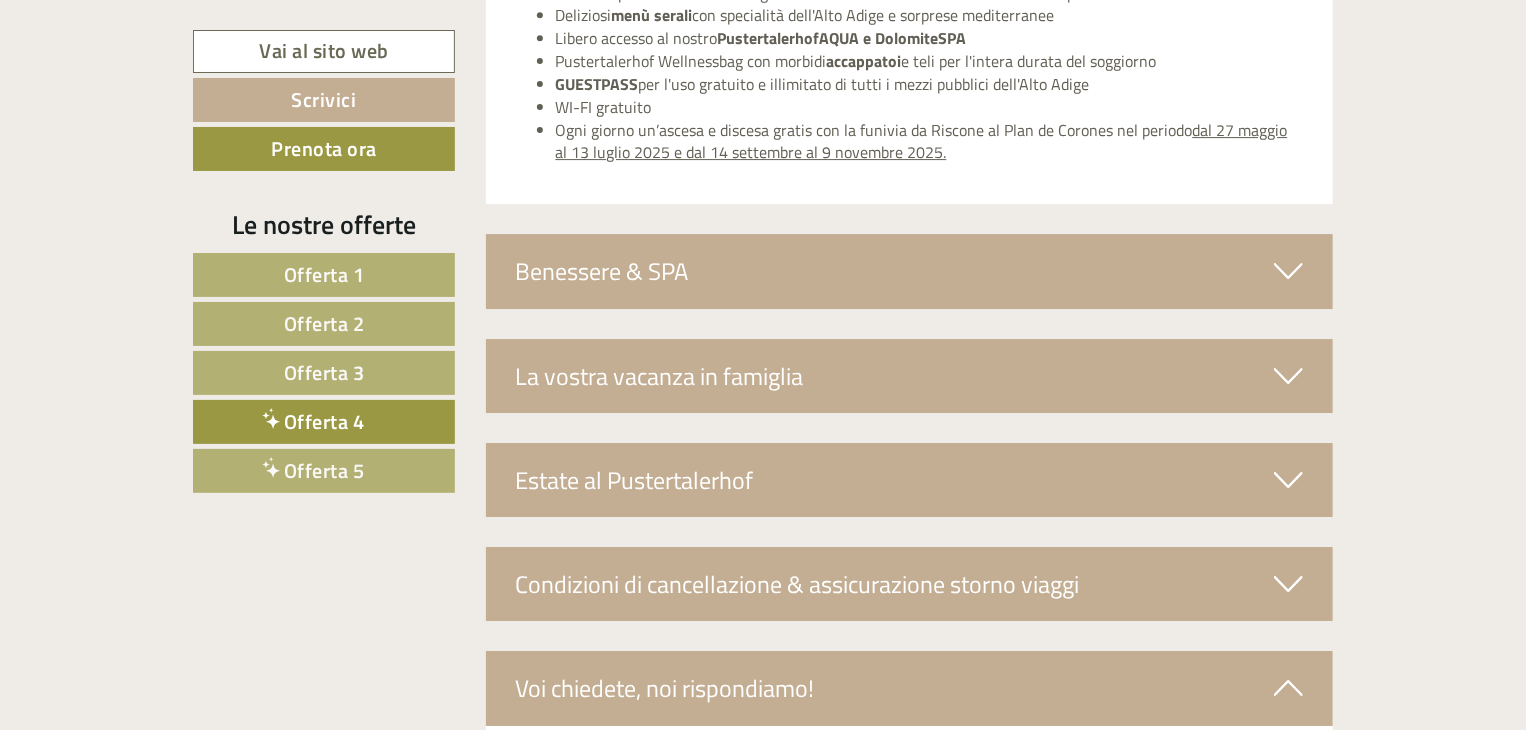 scroll, scrollTop: 3316, scrollLeft: 0, axis: vertical 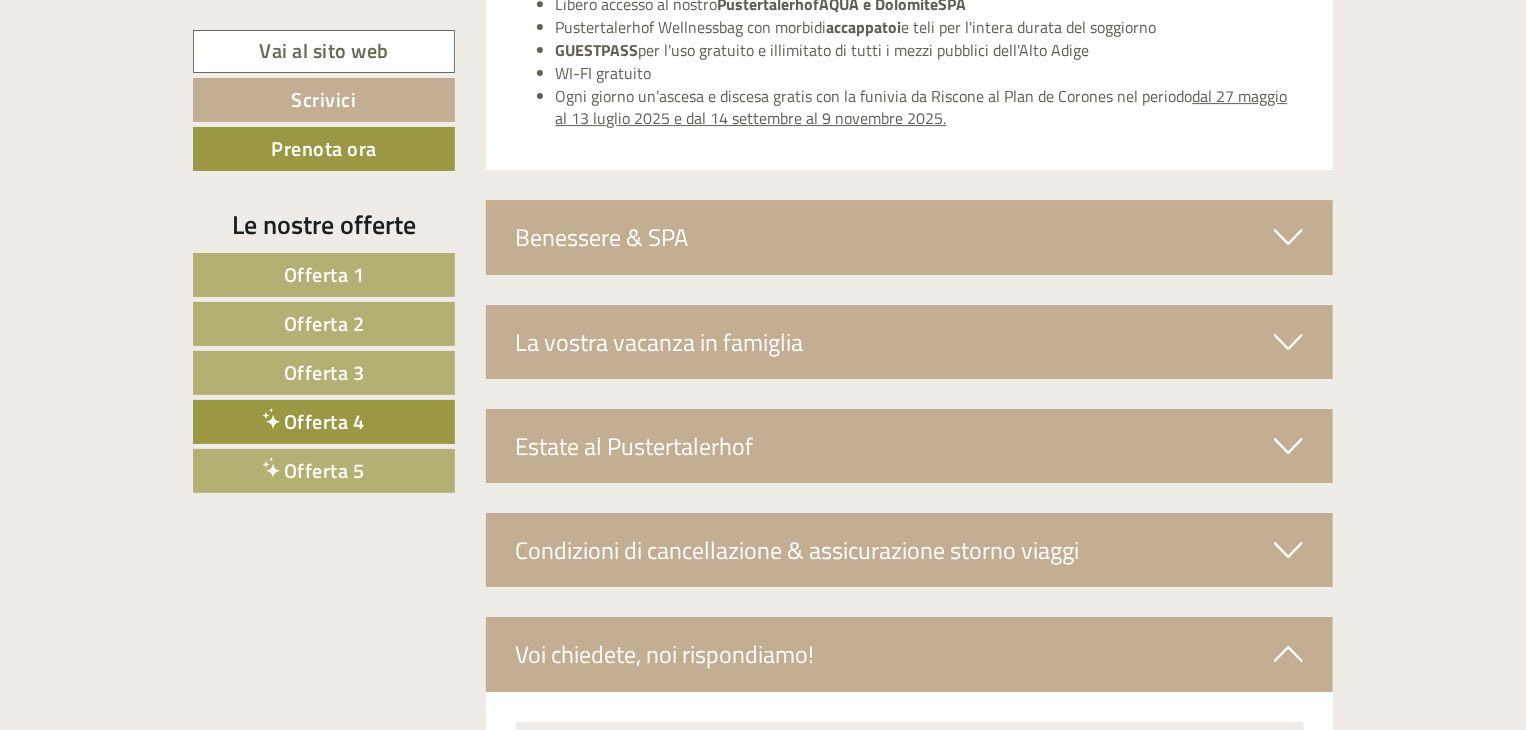drag, startPoint x: 396, startPoint y: 465, endPoint x: 450, endPoint y: 459, distance: 54.33231 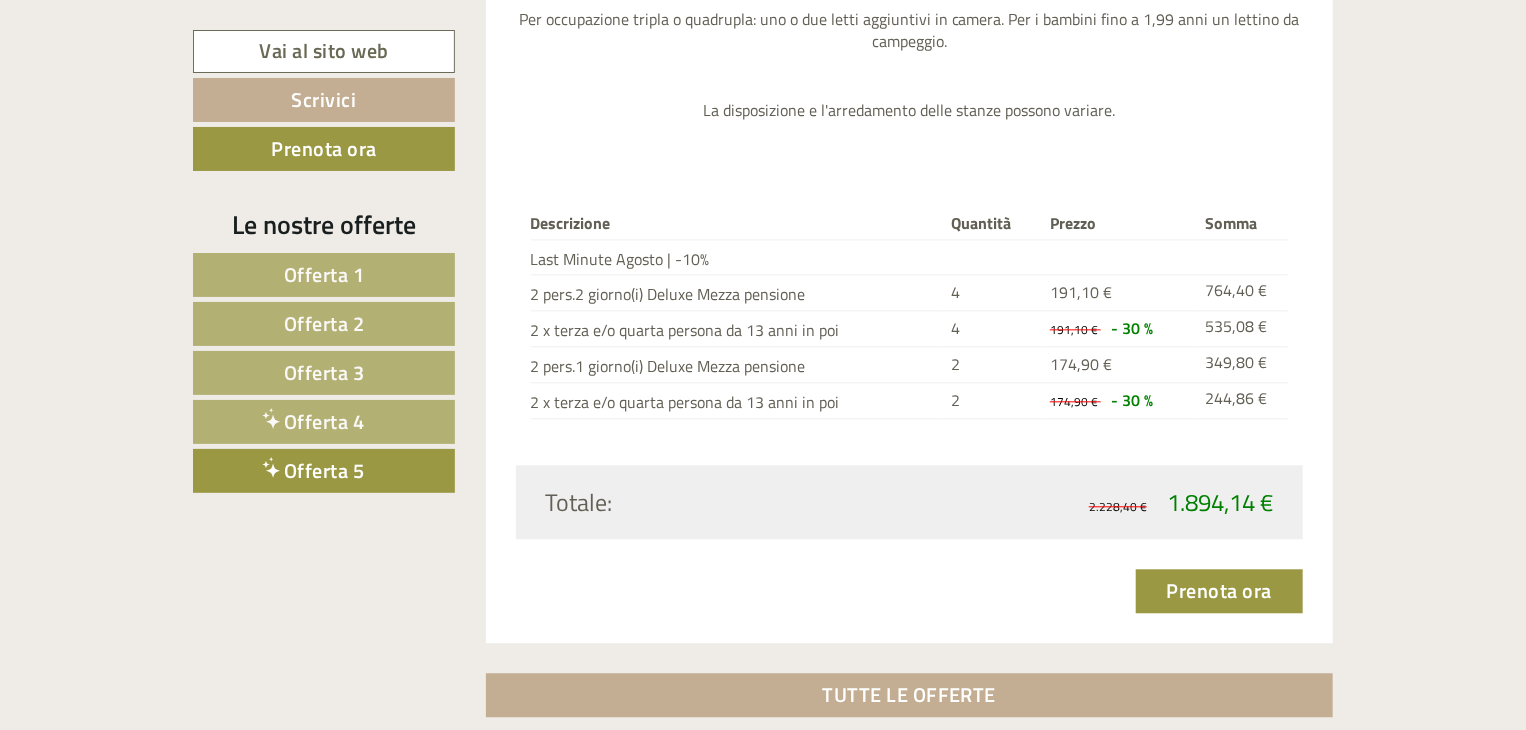 scroll, scrollTop: 2416, scrollLeft: 0, axis: vertical 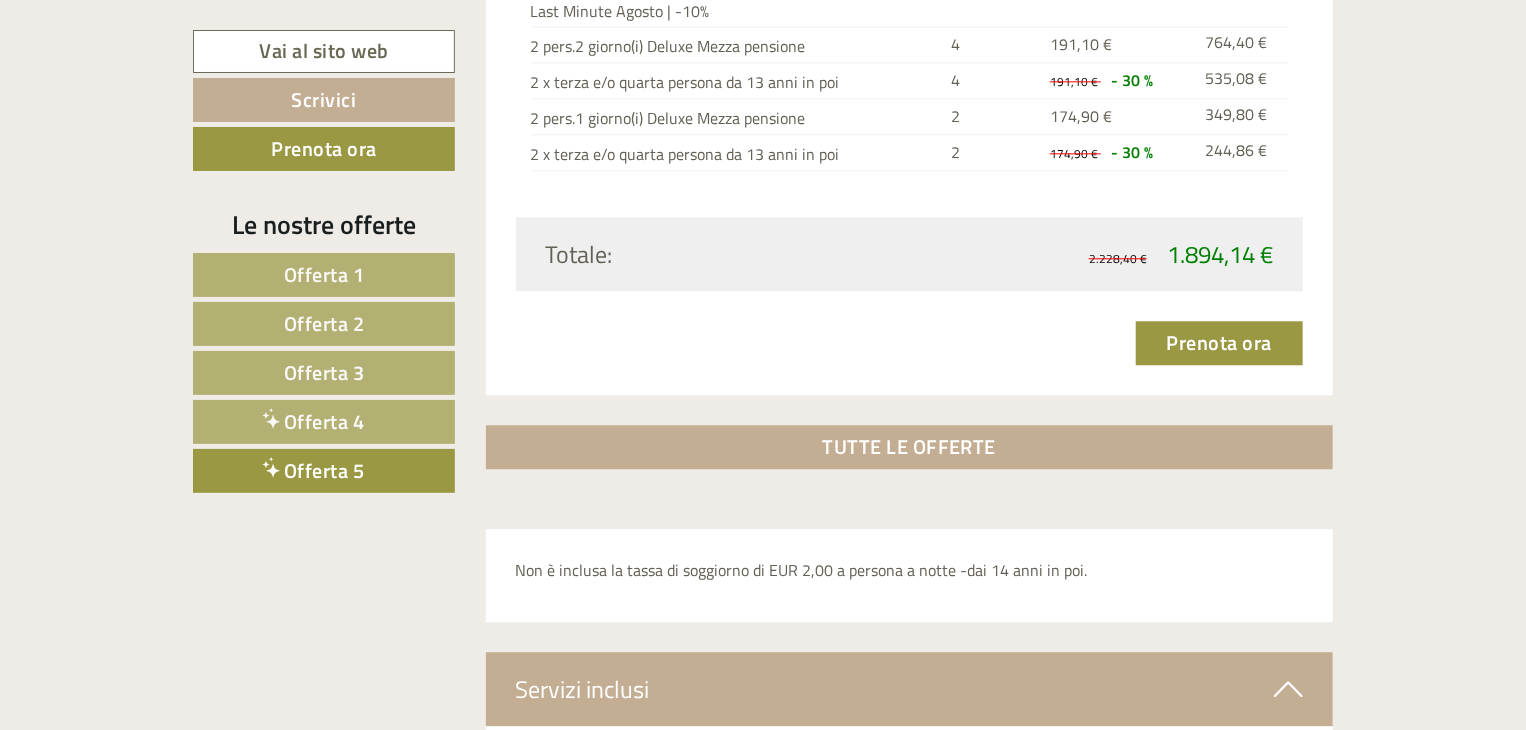 click on "Offerta 4" at bounding box center (324, 421) 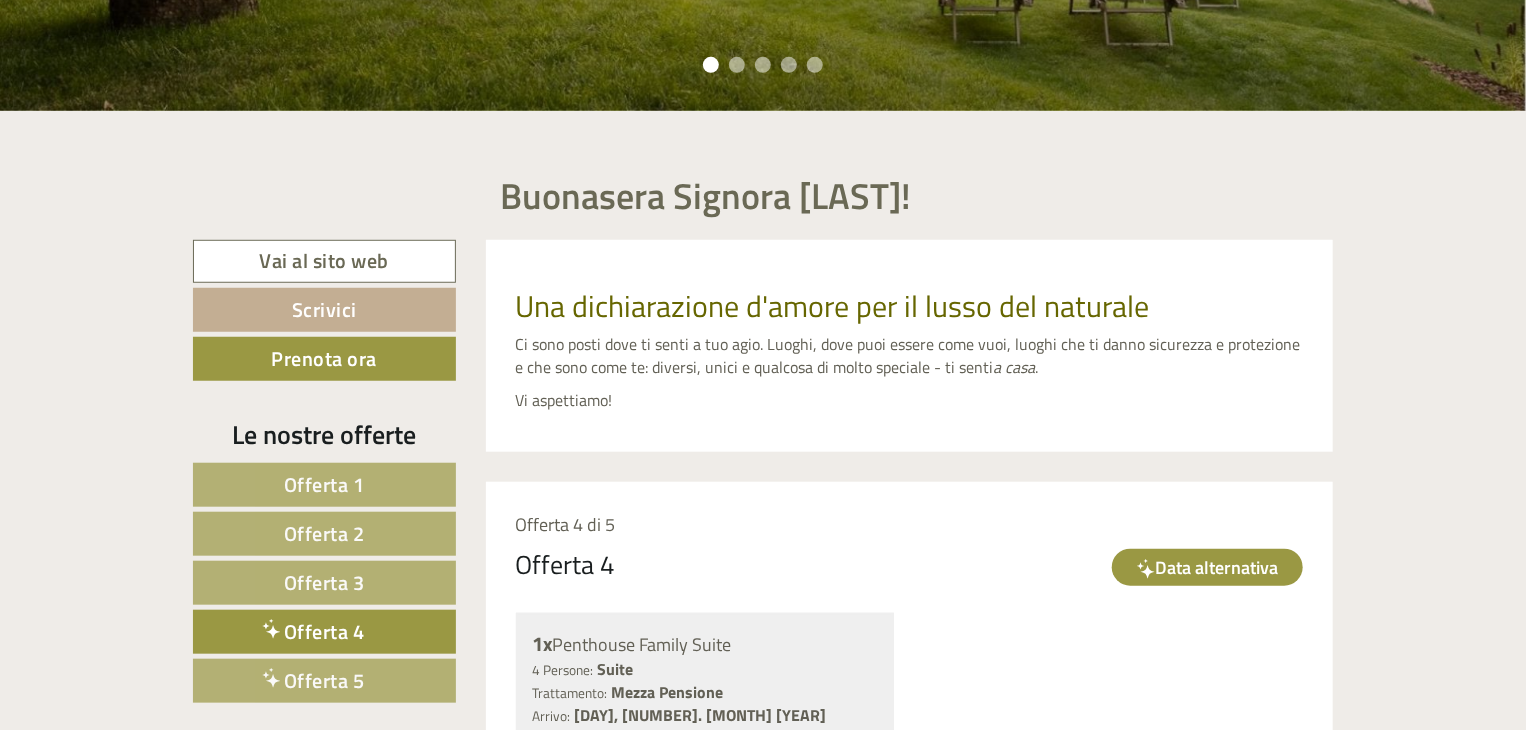 scroll, scrollTop: 600, scrollLeft: 0, axis: vertical 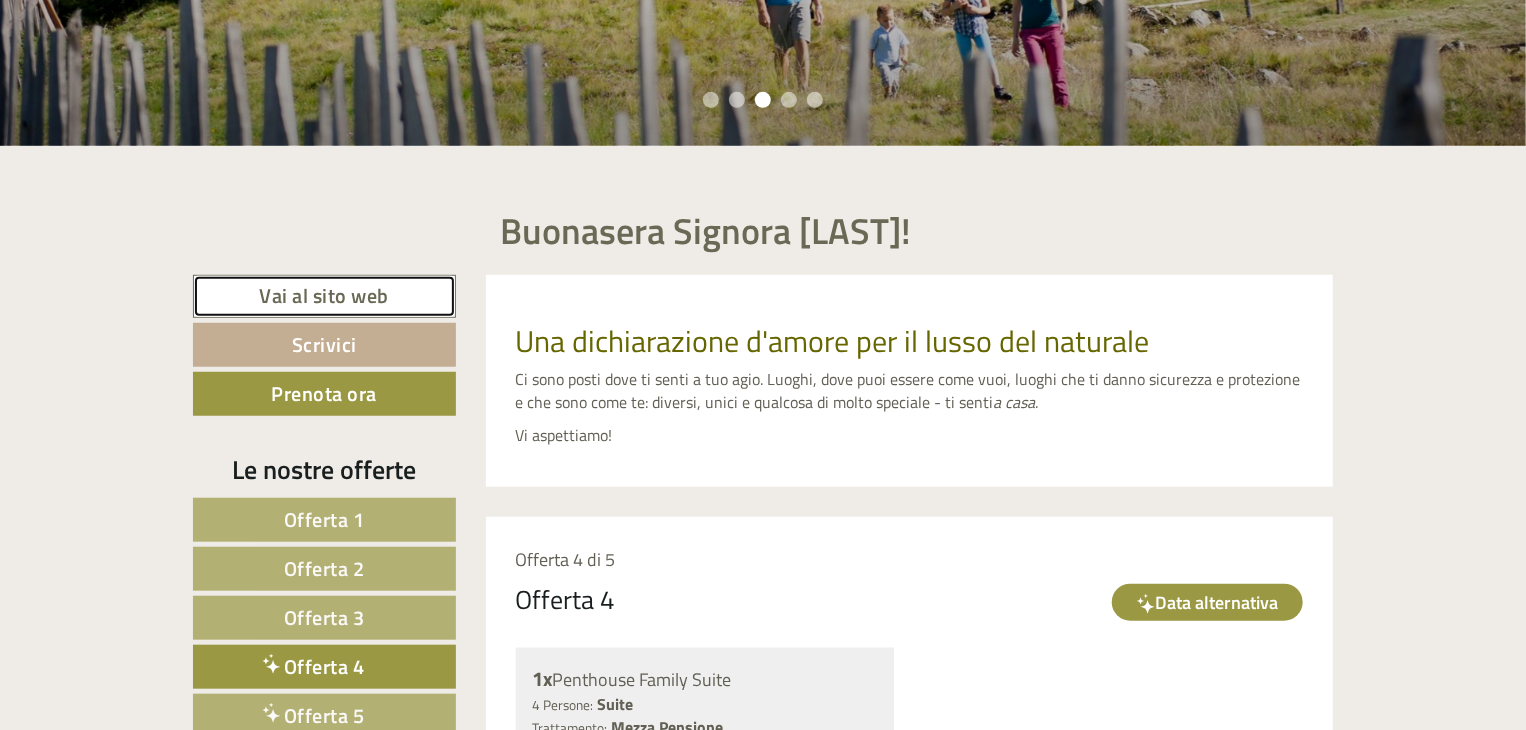 click on "Vai al sito web" at bounding box center [324, 296] 